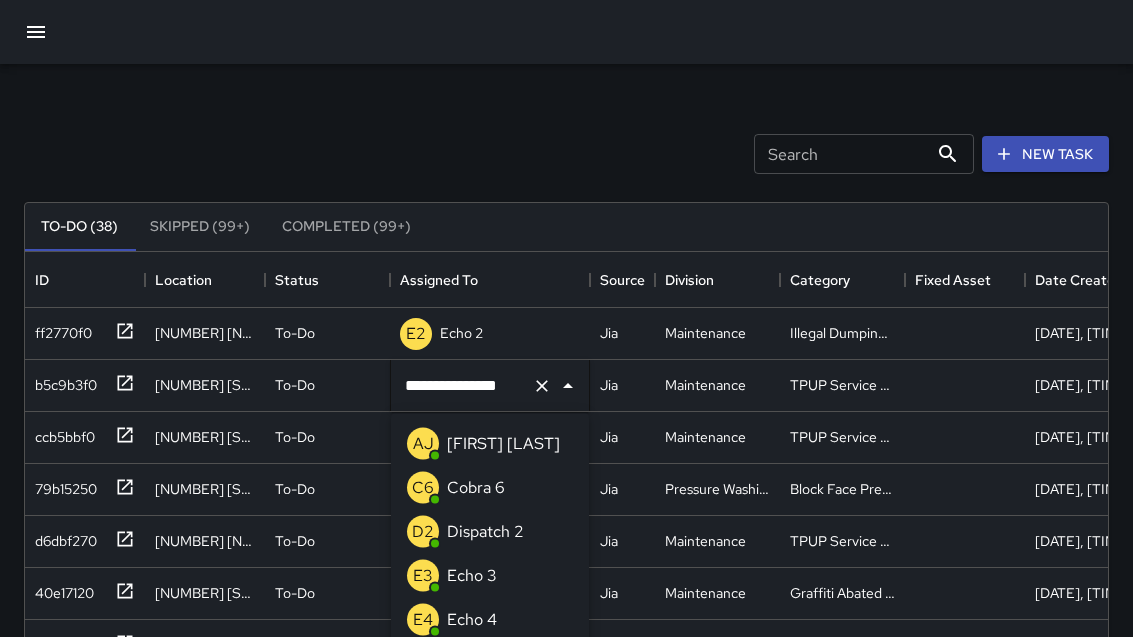scroll, scrollTop: 249, scrollLeft: 0, axis: vertical 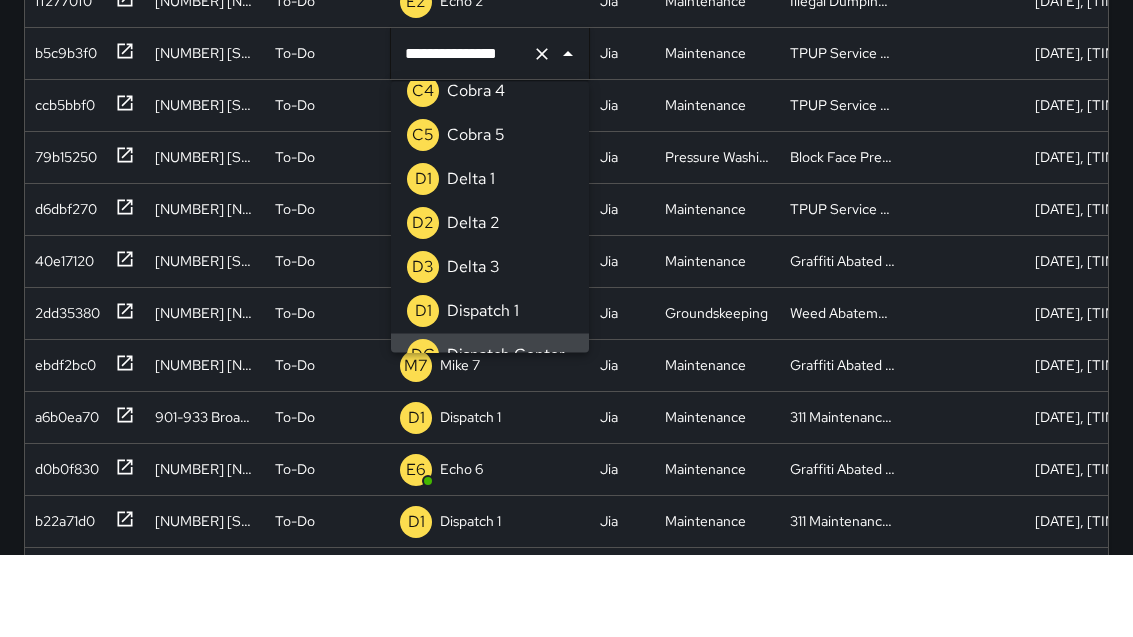 click at bounding box center [542, 137] 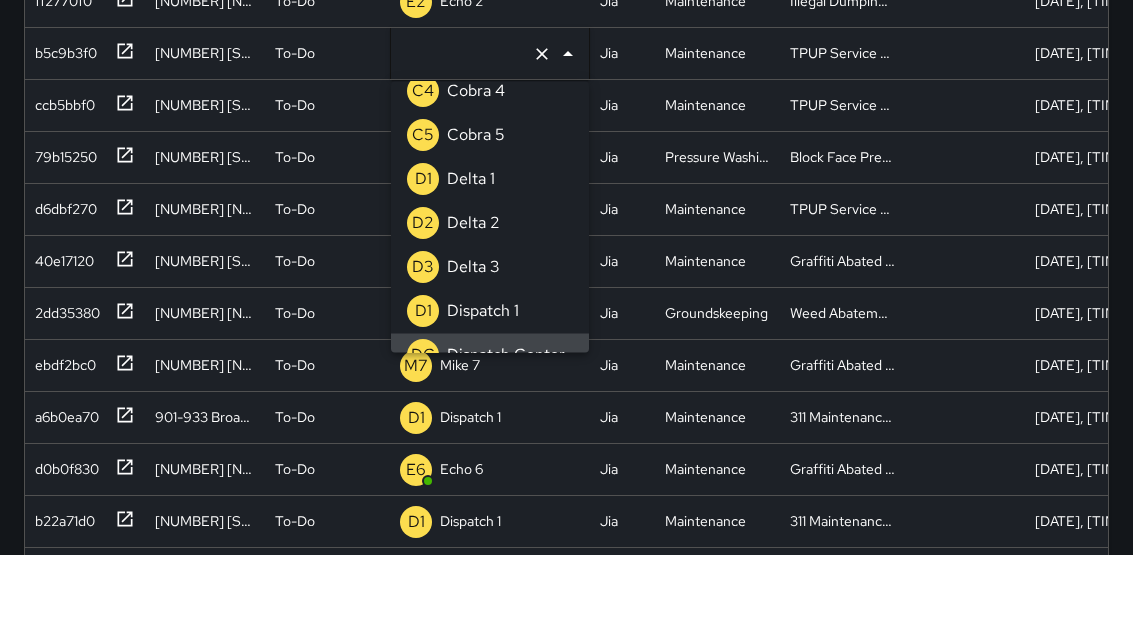 scroll, scrollTop: 8, scrollLeft: 0, axis: vertical 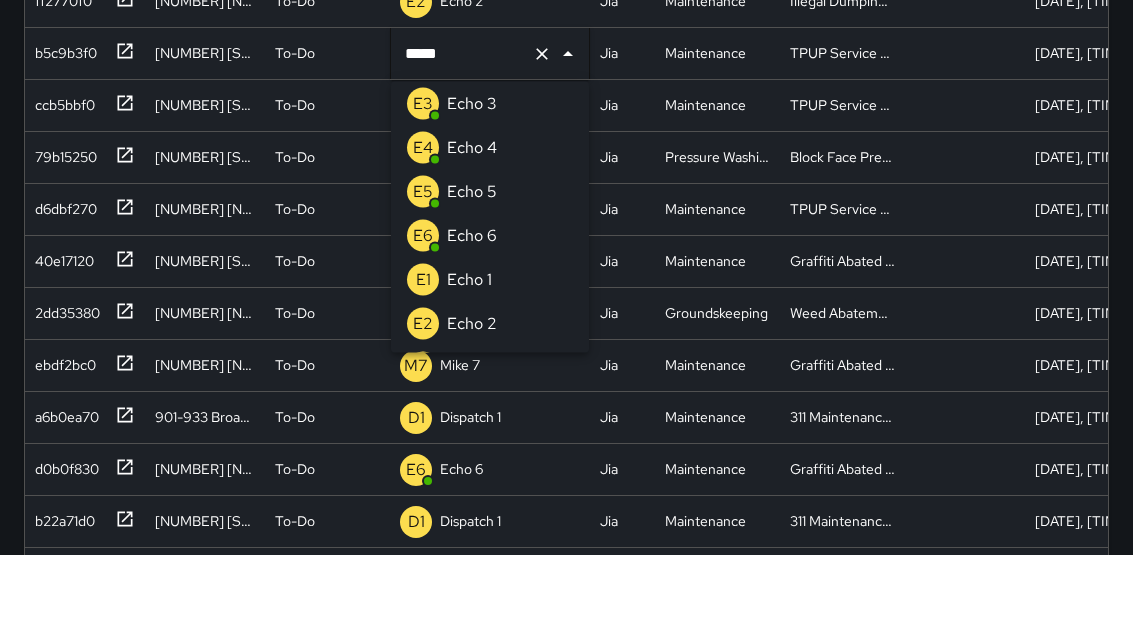 type on "******" 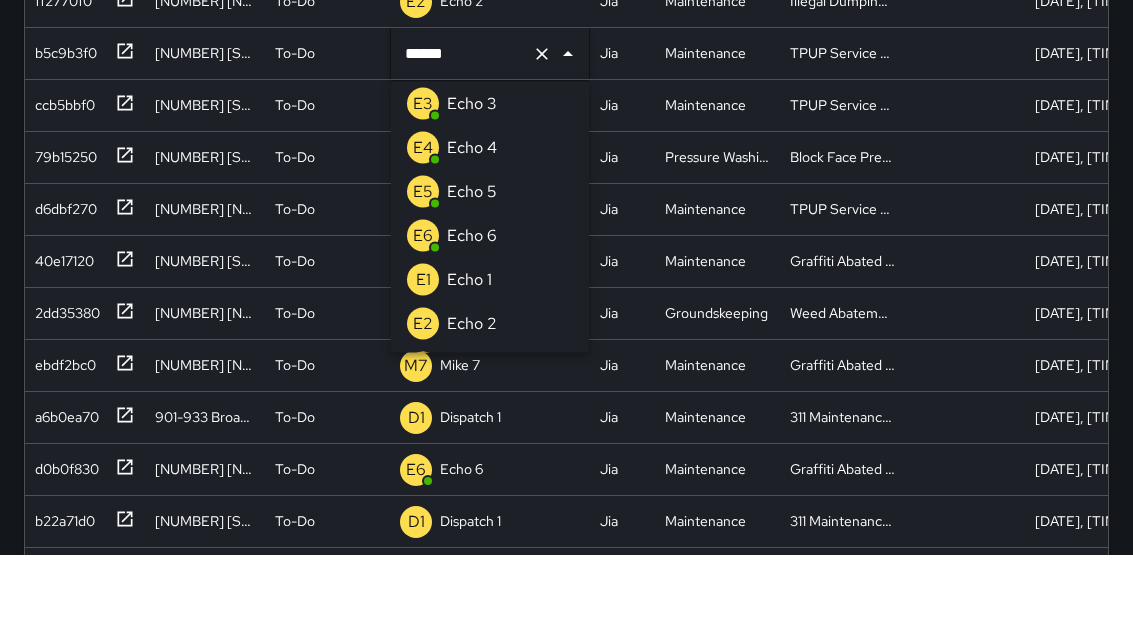scroll, scrollTop: 0, scrollLeft: 0, axis: both 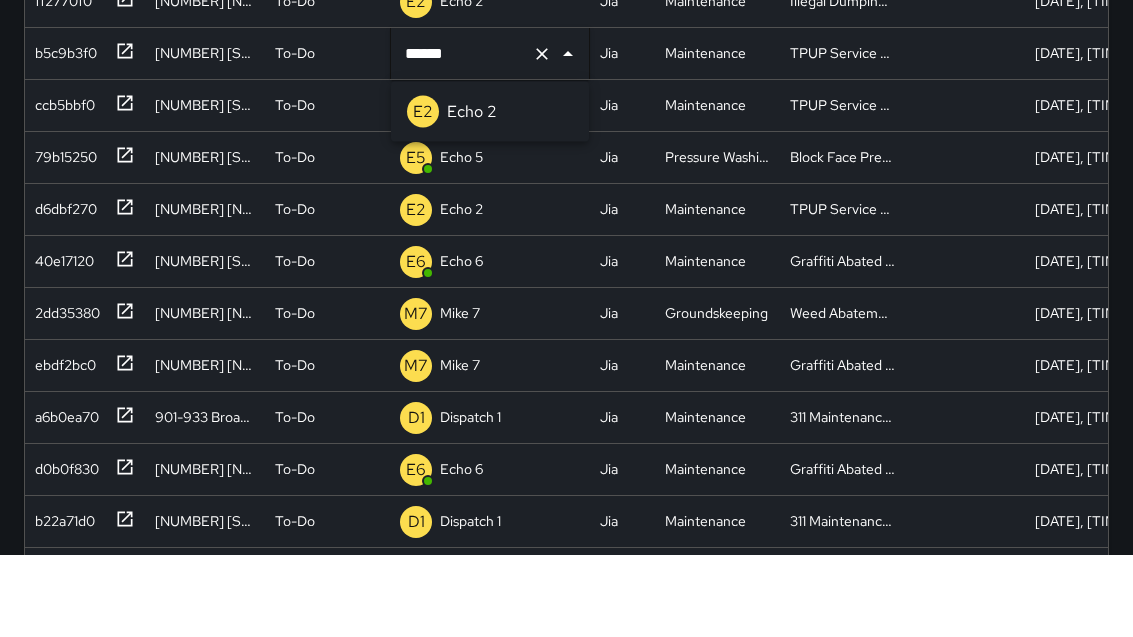 click on "Echo 2" at bounding box center (472, 195) 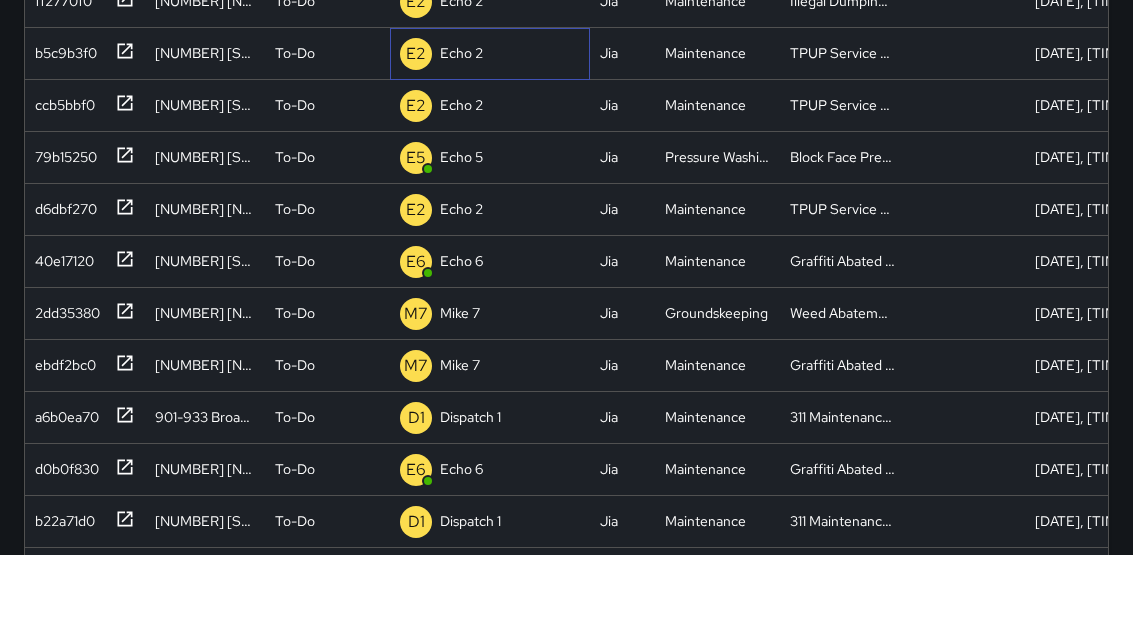 scroll, scrollTop: 249, scrollLeft: 0, axis: vertical 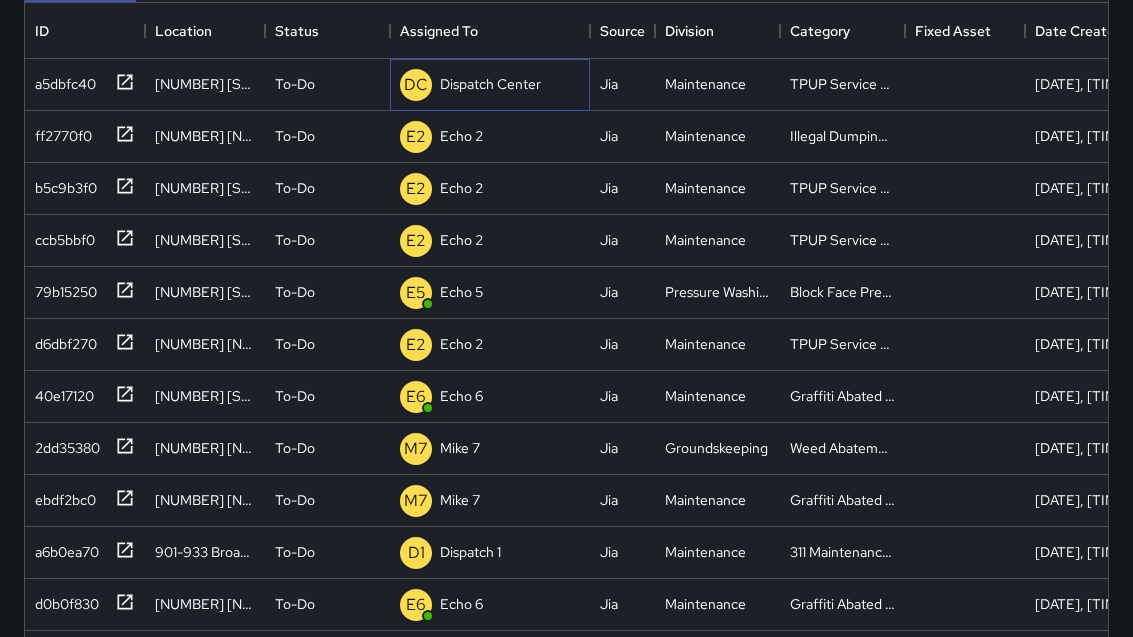 click on "Dispatch Center" at bounding box center (490, 84) 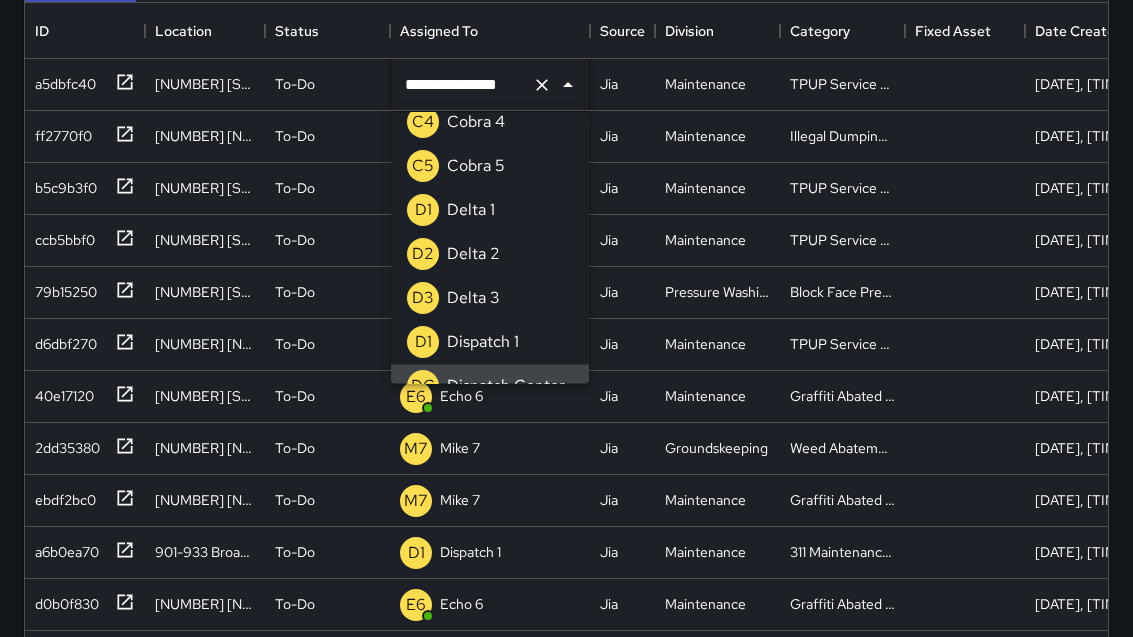 click at bounding box center [542, 85] 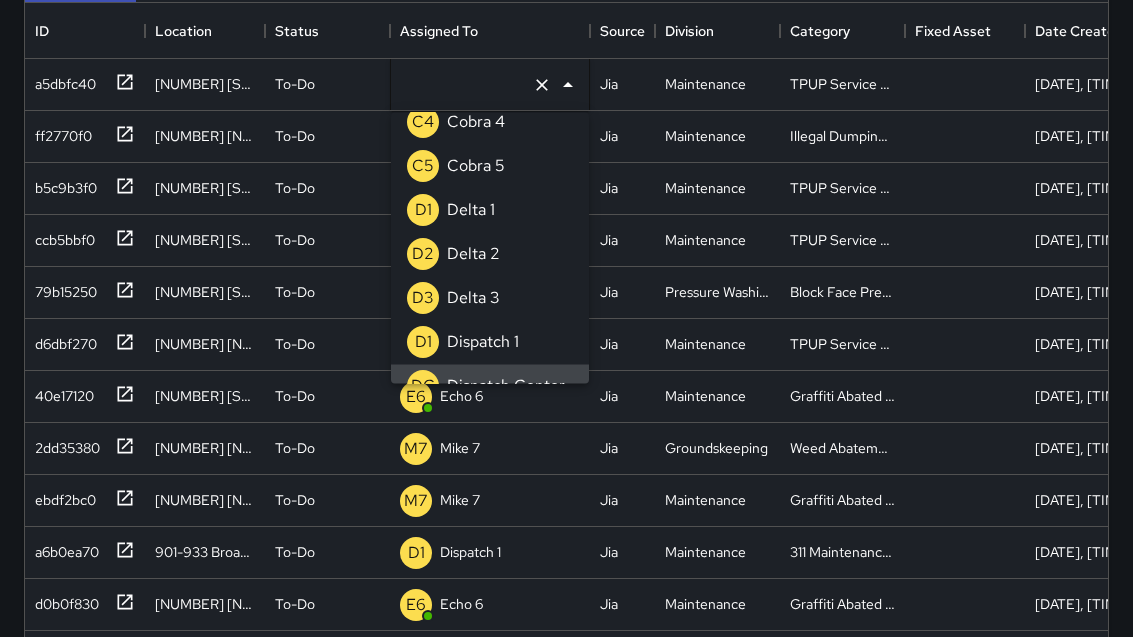 scroll, scrollTop: 8, scrollLeft: 0, axis: vertical 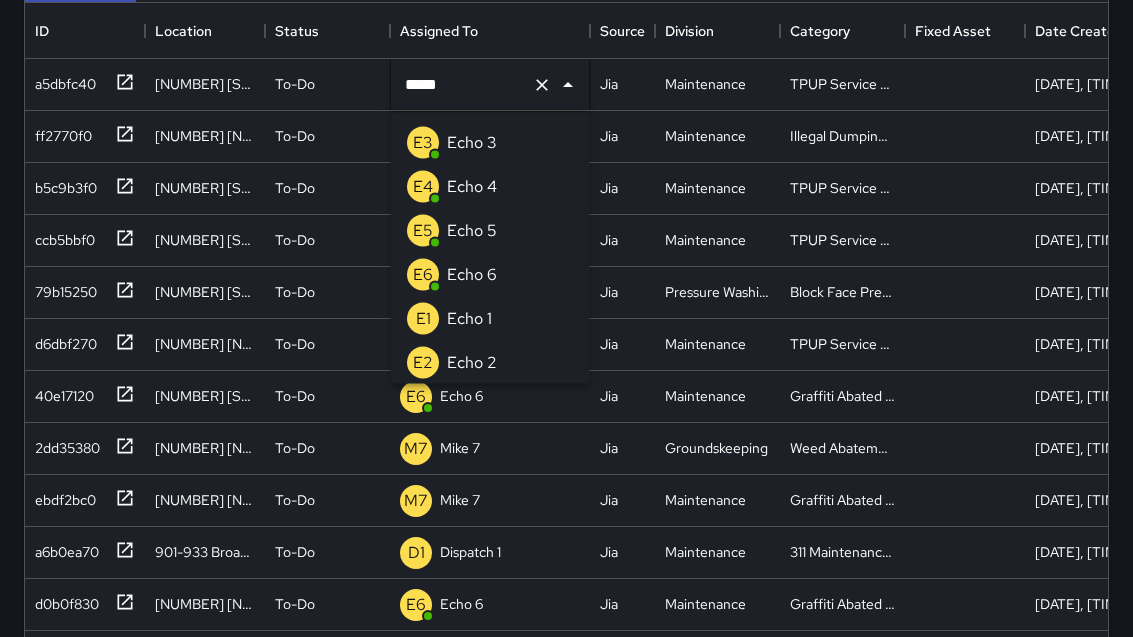 type on "******" 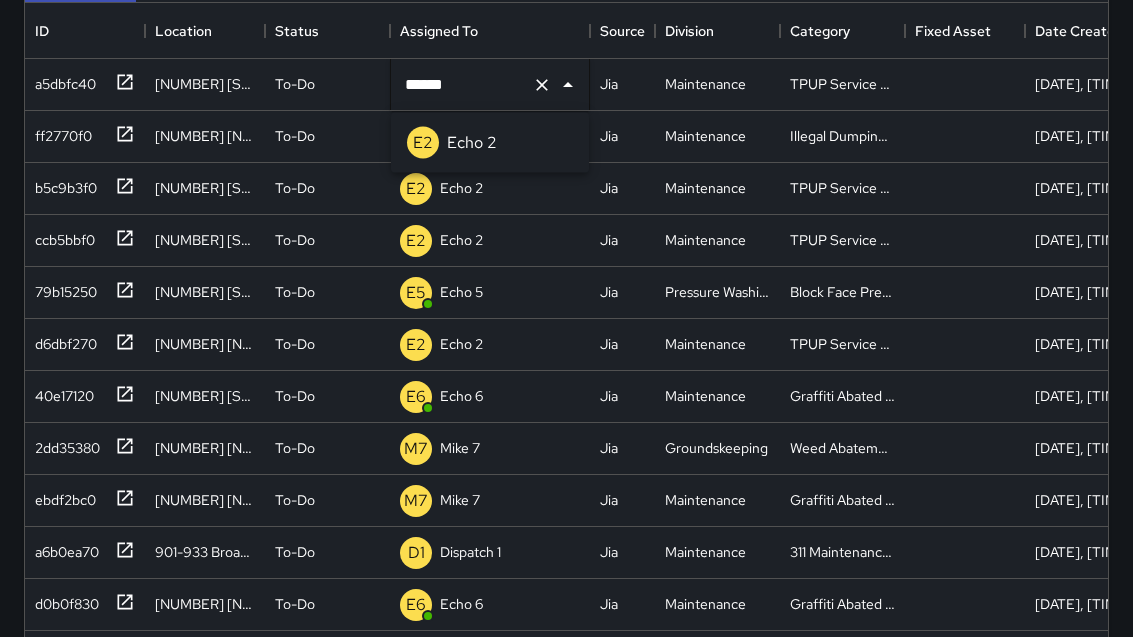 click on "Echo 2" at bounding box center [472, 143] 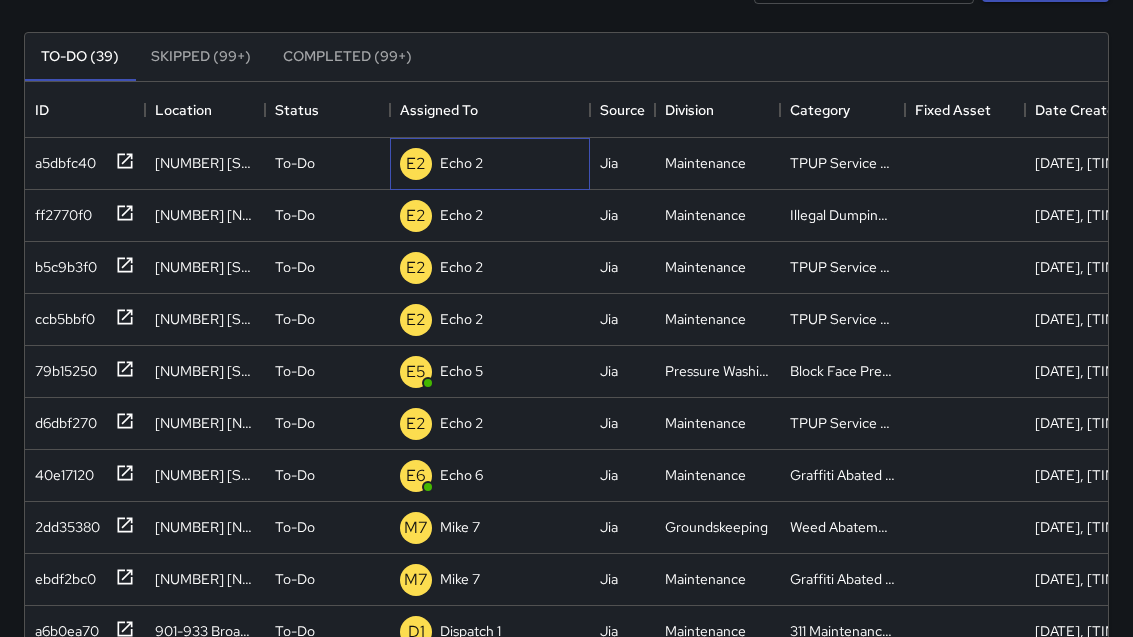 scroll, scrollTop: 169, scrollLeft: 0, axis: vertical 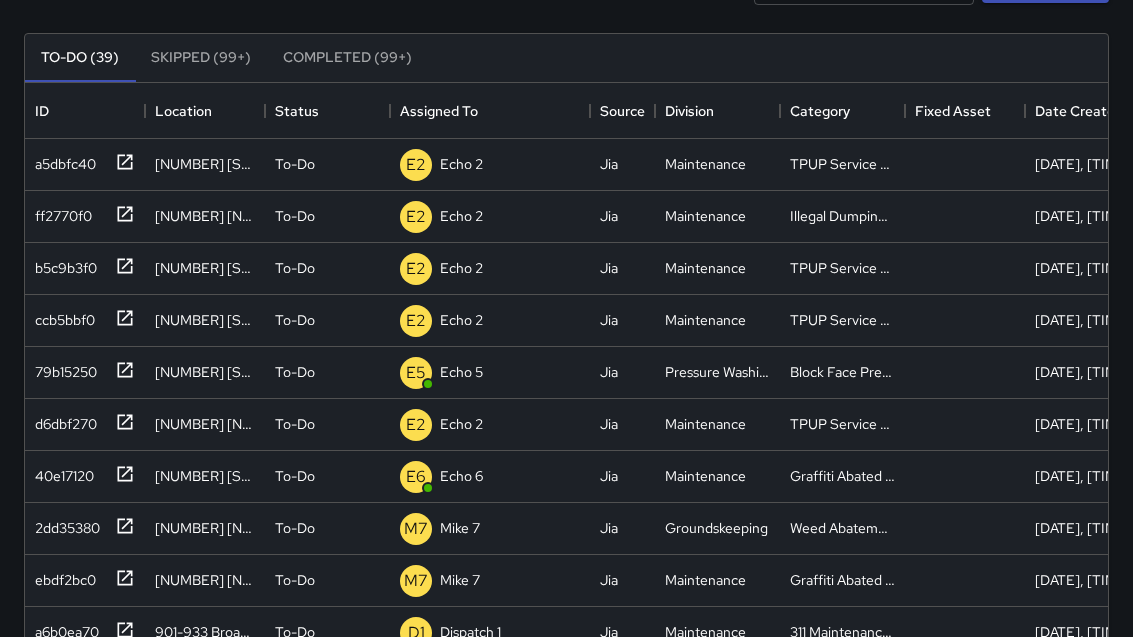 click on "To-Do (39) Skipped (99+) Completed (99+) ID Location Status Assigned To Source Division Category Fixed Asset Date Created a5dbfc40 2029 Broadway To-Do E2 Echo 2 Jia Maintenance TPUP Service Requested  7/11/2025, 8:13:49 AM ff2770f0 206 23rd Street To-Do E2 Echo 2 Jia Maintenance Illegal Dumping Removed 7/11/2025, 8:09:09 AM b5c9b3f0 1970 Broadway To-Do E2 Echo 2 Jia Maintenance TPUP Service Requested  7/11/2025, 8:07:06 AM ccb5bbf0 1180 Broadway To-Do E2 Echo 2 Jia Maintenance TPUP Service Requested  7/11/2025, 8:00:35 AM 79b15250 1640 Broadway To-Do E5 Echo 5 Jia Pressure Washing Block Face Pressure Washed 7/11/2025, 7:36:48 AM d6dbf270 430 13th Street To-Do E2 Echo 2 Jia Maintenance TPUP Service Requested  7/11/2025, 7:25:05 AM 40e17120 2509 Broadway To-Do E6 Echo 6 Jia Maintenance Graffiti Abated Large 7/10/2025, 7:46:32 PM 2dd35380 474 24th Street To-Do M7 Mike 7 Jia Groundskeeping Weed Abatement Conducted 7/10/2025, 5:01:22 PM ebdf2bc0 471 24th Street To-Do M7 Mike 7 Jia Maintenance Graffiti Abated Large" at bounding box center (566, 508) 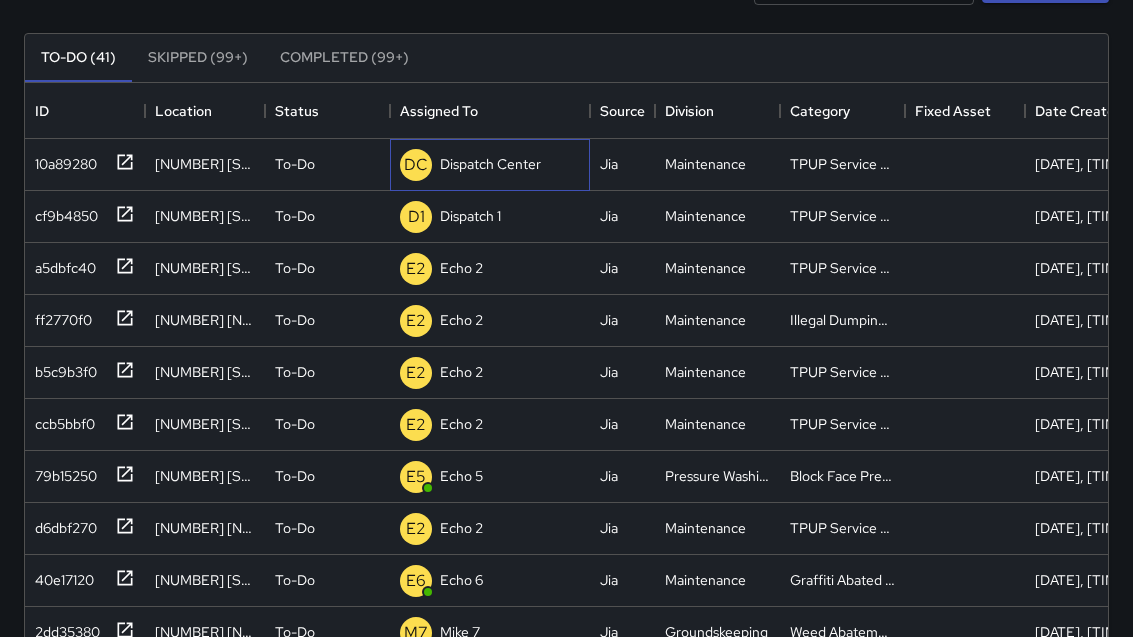 click on "Dispatch Center" at bounding box center [490, 164] 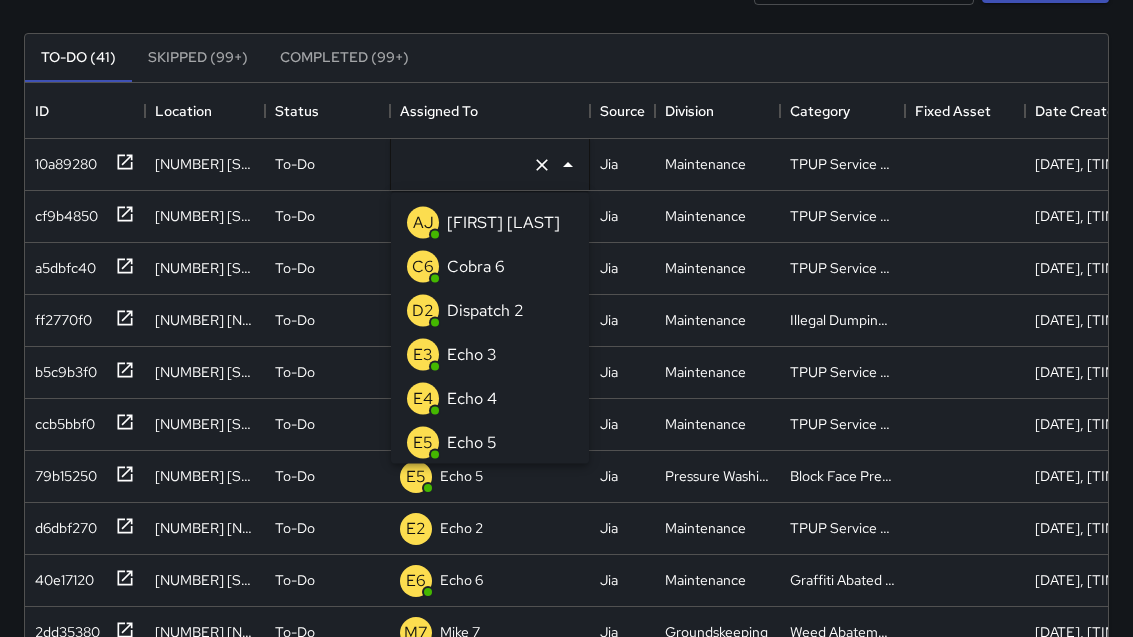 type on "**********" 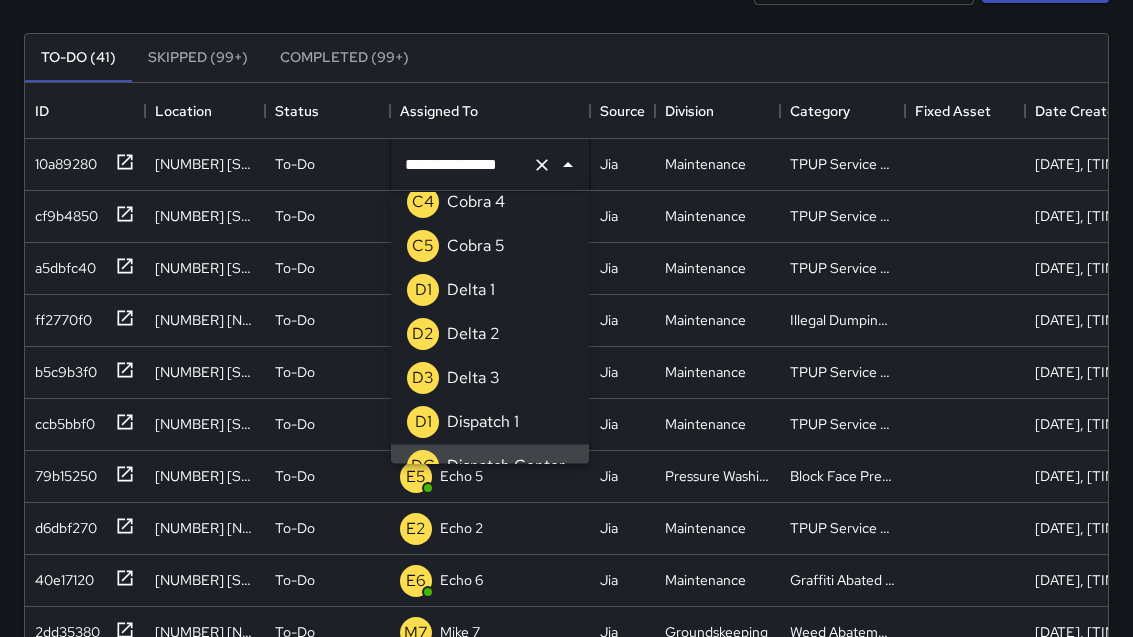 click at bounding box center (542, 165) 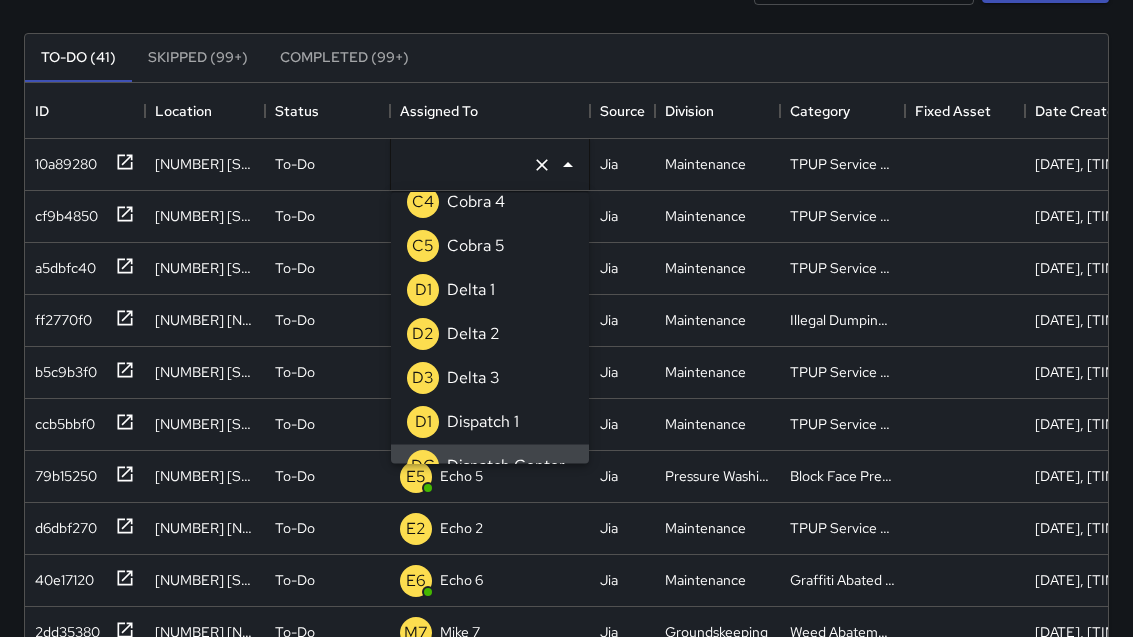 scroll, scrollTop: 8, scrollLeft: 0, axis: vertical 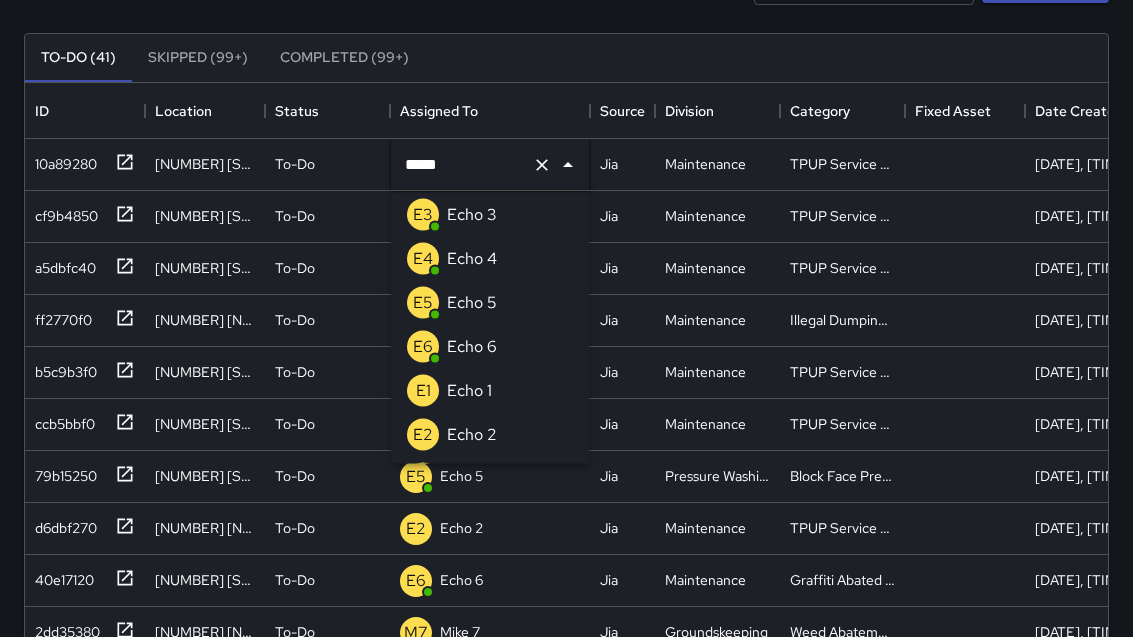type on "******" 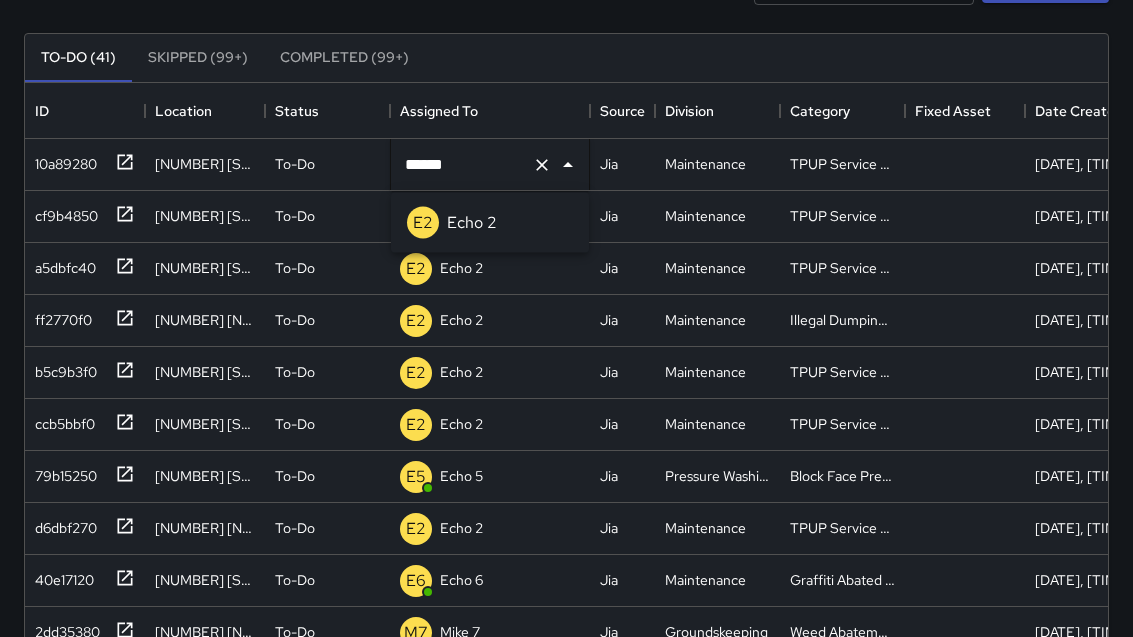 scroll, scrollTop: 0, scrollLeft: 0, axis: both 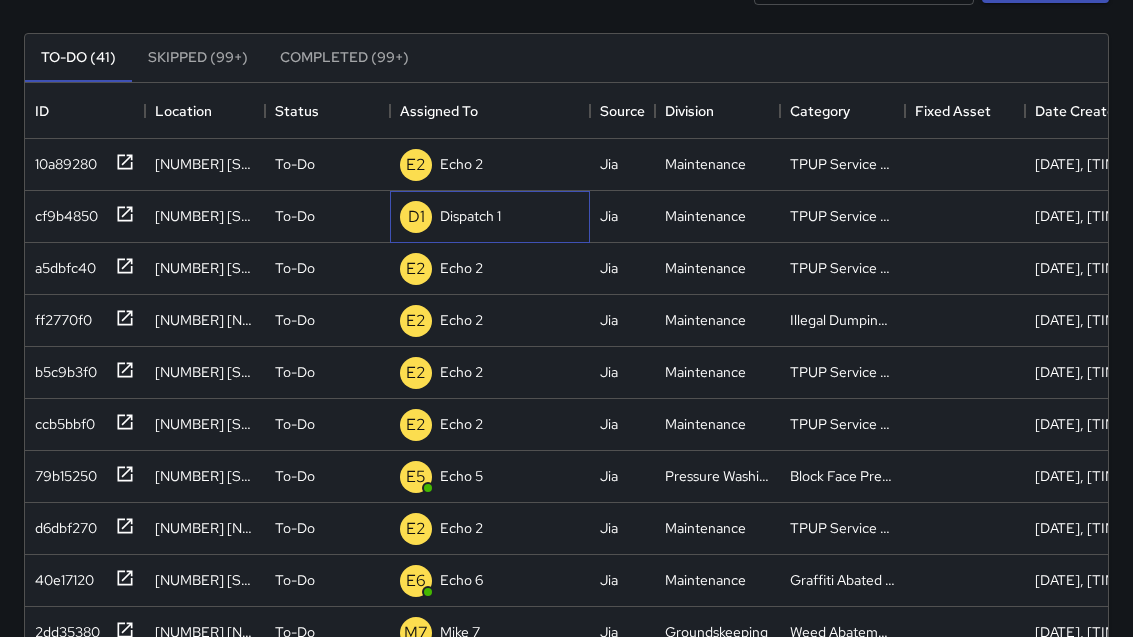 click on "Dispatch 1" at bounding box center [470, 216] 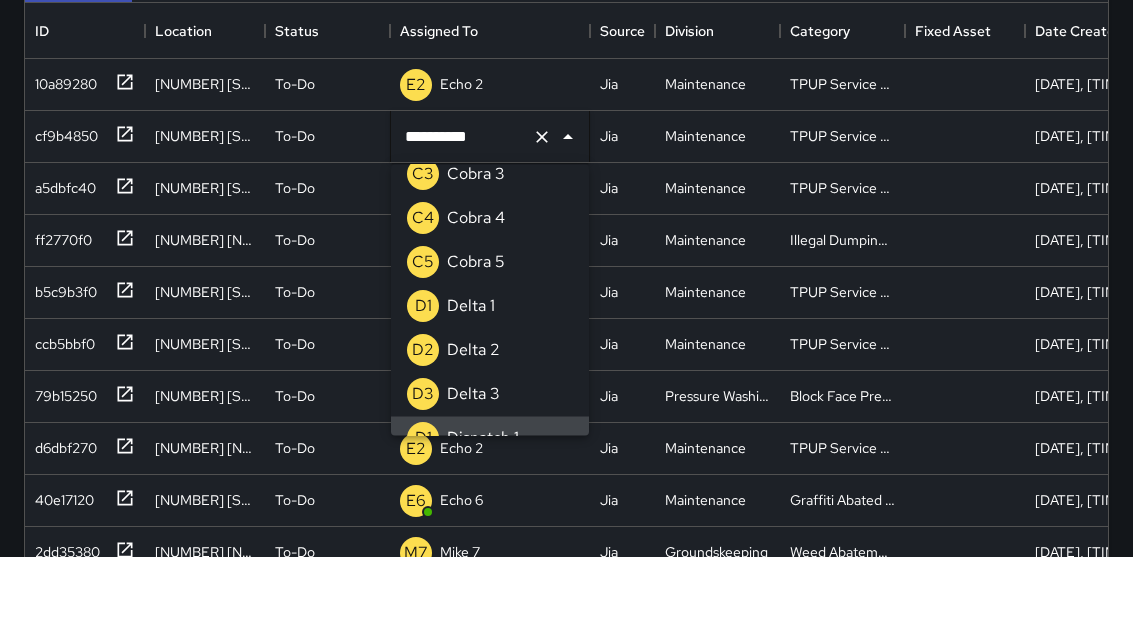click 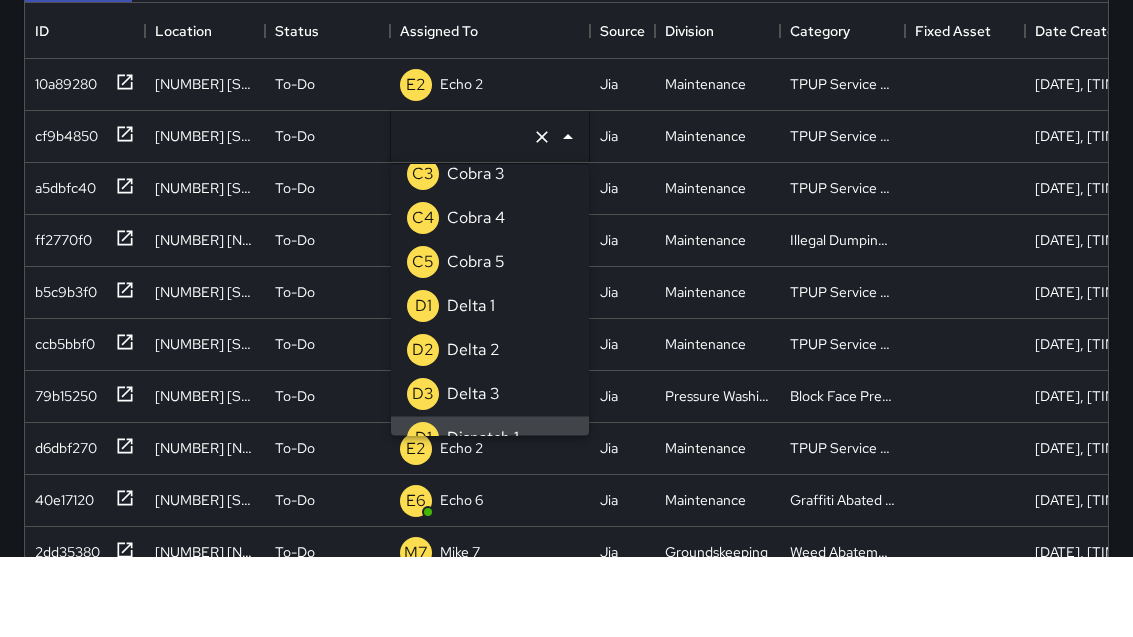 scroll, scrollTop: 8, scrollLeft: 0, axis: vertical 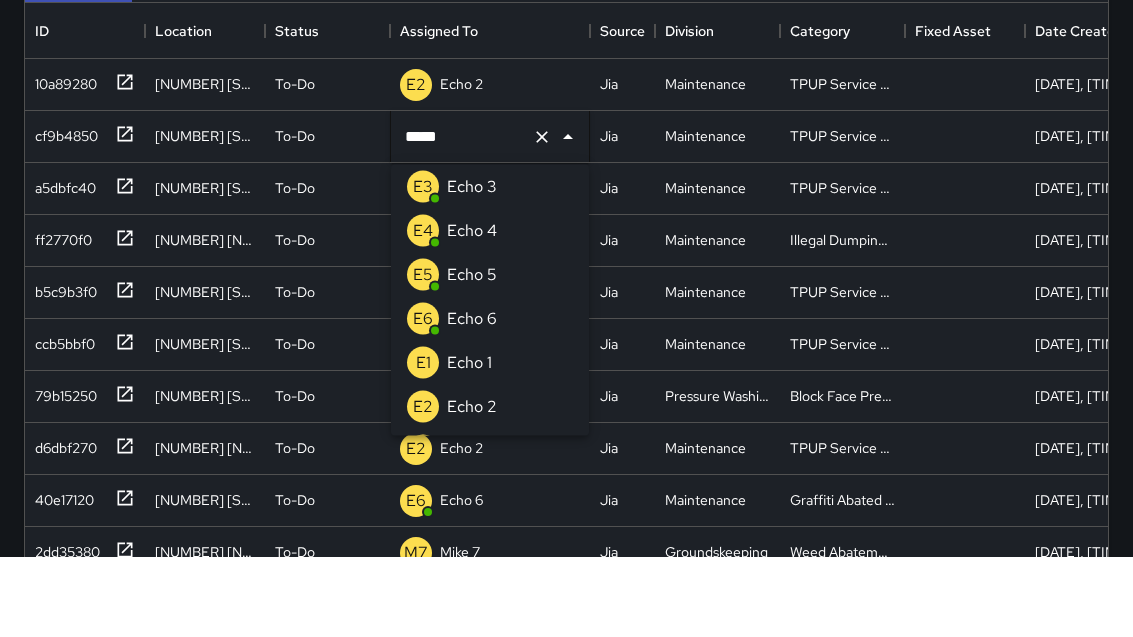 type on "******" 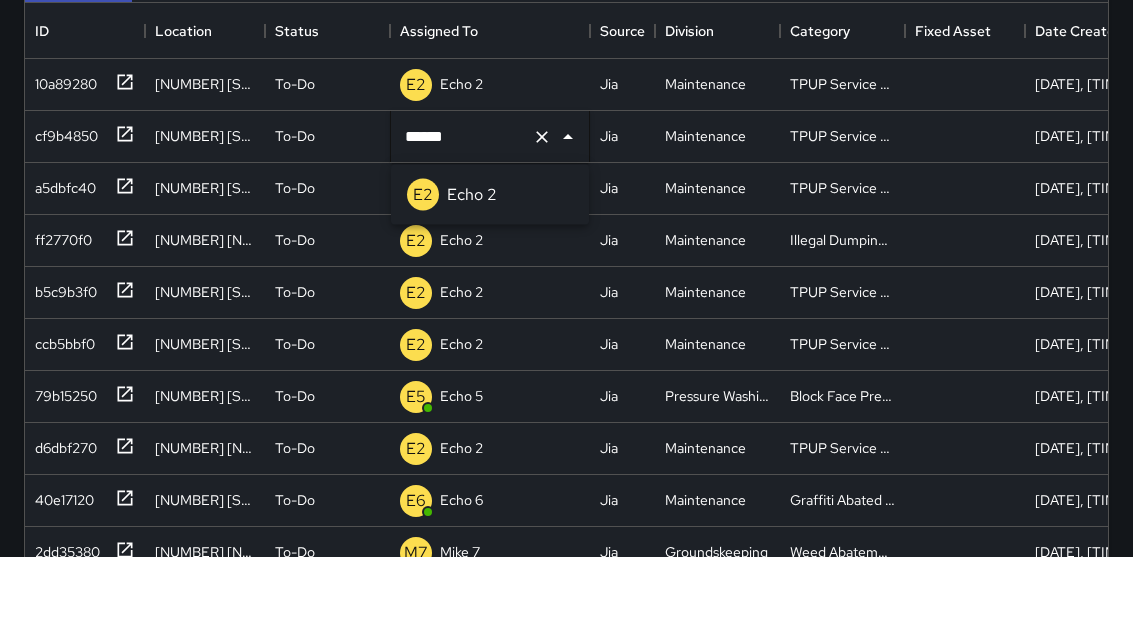 scroll, scrollTop: 0, scrollLeft: 0, axis: both 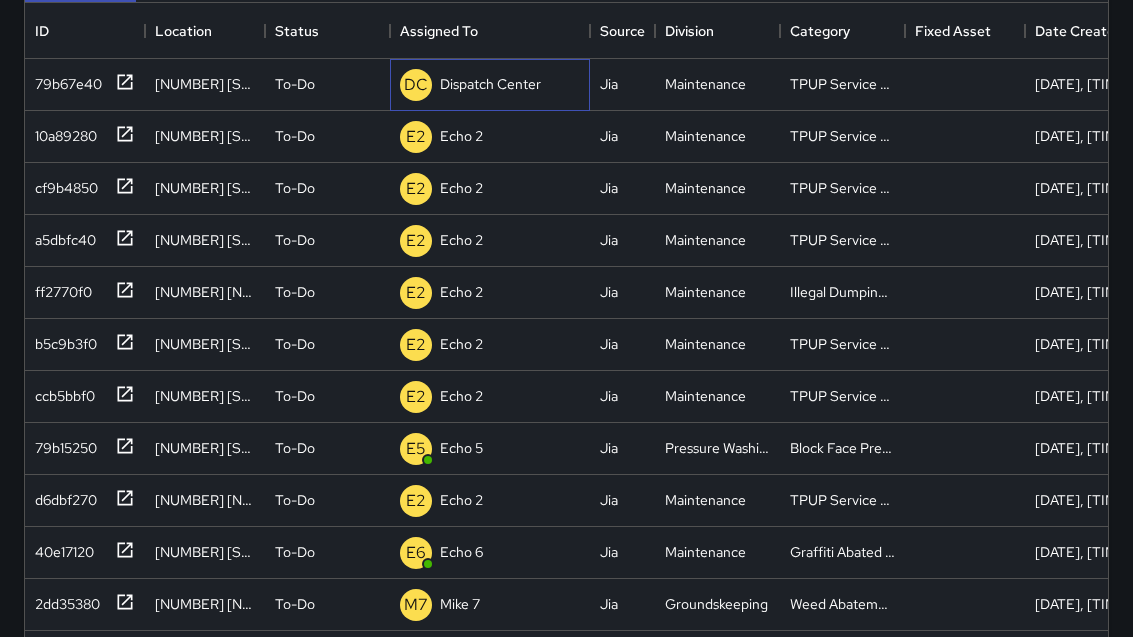 click on "Dispatch Center" at bounding box center [490, 84] 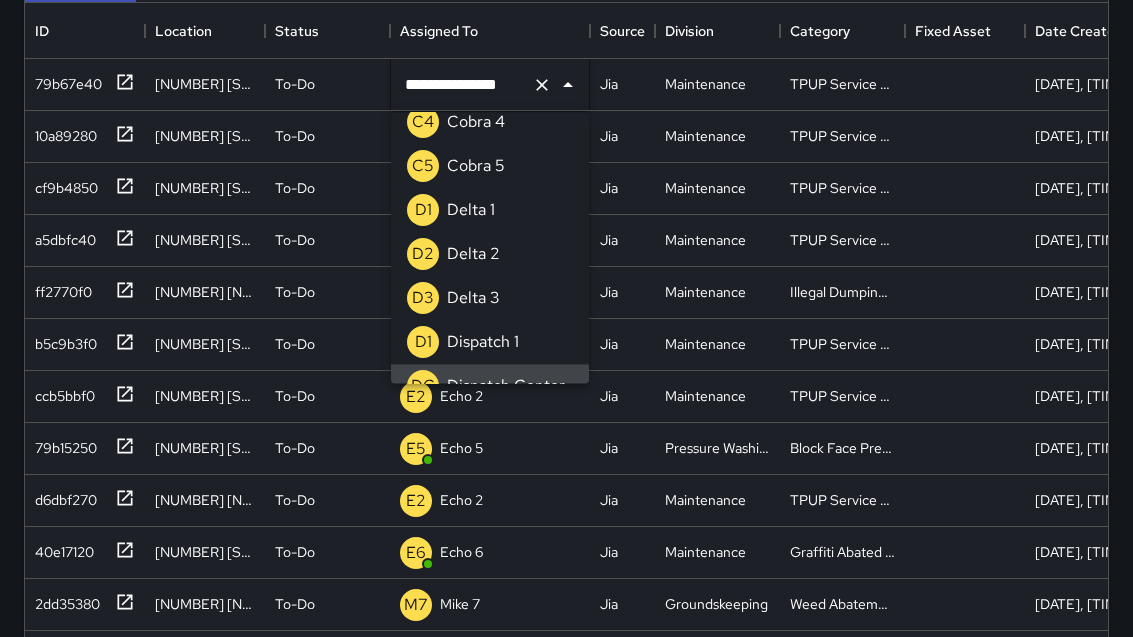 click 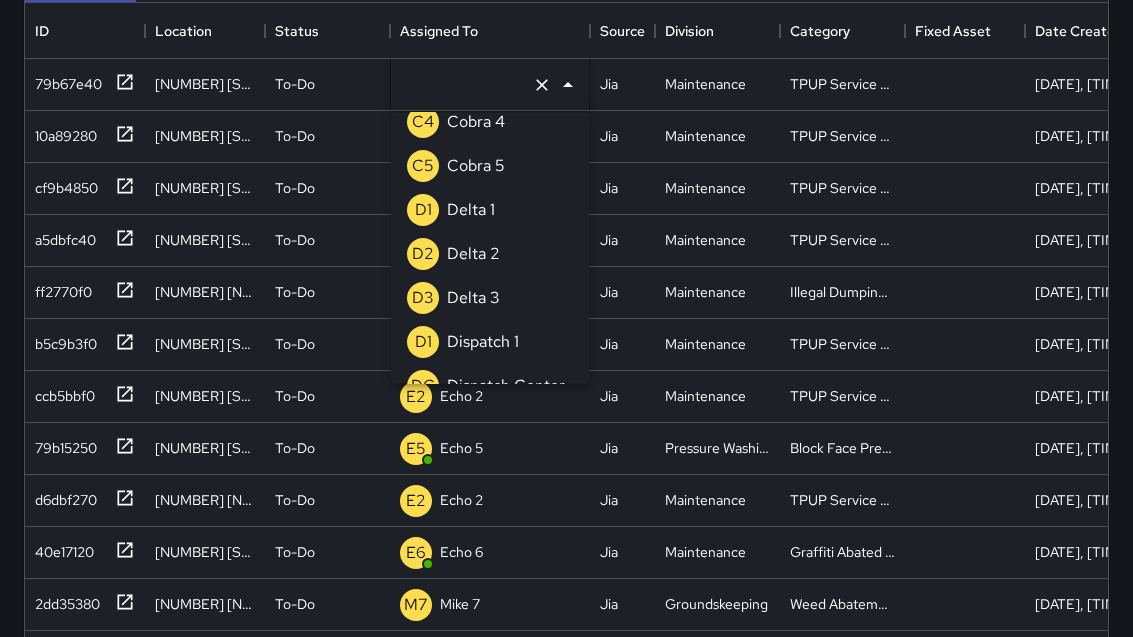 scroll, scrollTop: 8, scrollLeft: 0, axis: vertical 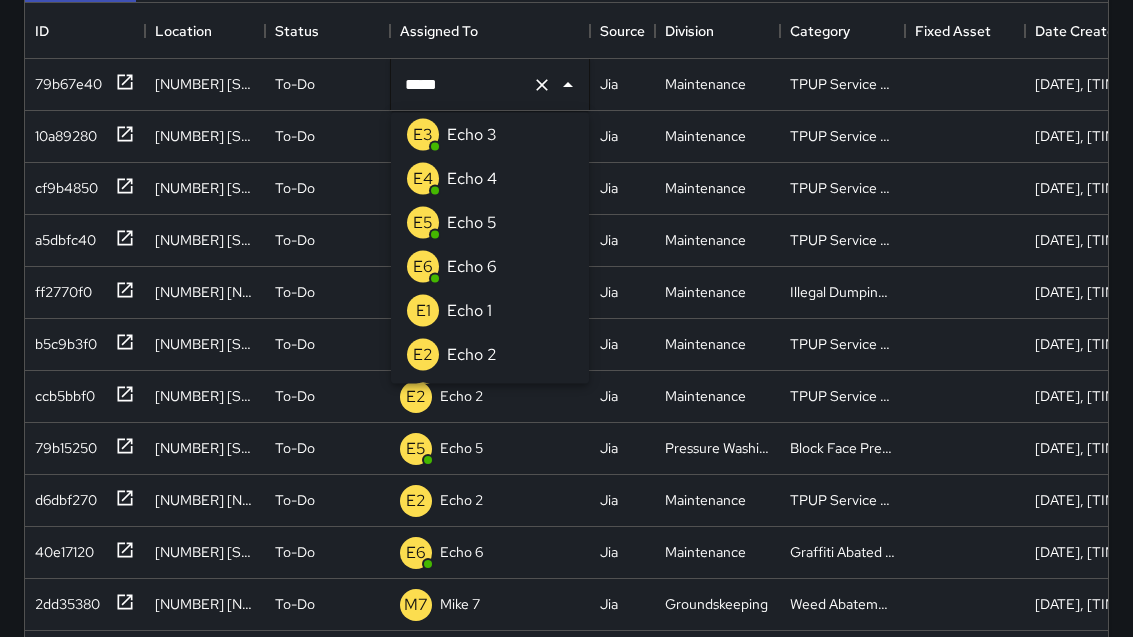 type on "******" 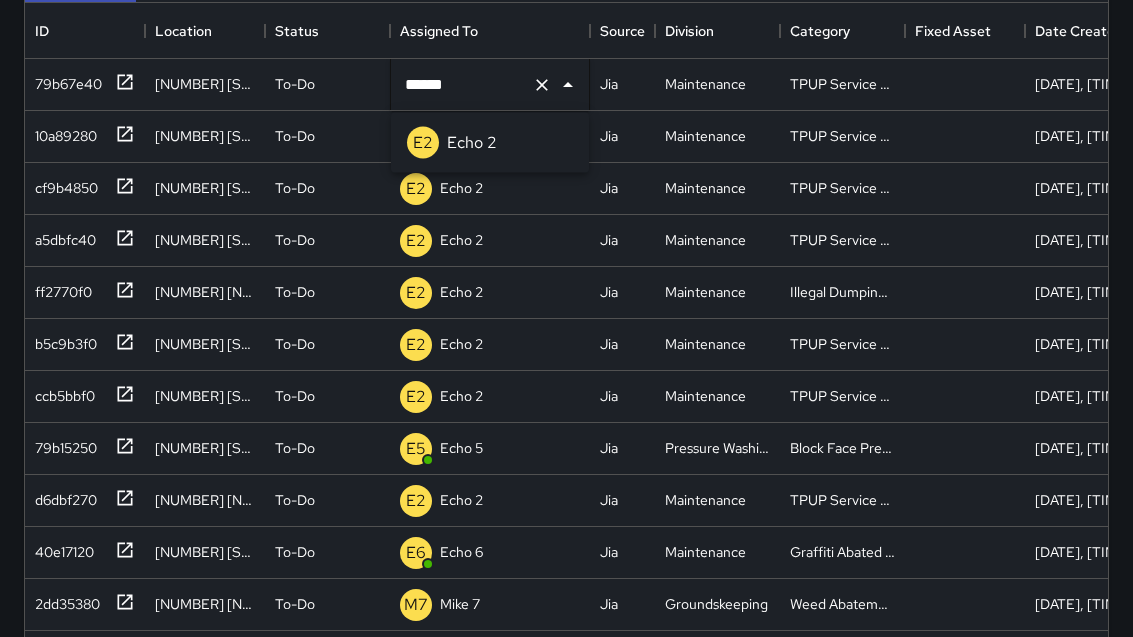 scroll, scrollTop: 0, scrollLeft: 0, axis: both 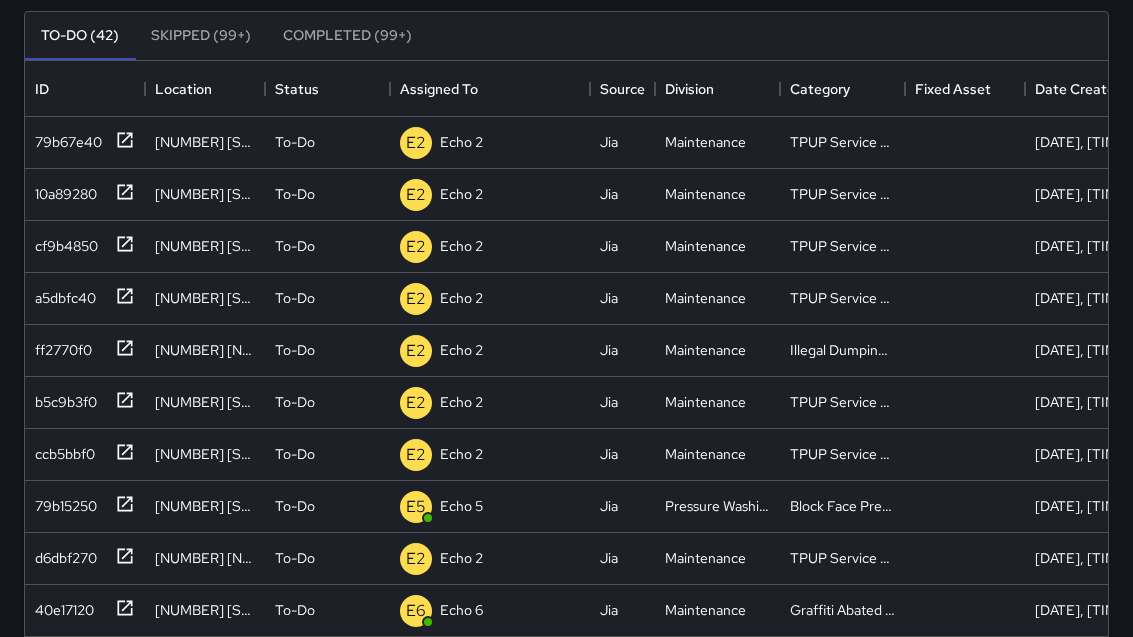 click on "To-Do (42) Skipped (99+) Completed (99+)" at bounding box center [566, 36] 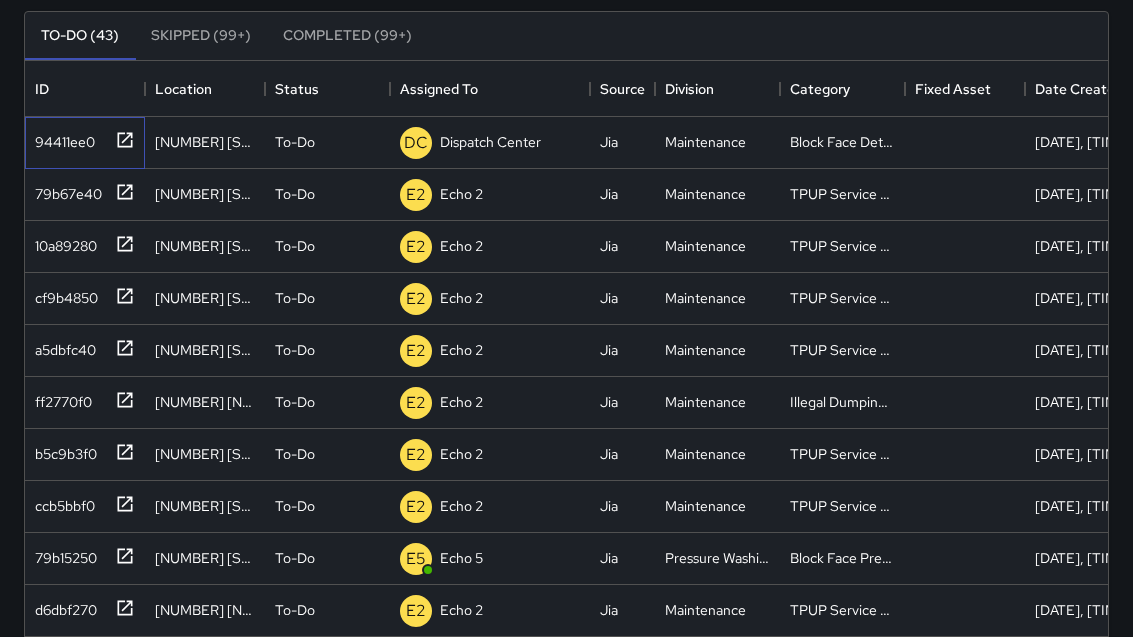 click on "94411ee0" at bounding box center [61, 138] 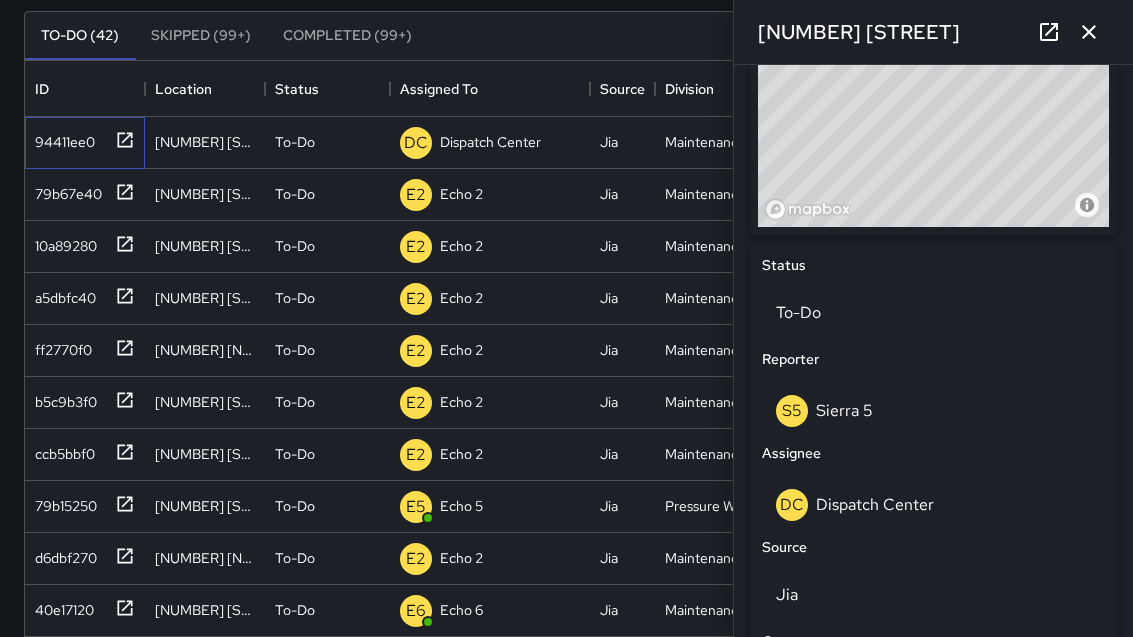 scroll, scrollTop: 757, scrollLeft: 0, axis: vertical 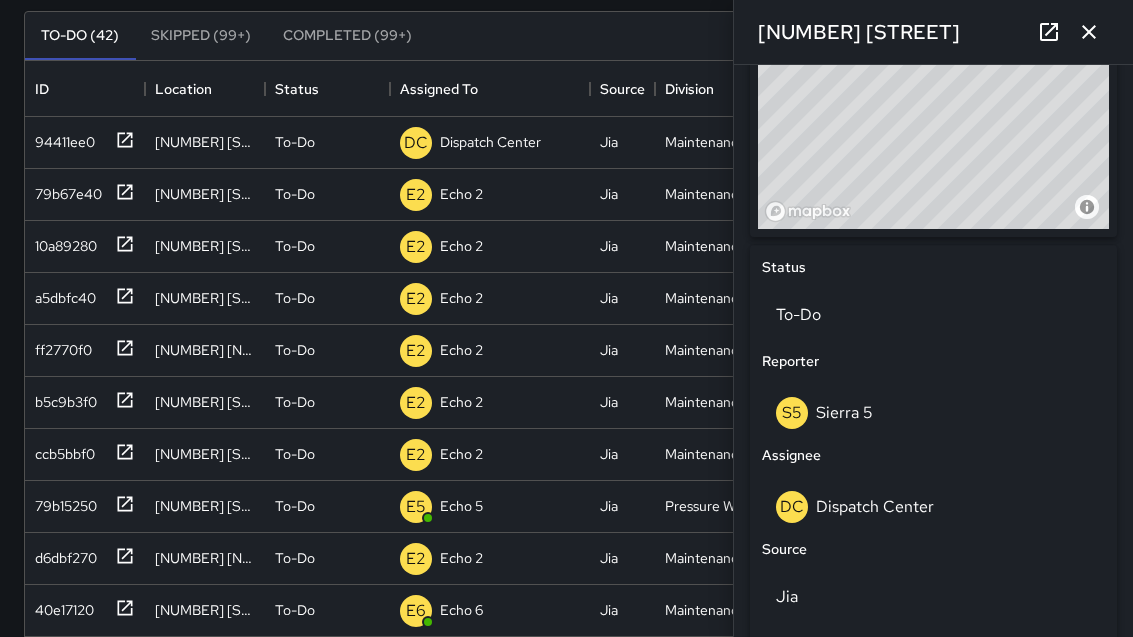 click on "DC Dispatch Center" at bounding box center (933, 507) 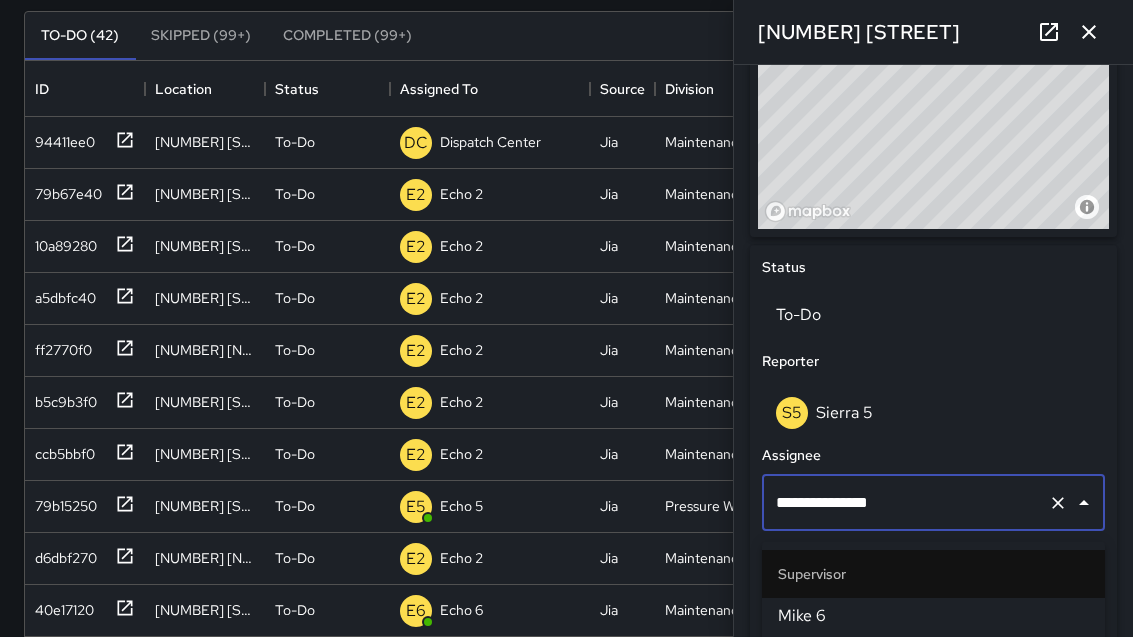 scroll, scrollTop: 197, scrollLeft: 0, axis: vertical 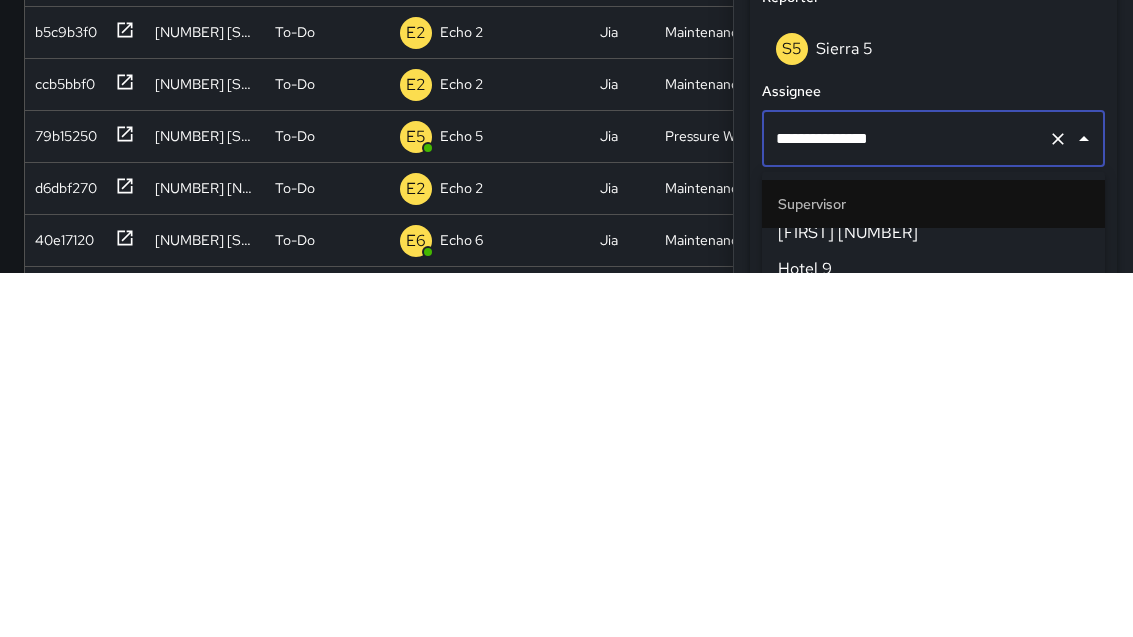 click 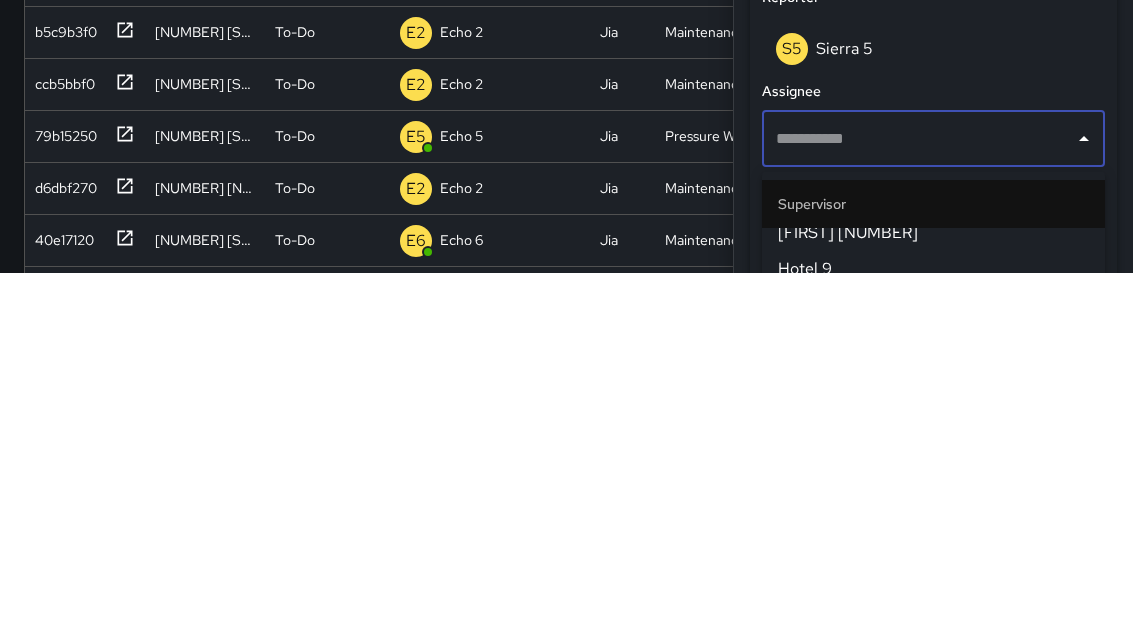 scroll, scrollTop: 0, scrollLeft: 0, axis: both 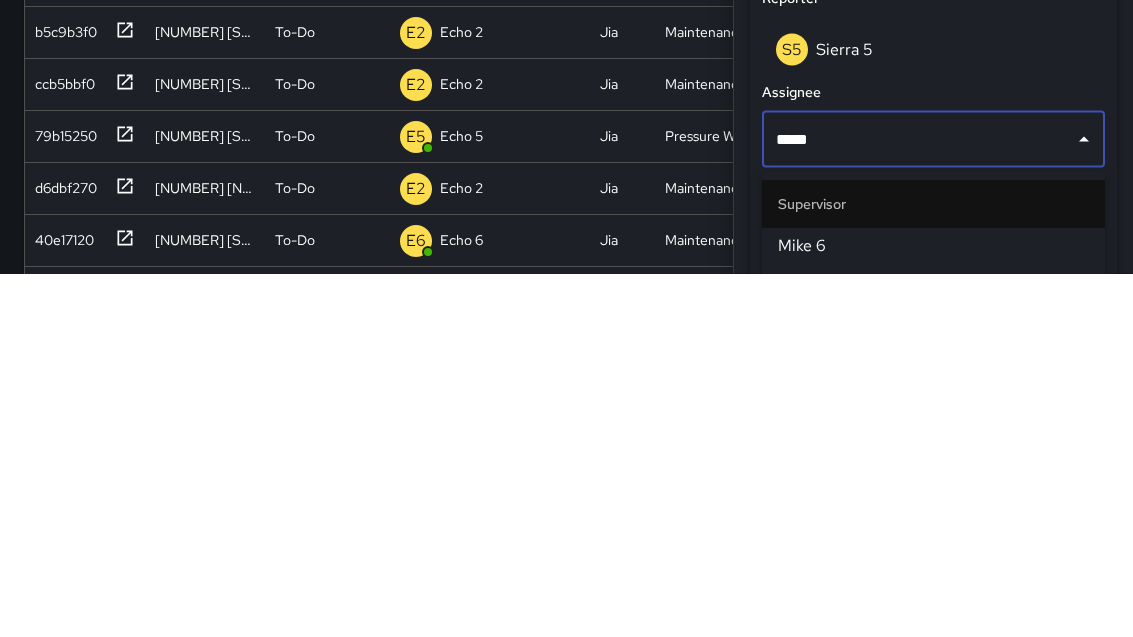 type on "******" 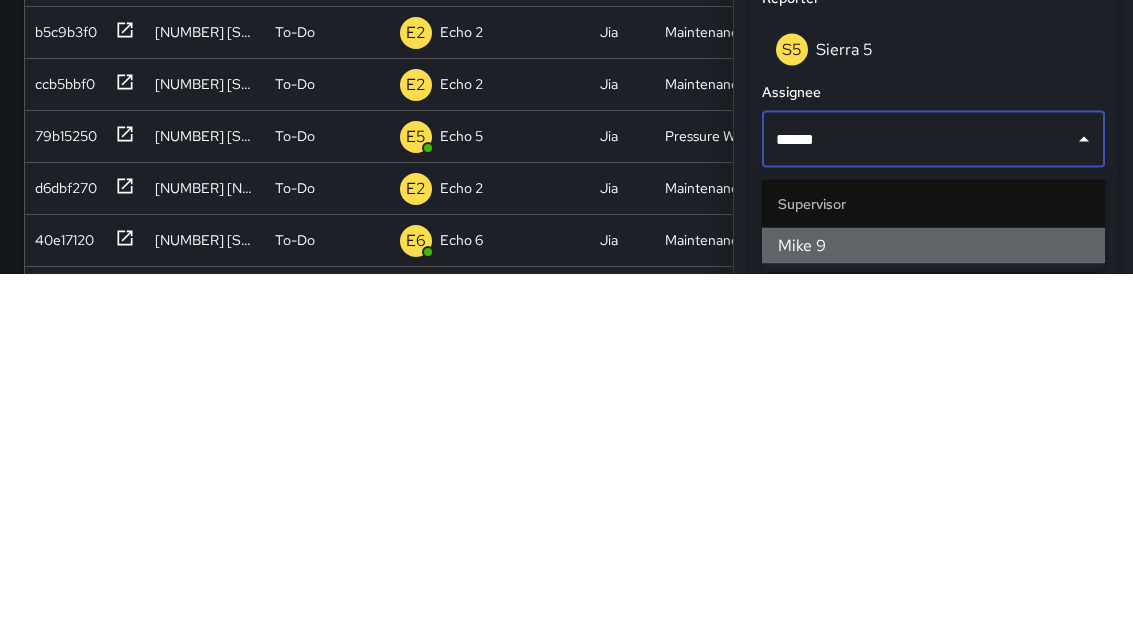 click on "Mike 9" at bounding box center (933, 610) 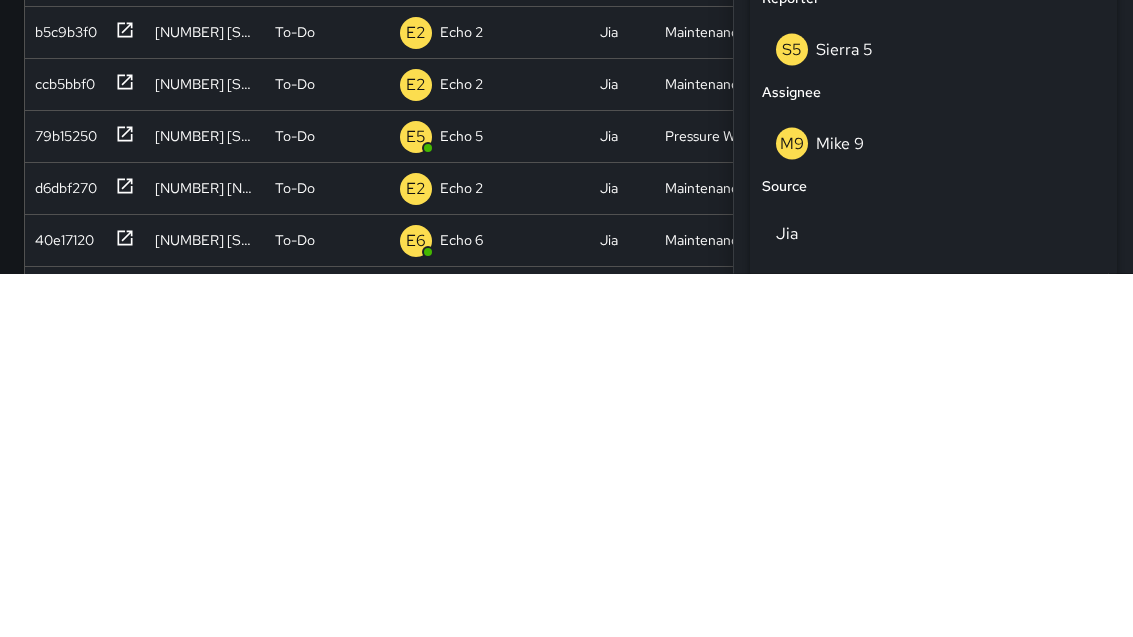 scroll, scrollTop: 480, scrollLeft: 0, axis: vertical 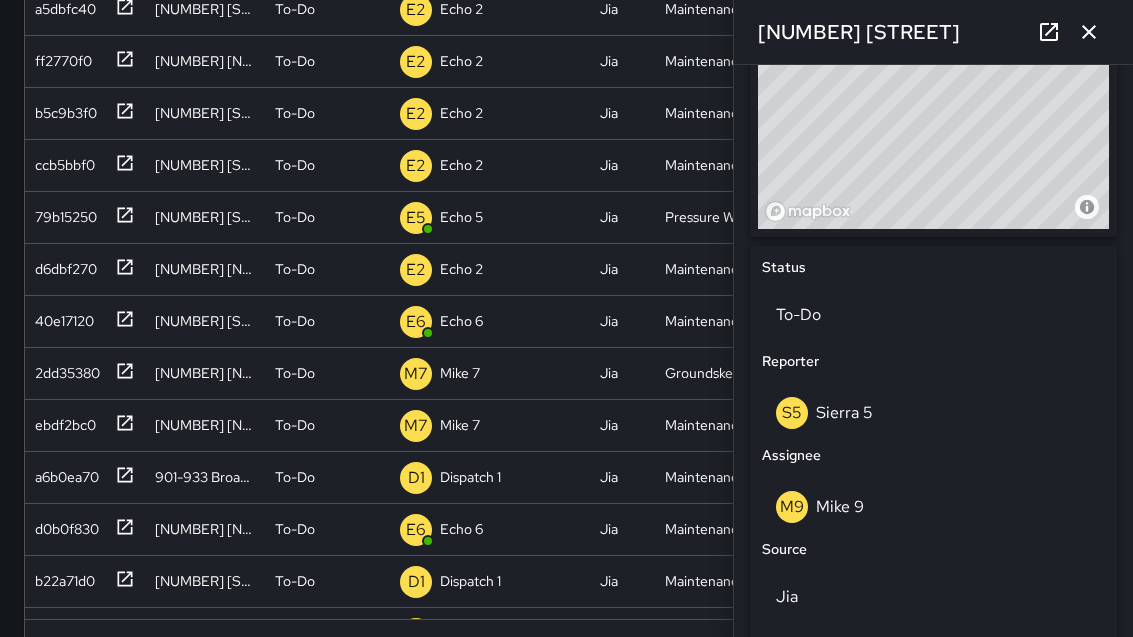 click 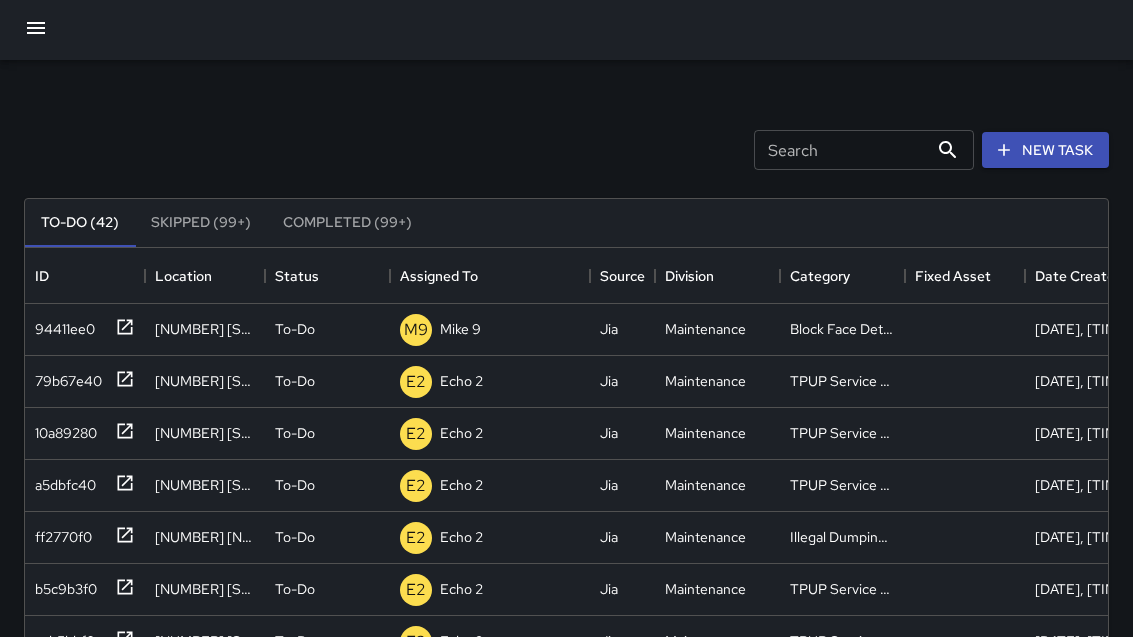 scroll, scrollTop: 0, scrollLeft: 0, axis: both 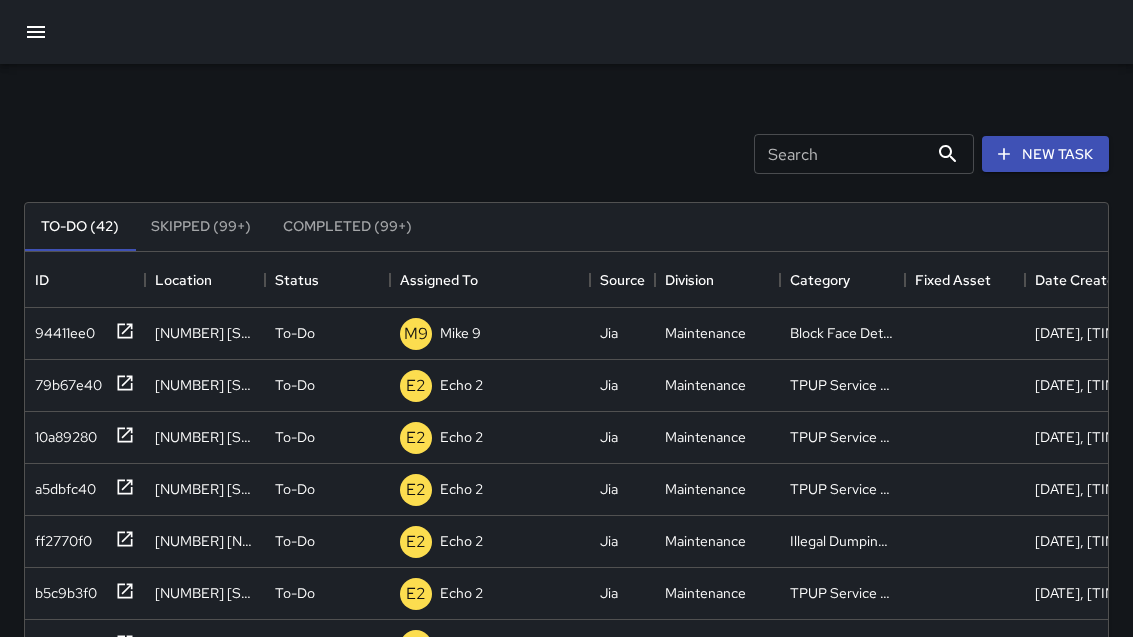 click on "Search Search New Task" at bounding box center [566, 154] 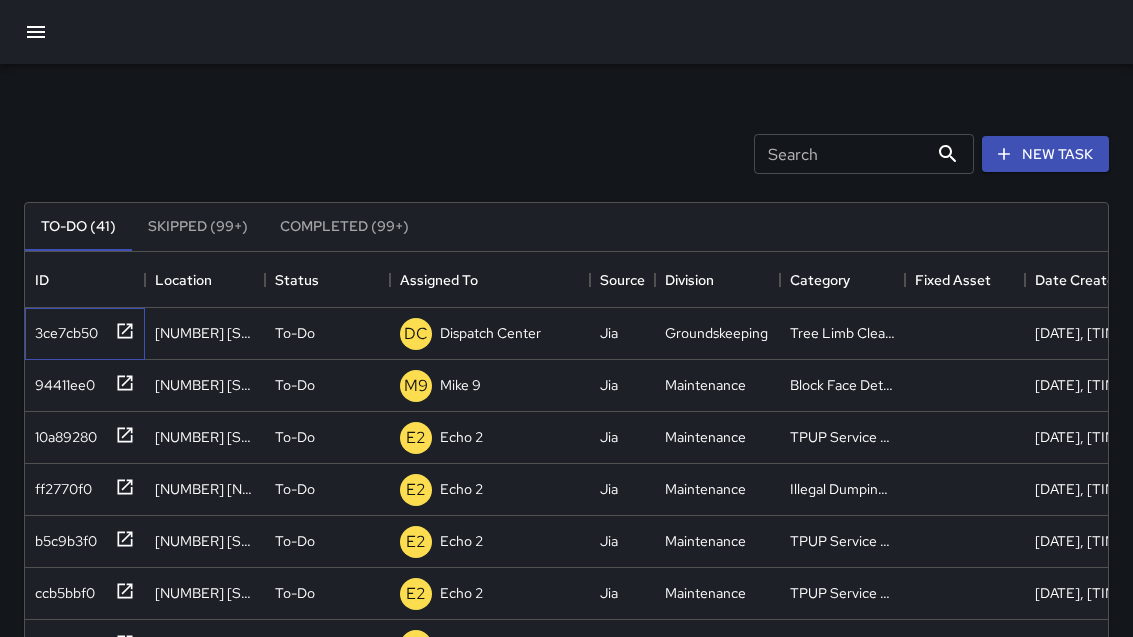 click on "3ce7cb50" at bounding box center (81, 329) 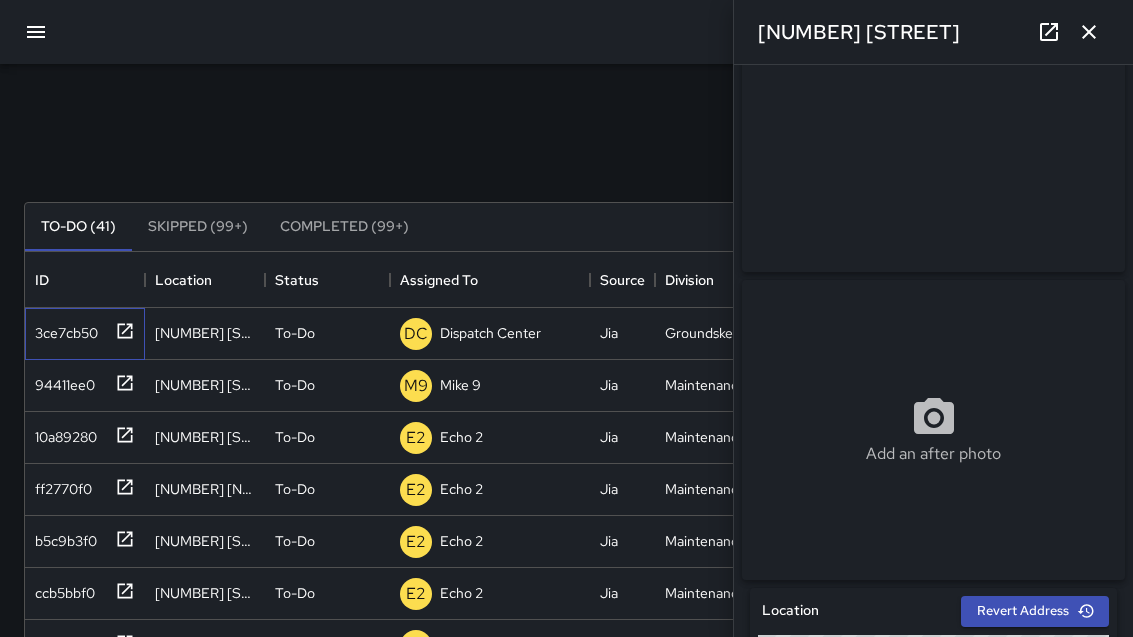 scroll, scrollTop: 77, scrollLeft: 0, axis: vertical 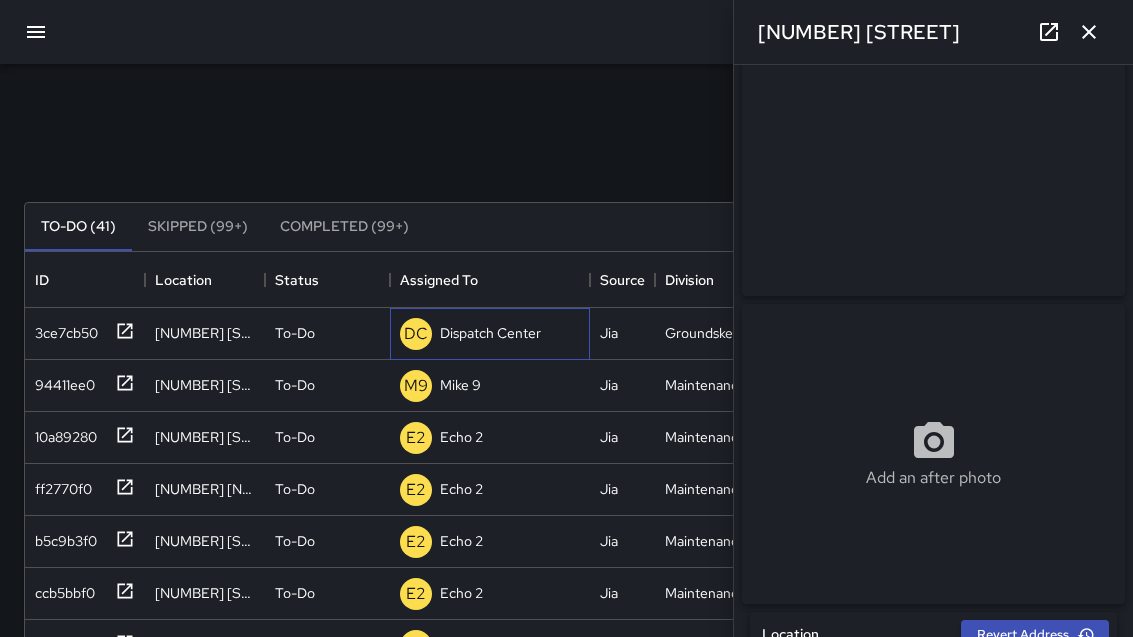 click on "Dispatch Center" at bounding box center [490, 333] 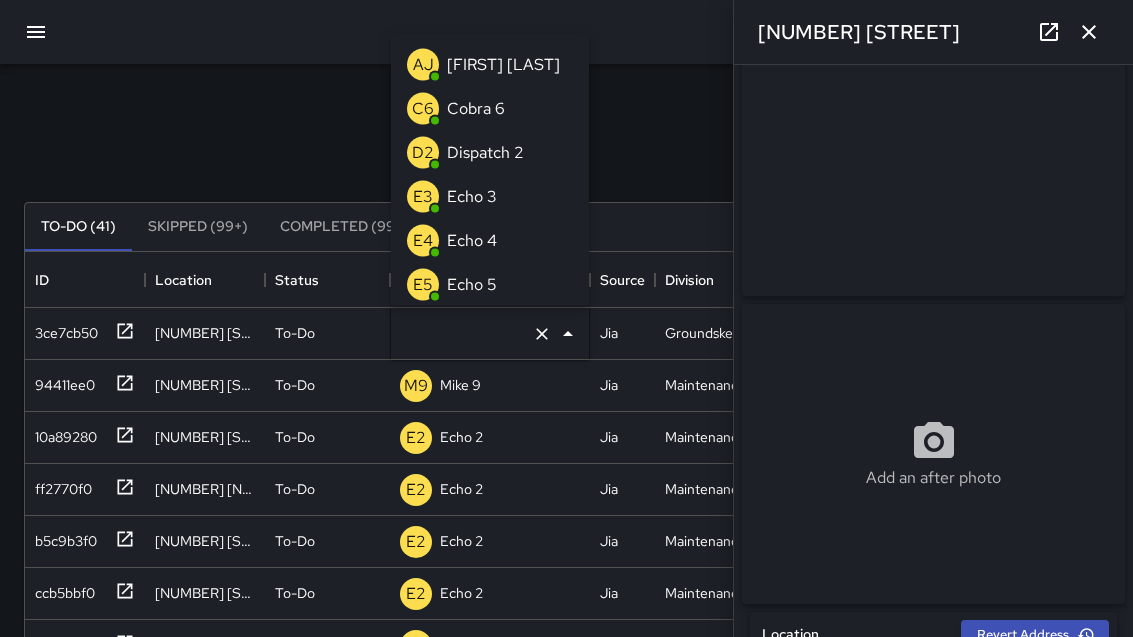type on "**********" 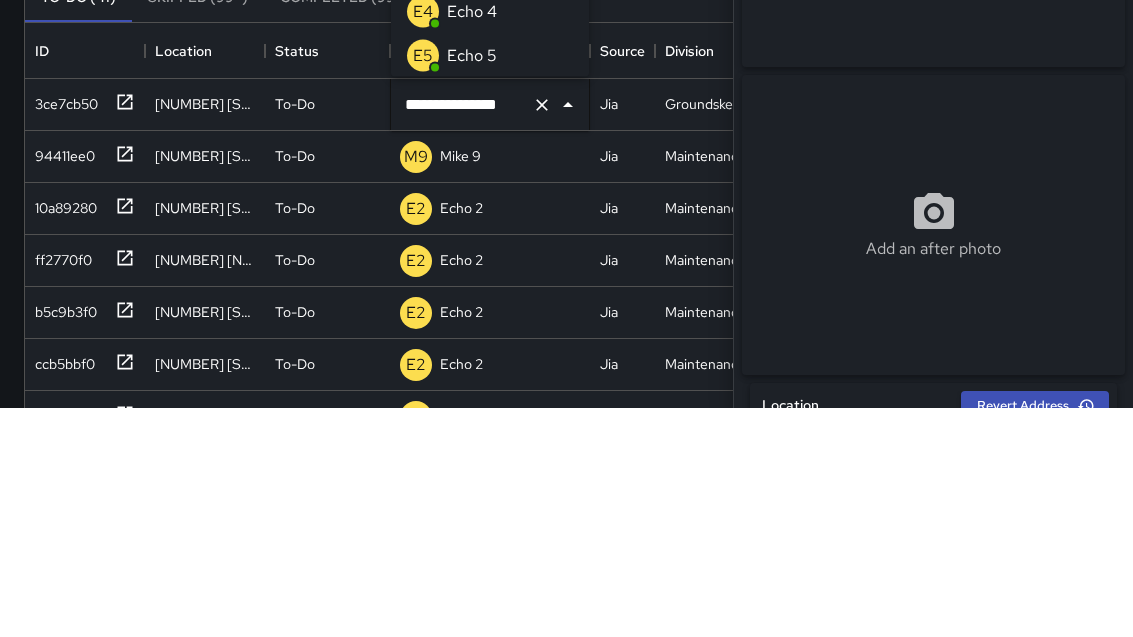 scroll, scrollTop: 1252, scrollLeft: 0, axis: vertical 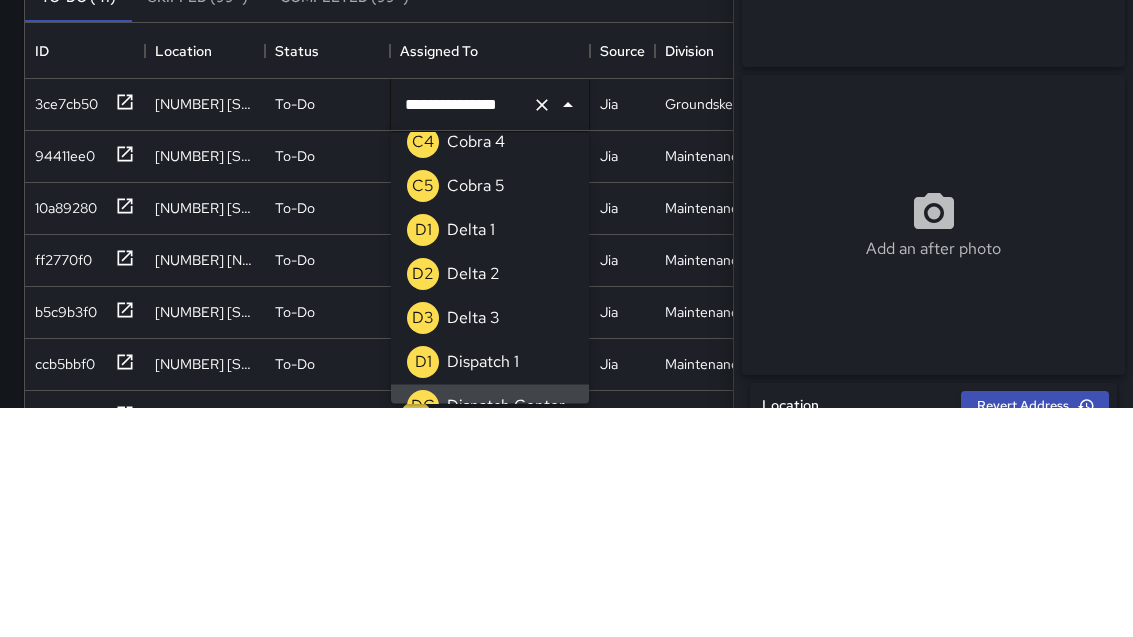 click 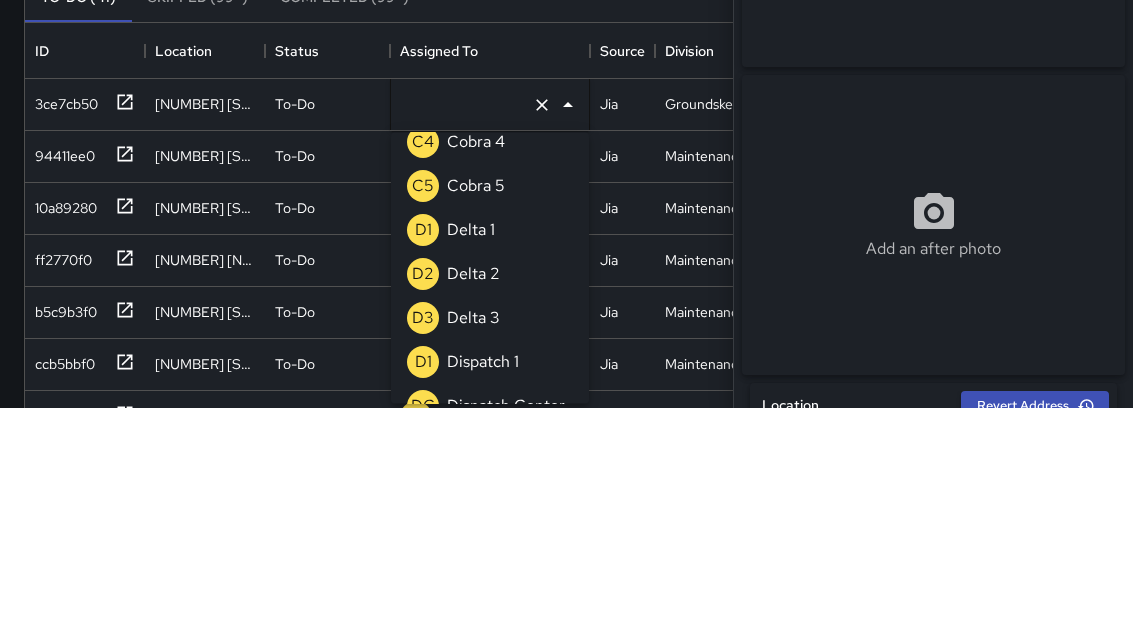 scroll, scrollTop: 8, scrollLeft: 0, axis: vertical 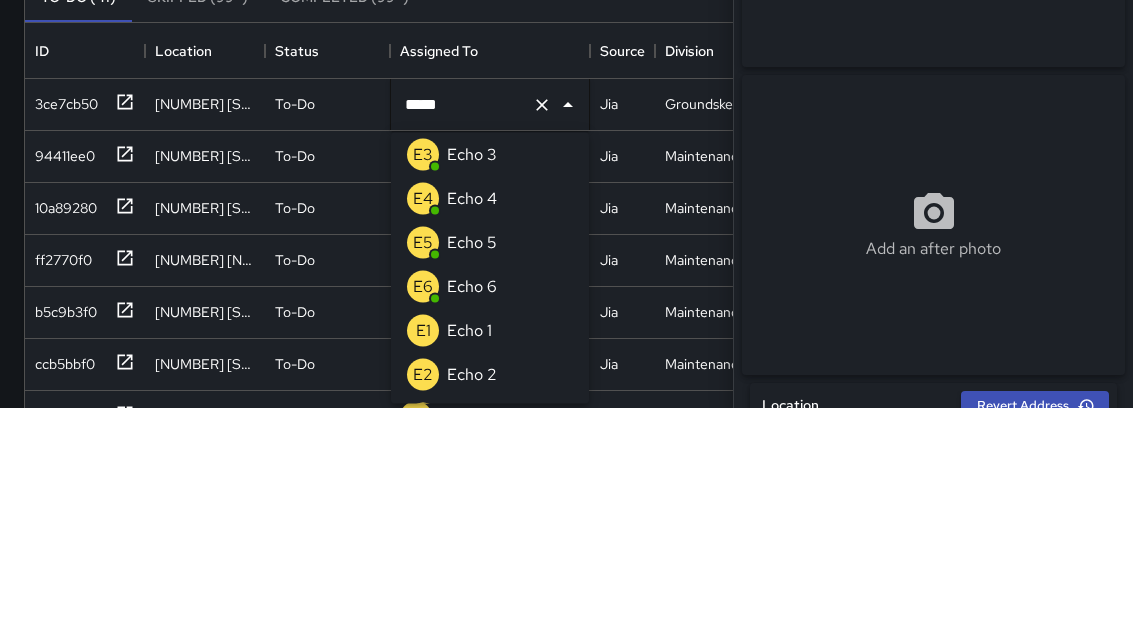 type on "******" 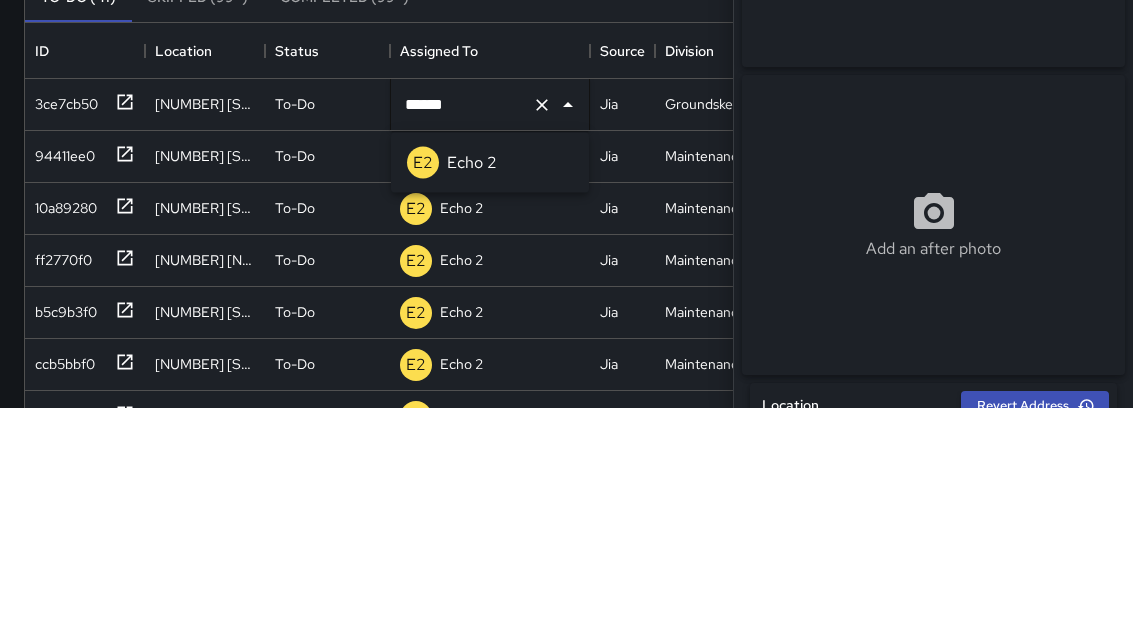 scroll, scrollTop: 0, scrollLeft: 0, axis: both 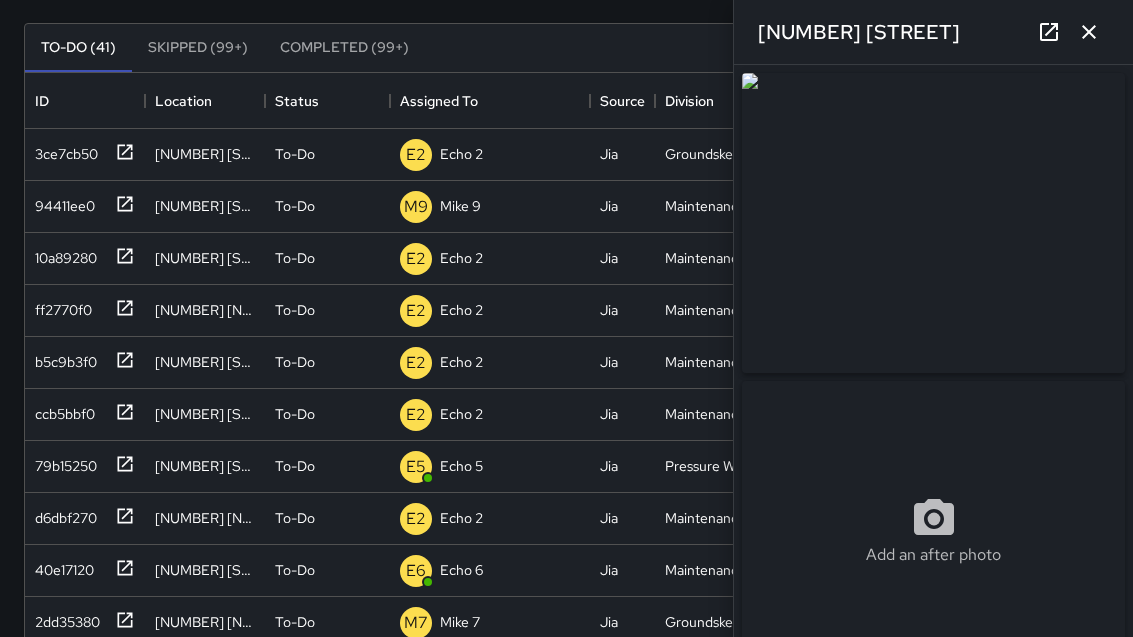 click on "To-Do (41) Skipped (99+) Completed (99+)" at bounding box center [566, 48] 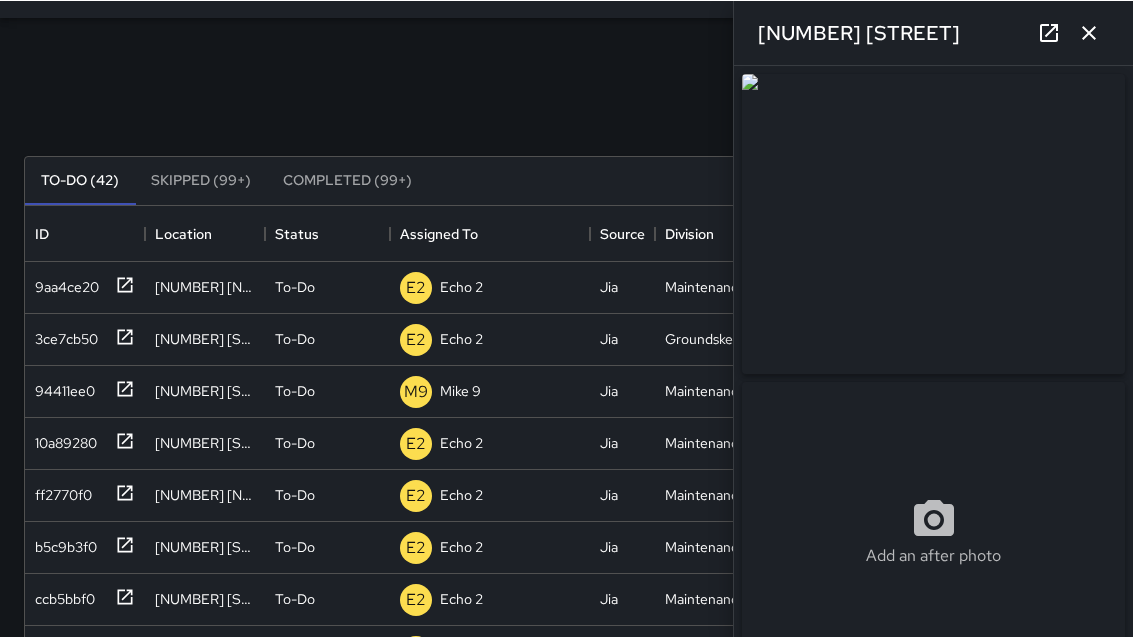 scroll, scrollTop: 0, scrollLeft: 0, axis: both 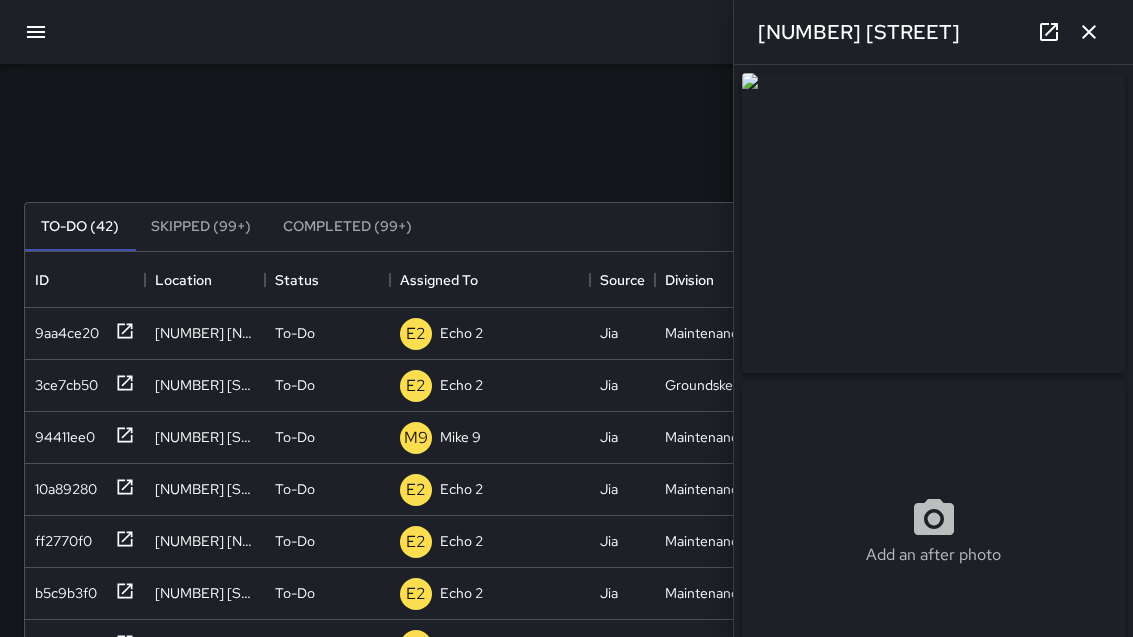 click 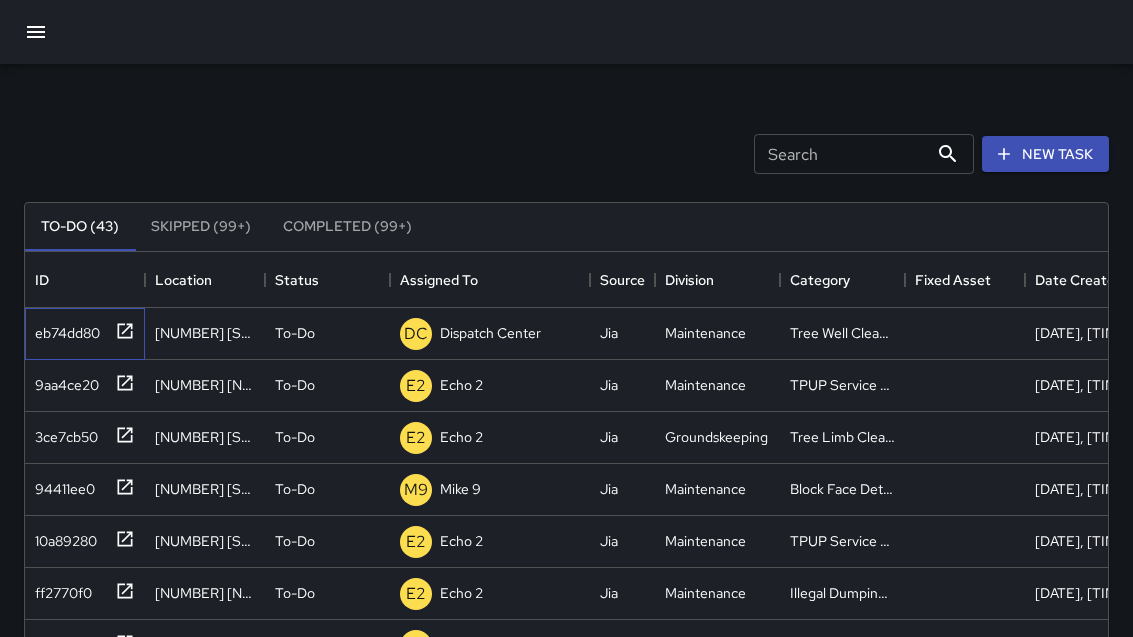 click on "eb74dd80" at bounding box center (63, 329) 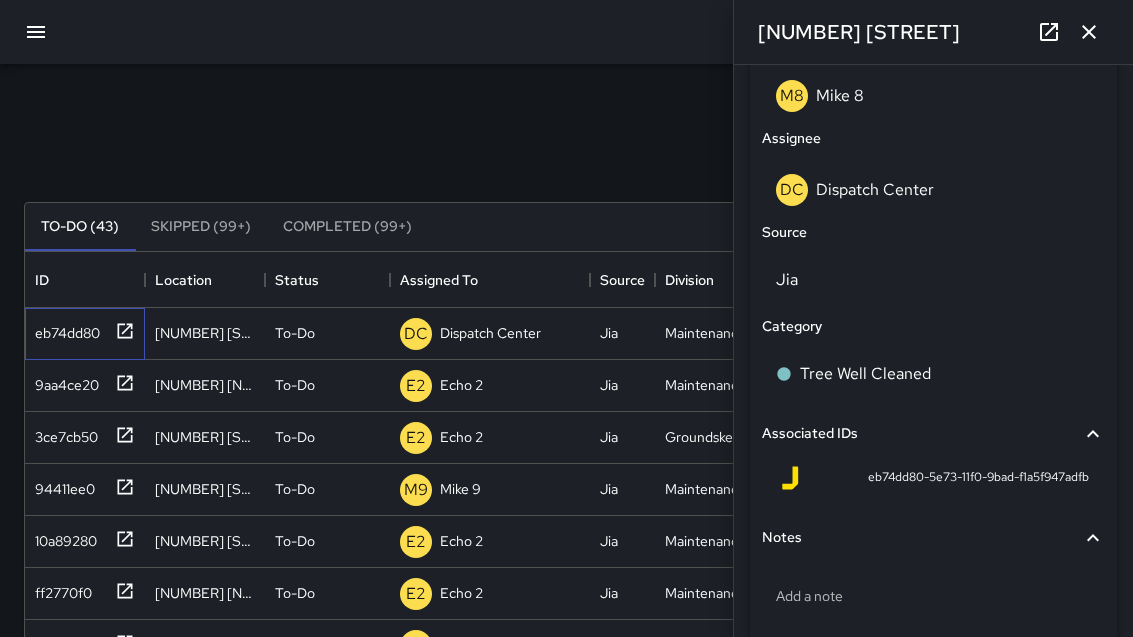 scroll, scrollTop: 1072, scrollLeft: 0, axis: vertical 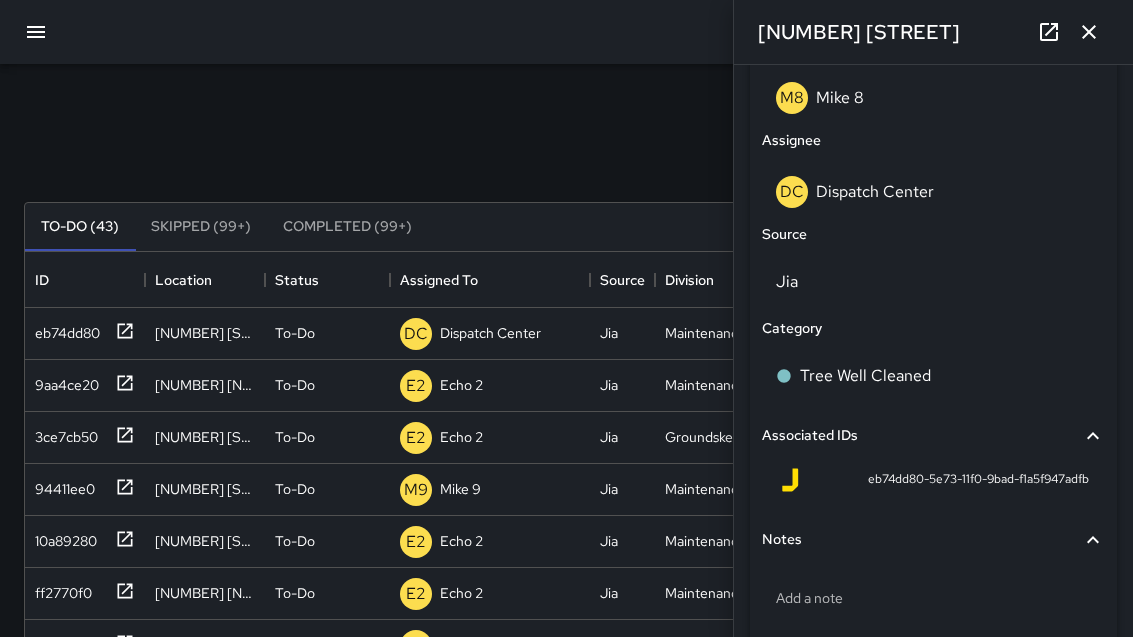 click on "Tree Well Cleaned" at bounding box center [933, 376] 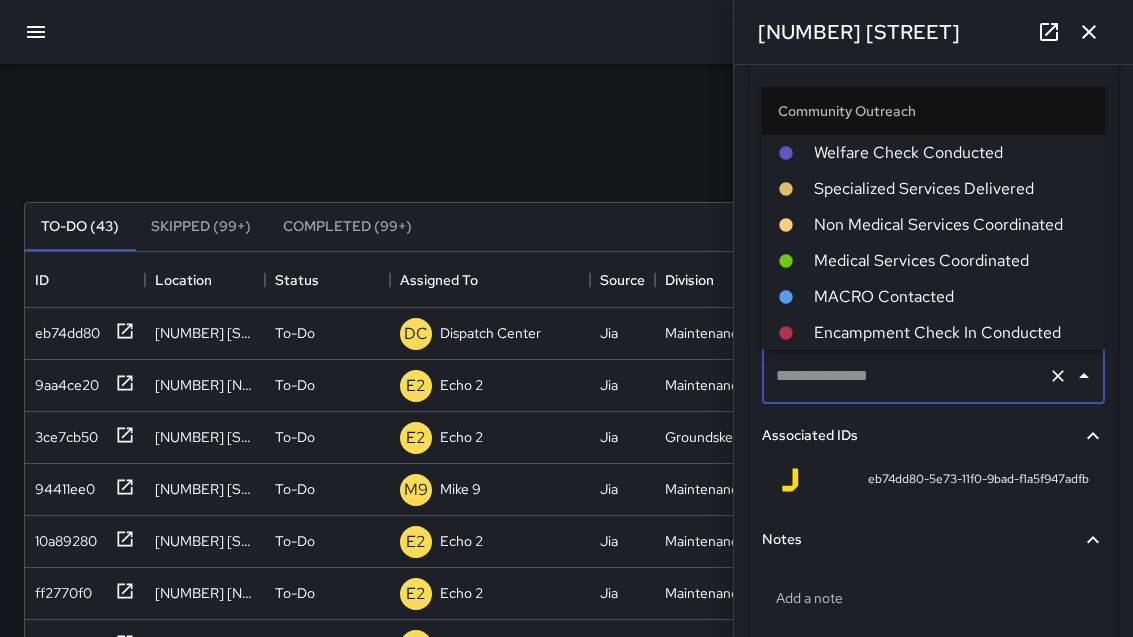 type on "**********" 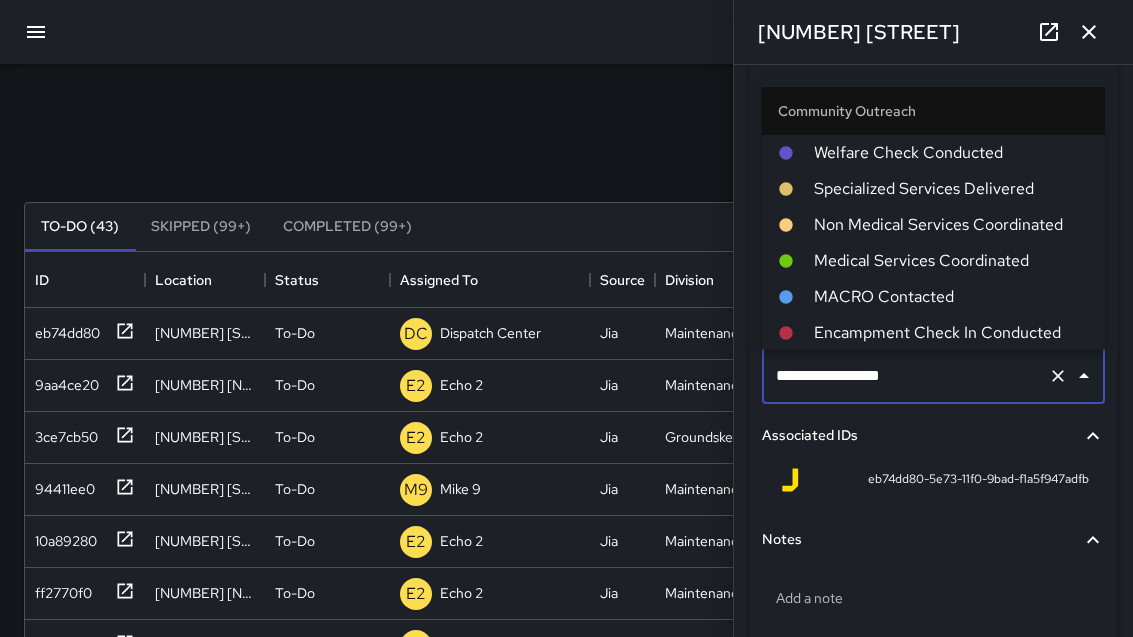 scroll, scrollTop: 1188, scrollLeft: 0, axis: vertical 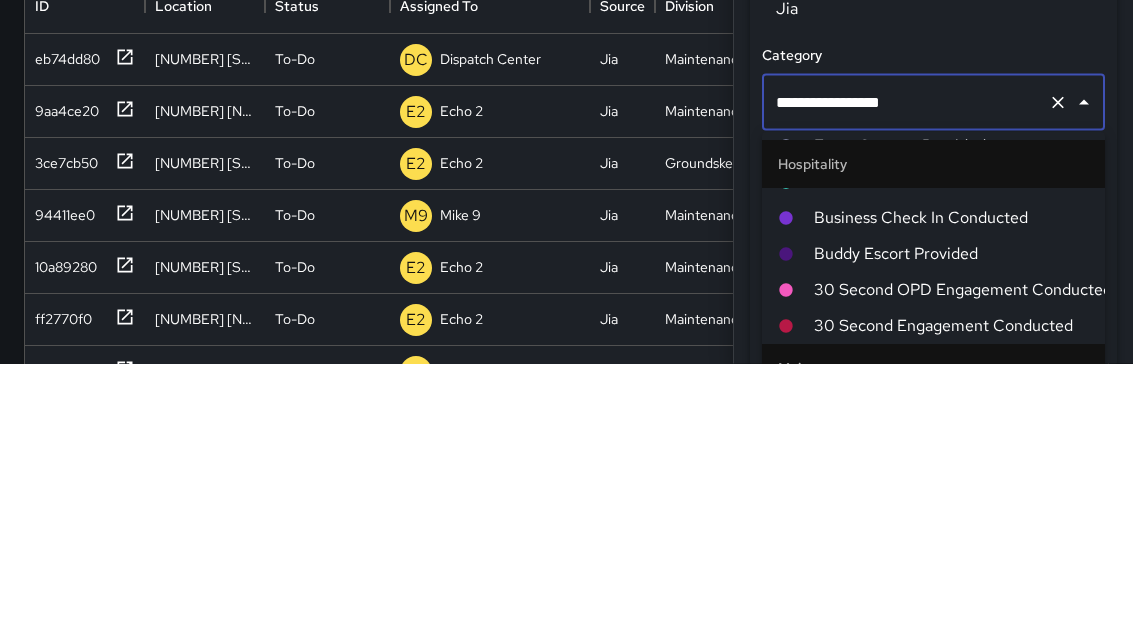 click at bounding box center (1058, 376) 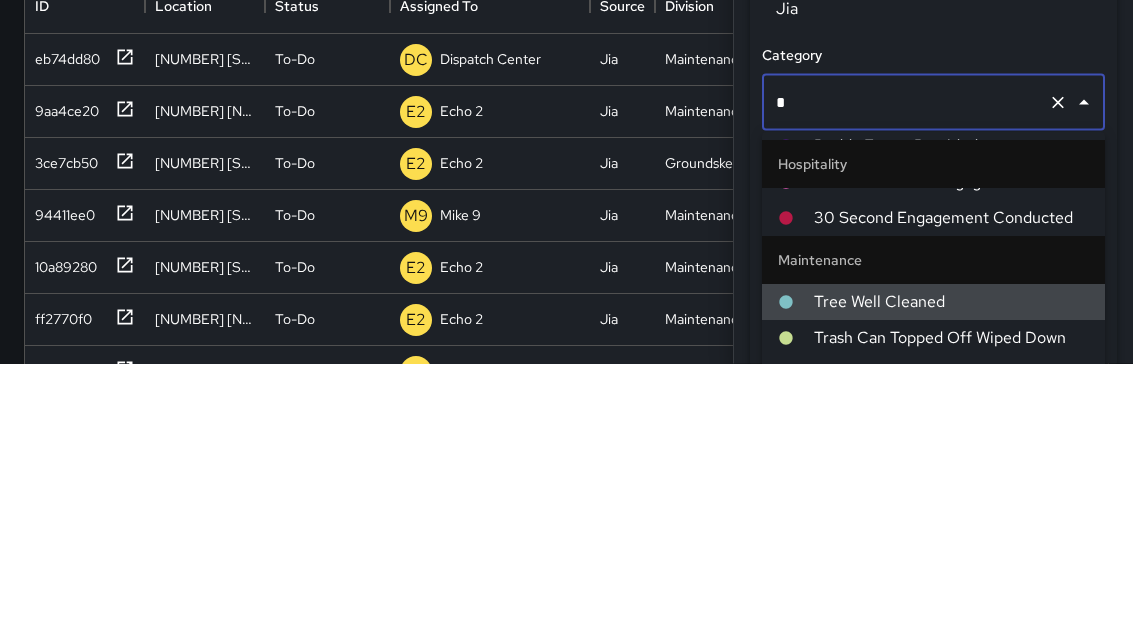 type on "**" 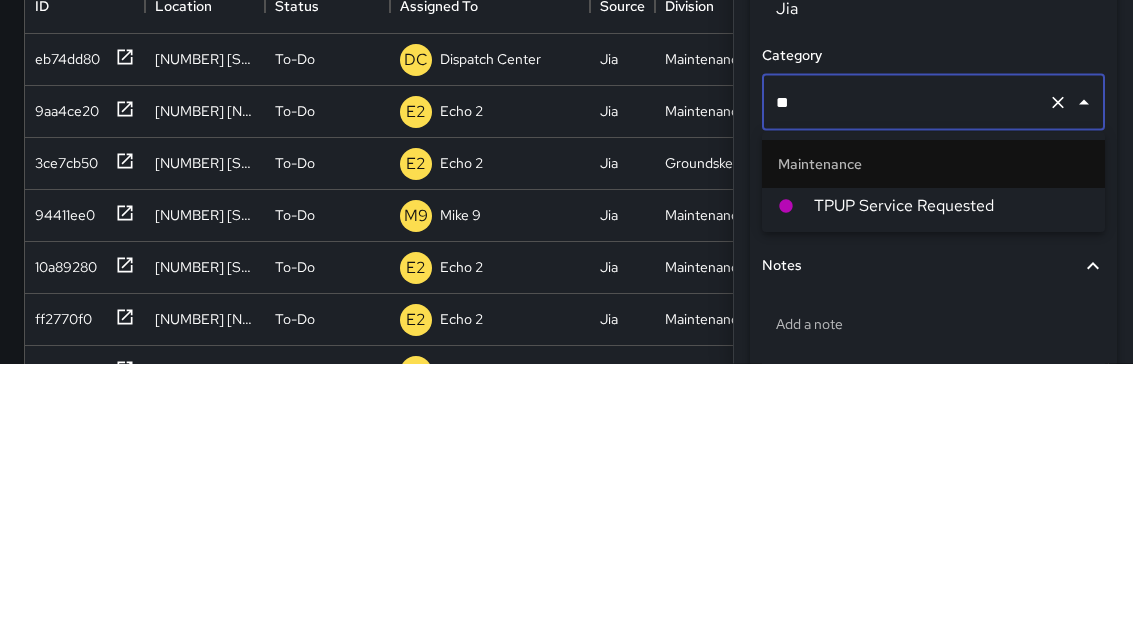 scroll, scrollTop: 0, scrollLeft: 0, axis: both 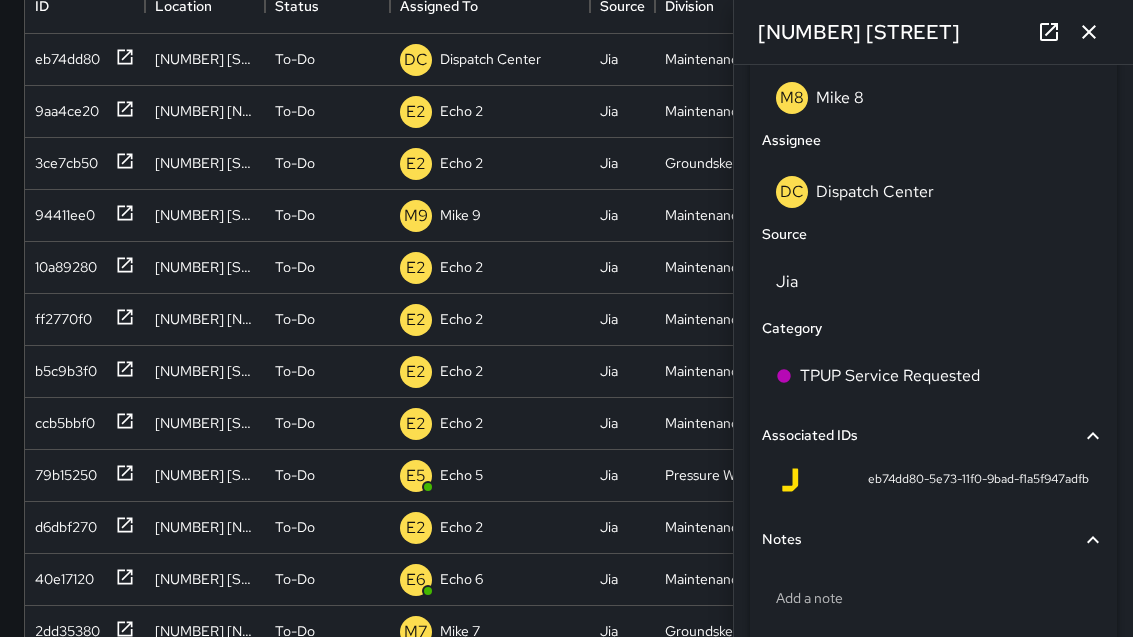 click on "DC Dispatch Center" at bounding box center (933, 192) 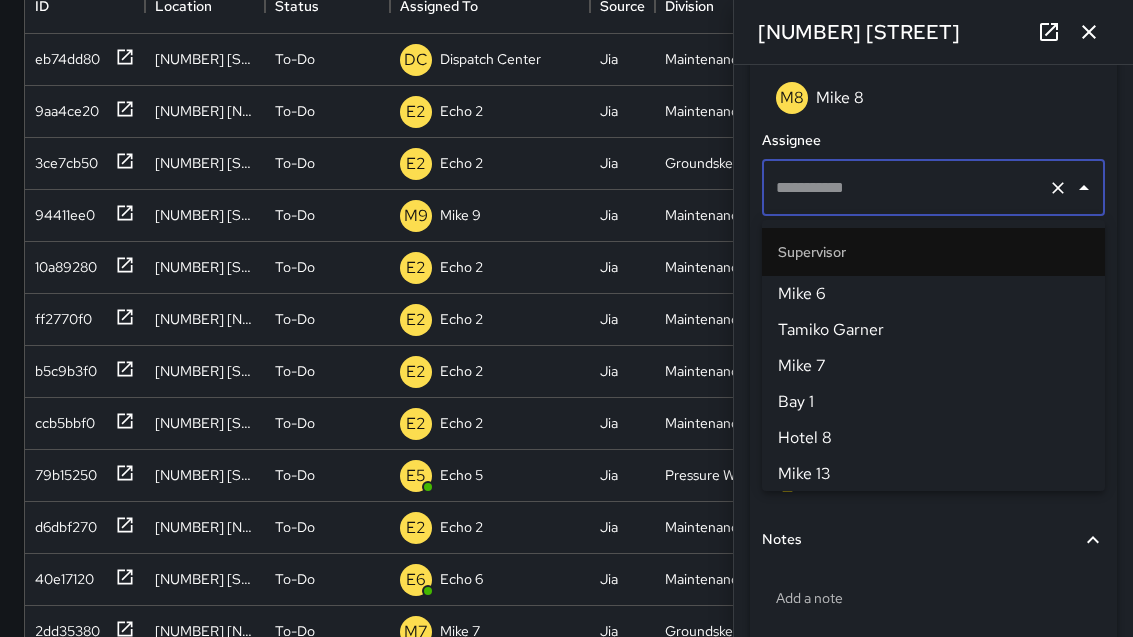 type on "**********" 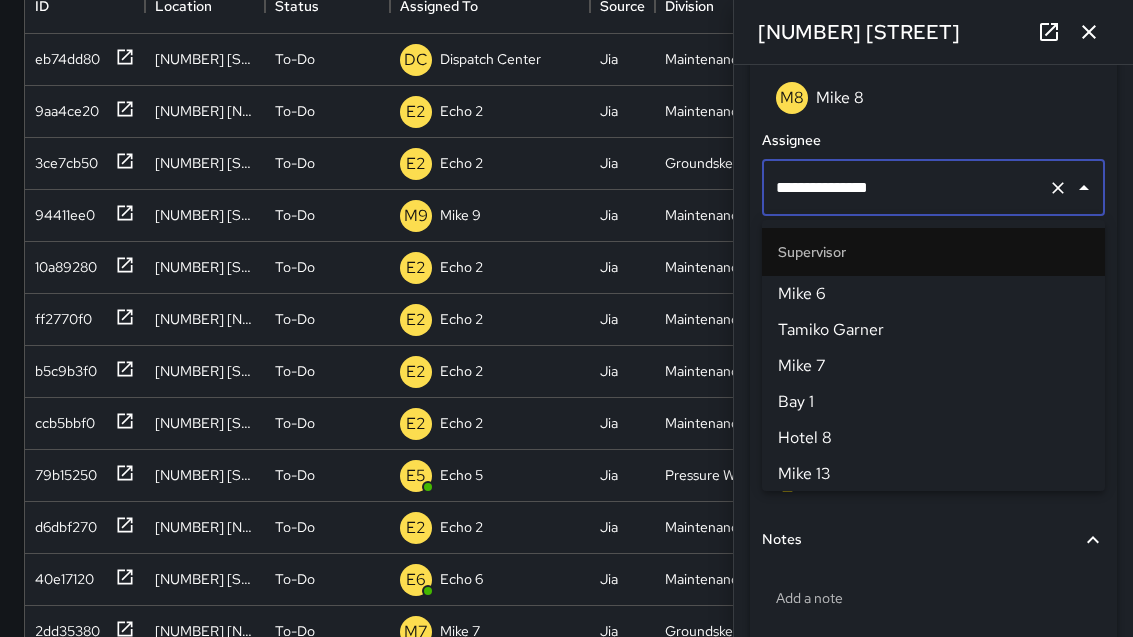 scroll, scrollTop: 273, scrollLeft: 0, axis: vertical 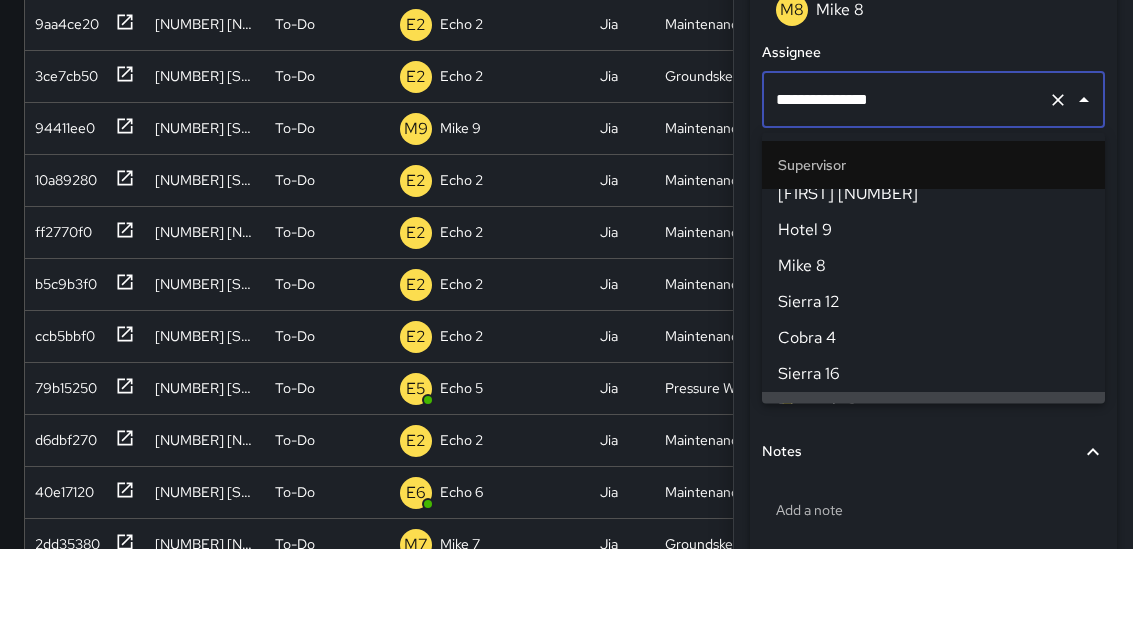 click 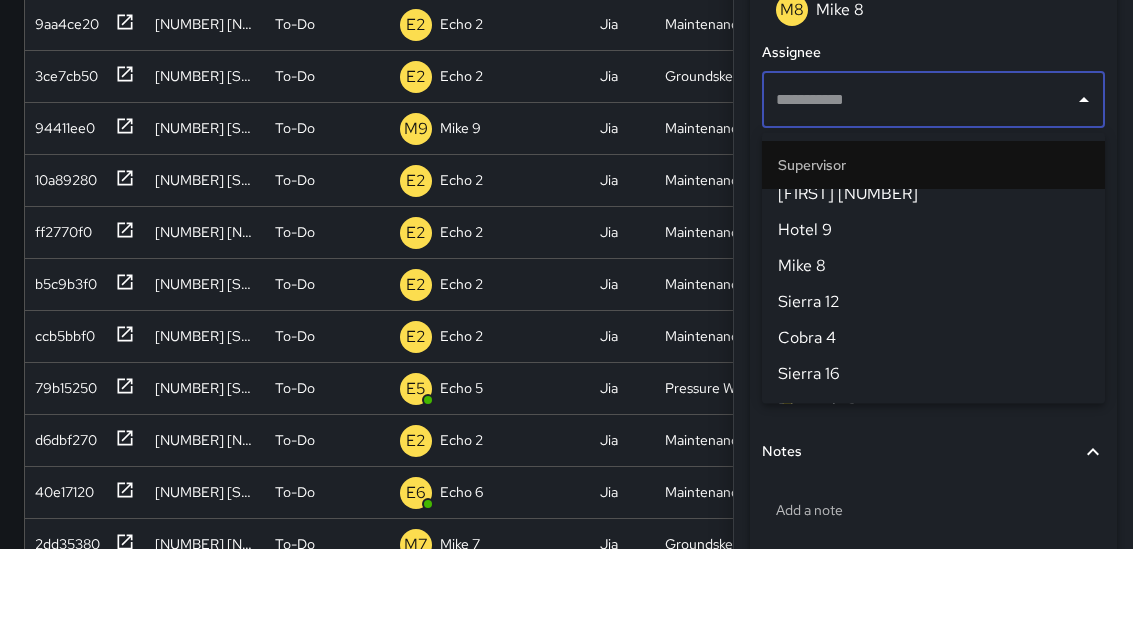 scroll, scrollTop: 0, scrollLeft: 0, axis: both 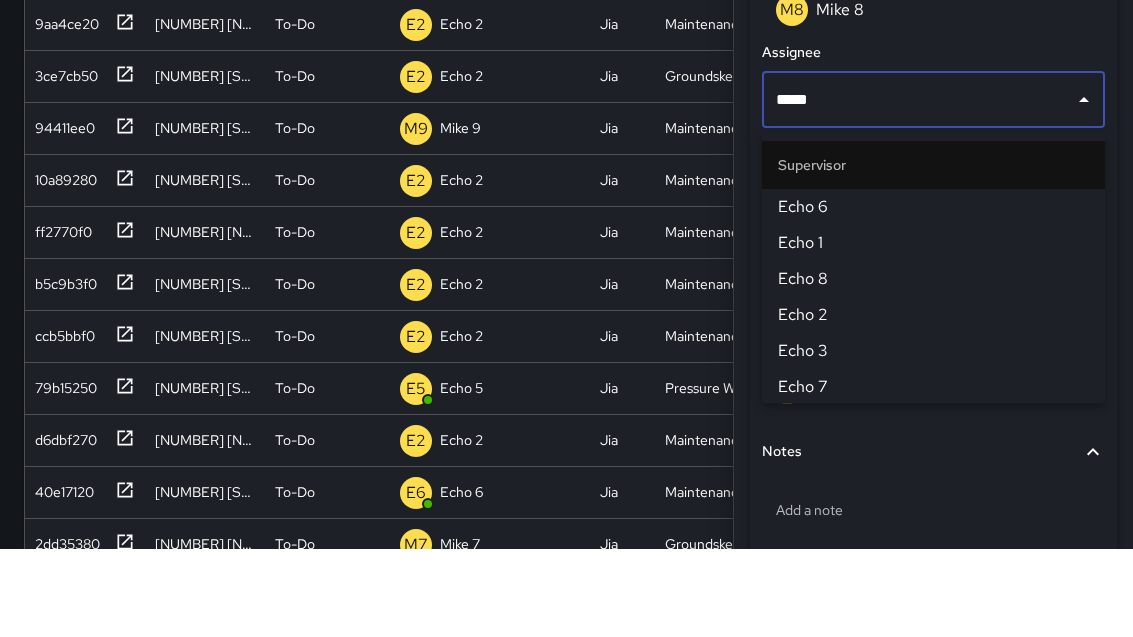 type on "******" 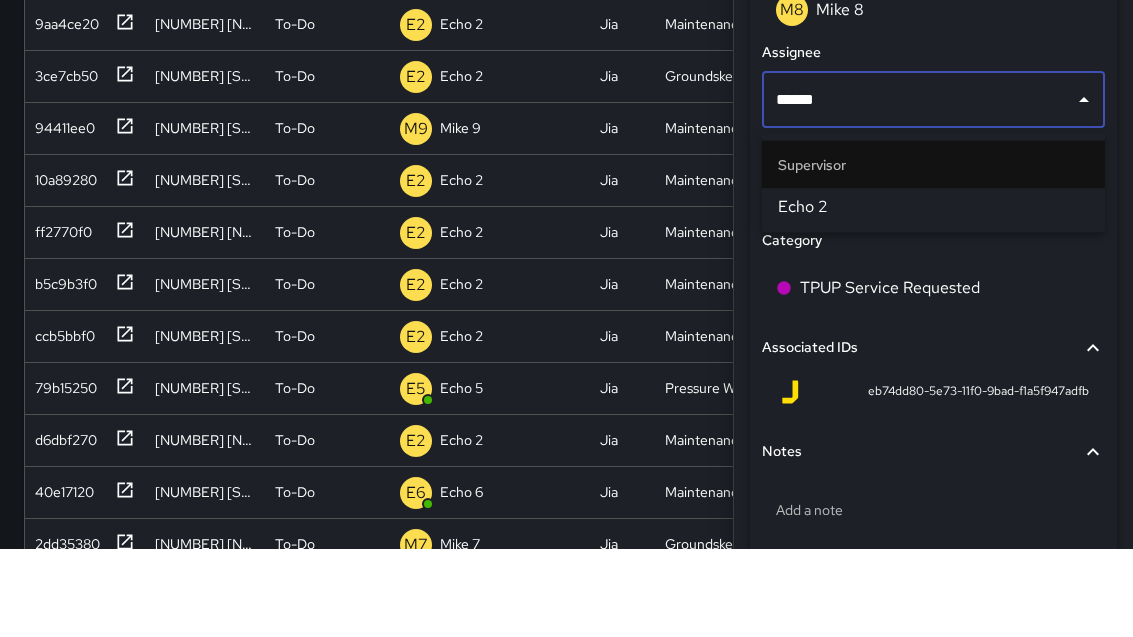 click on "Echo 2" at bounding box center [933, 295] 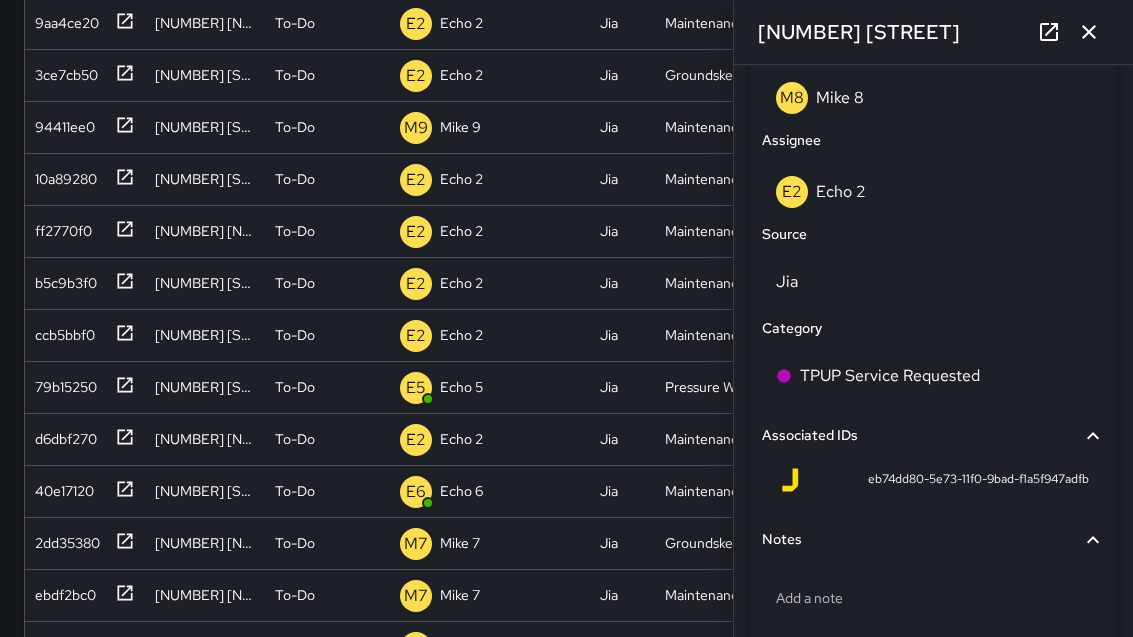 click 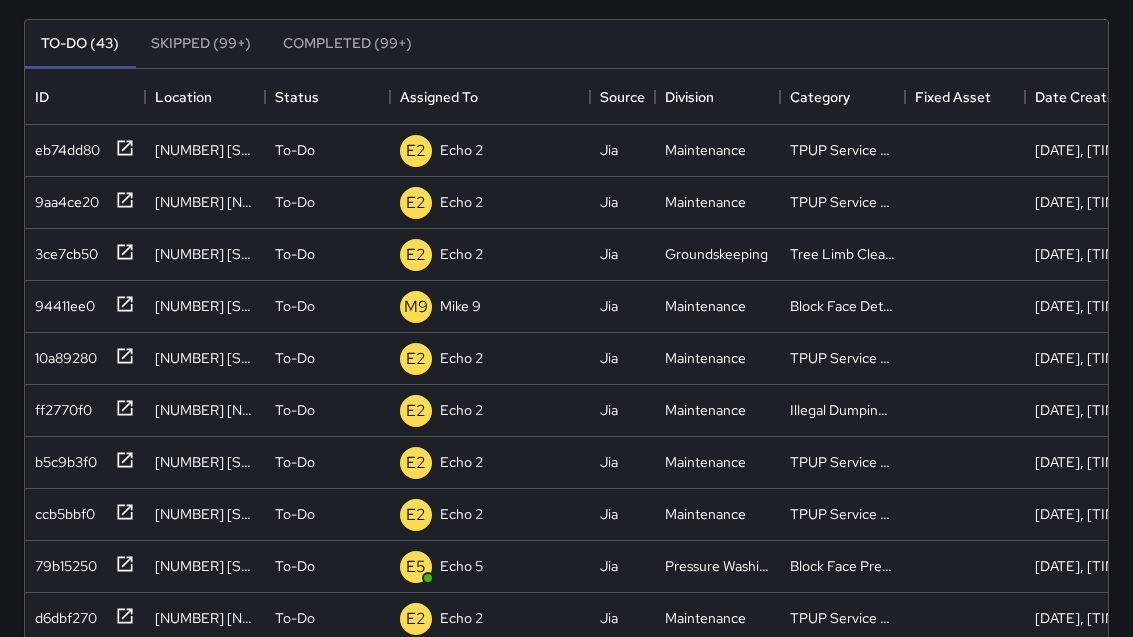 scroll, scrollTop: 182, scrollLeft: 0, axis: vertical 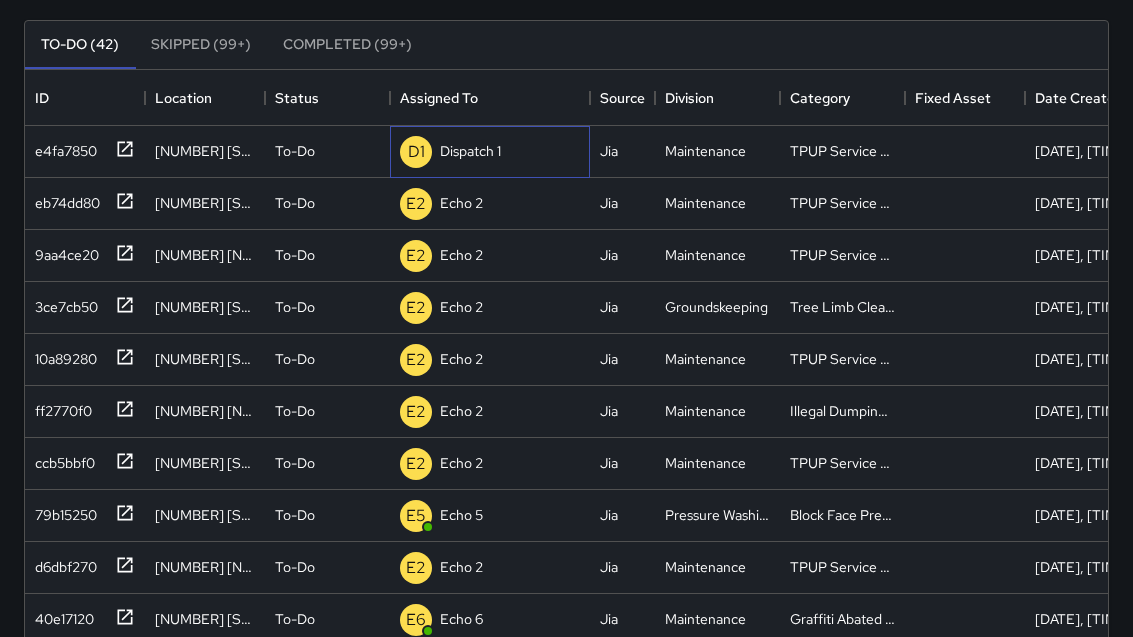 click on "Dispatch 1" at bounding box center [470, 151] 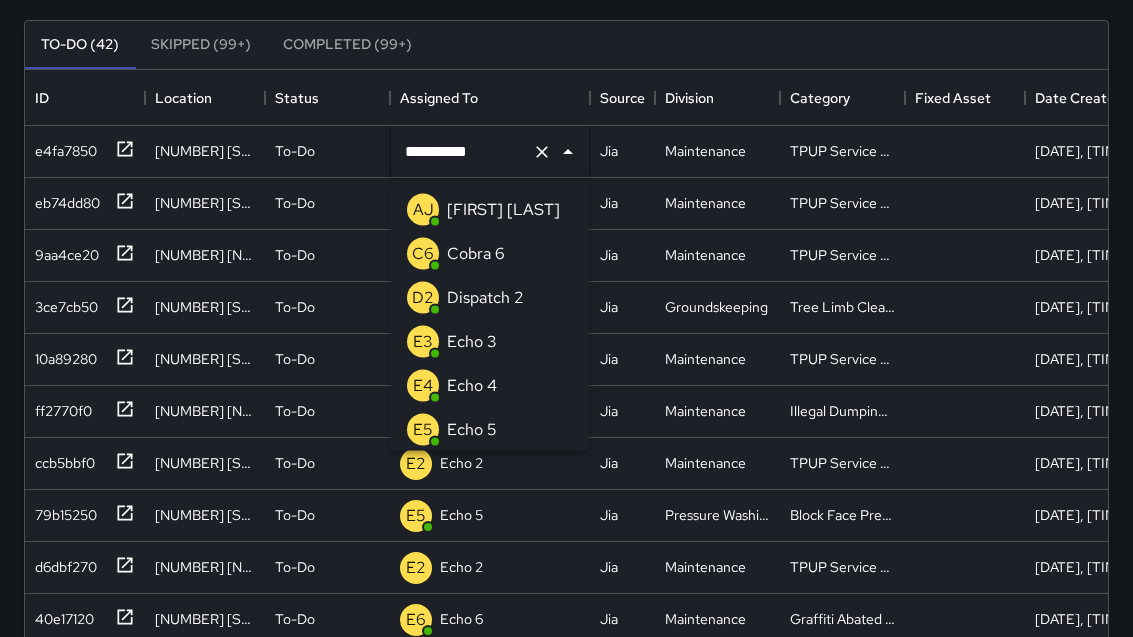scroll, scrollTop: 181, scrollLeft: 0, axis: vertical 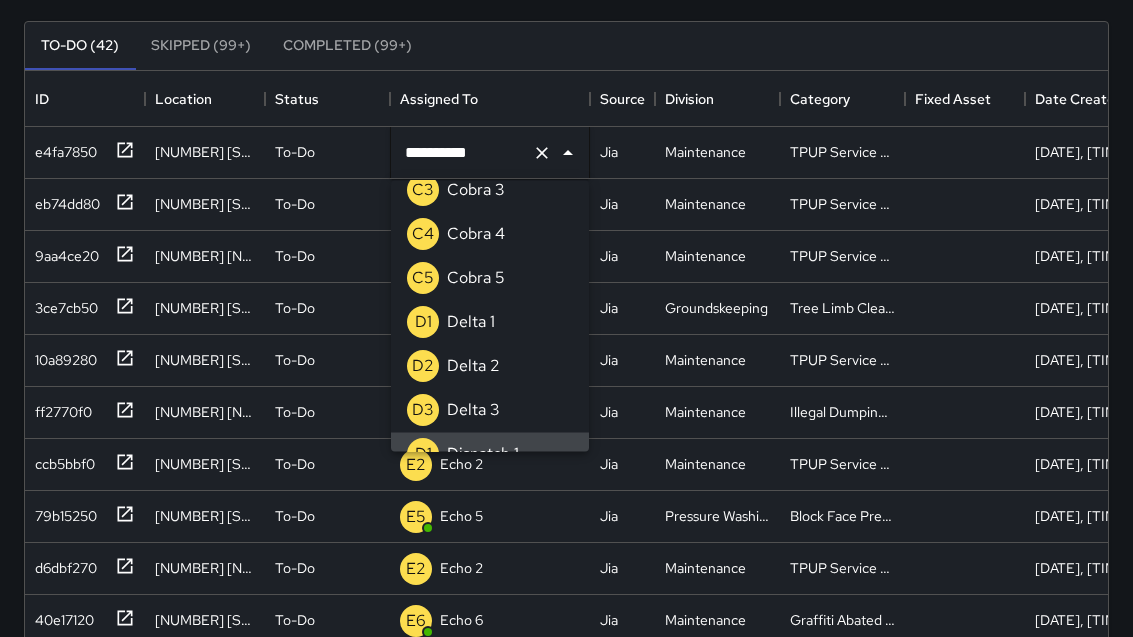 click 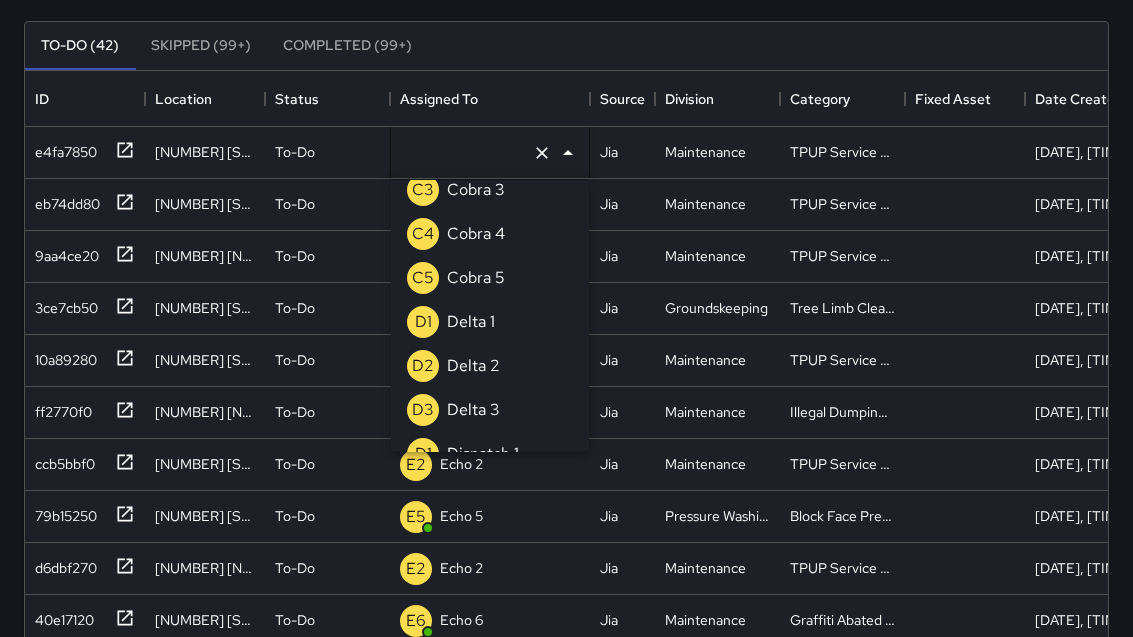 scroll, scrollTop: 8, scrollLeft: 0, axis: vertical 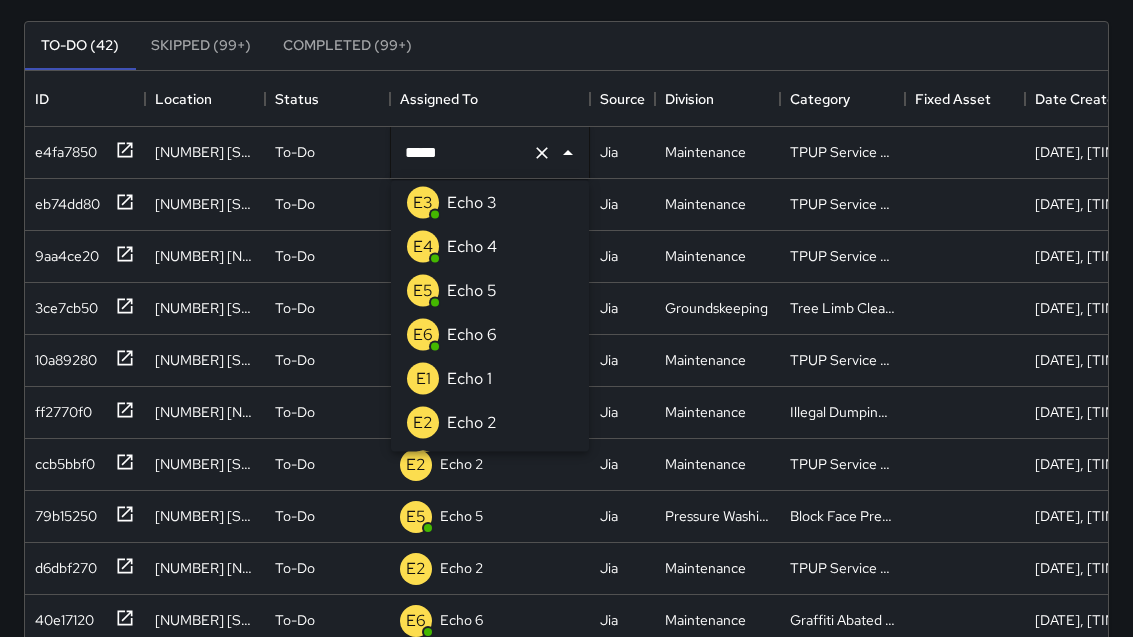 type on "******" 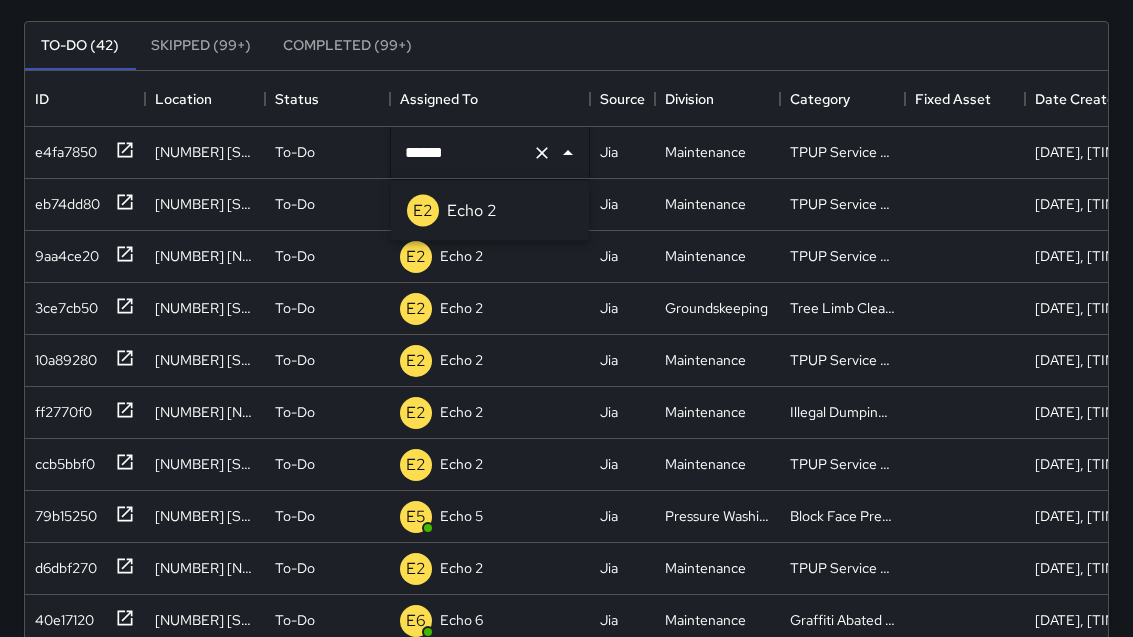 scroll, scrollTop: 0, scrollLeft: 0, axis: both 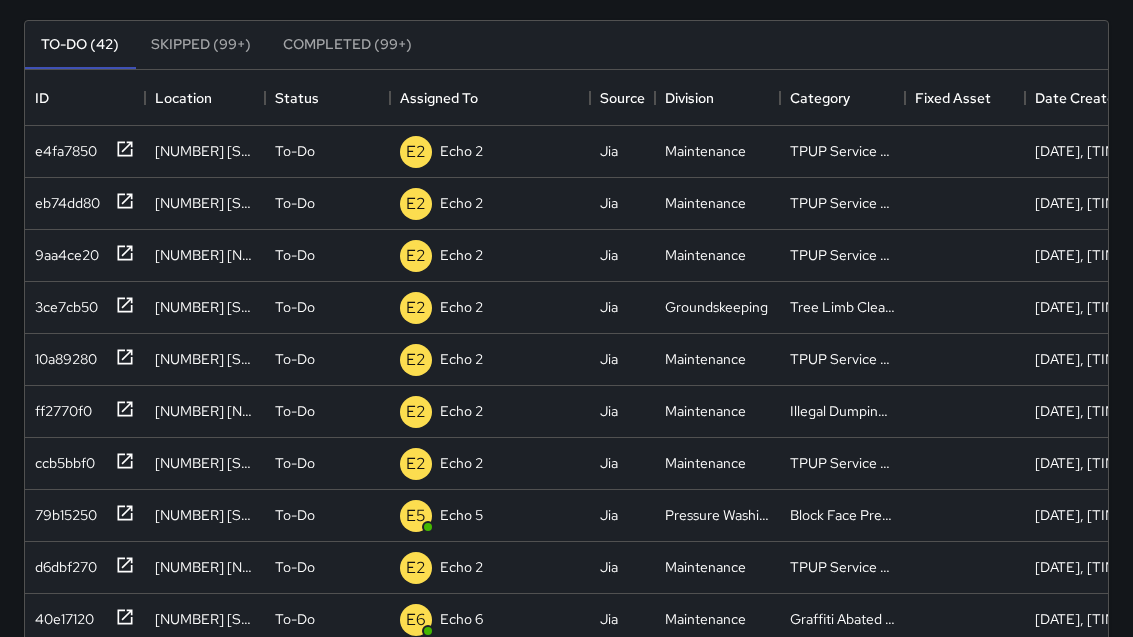 click on "To-Do (42) Skipped (99+) Completed (99+)" at bounding box center (566, 45) 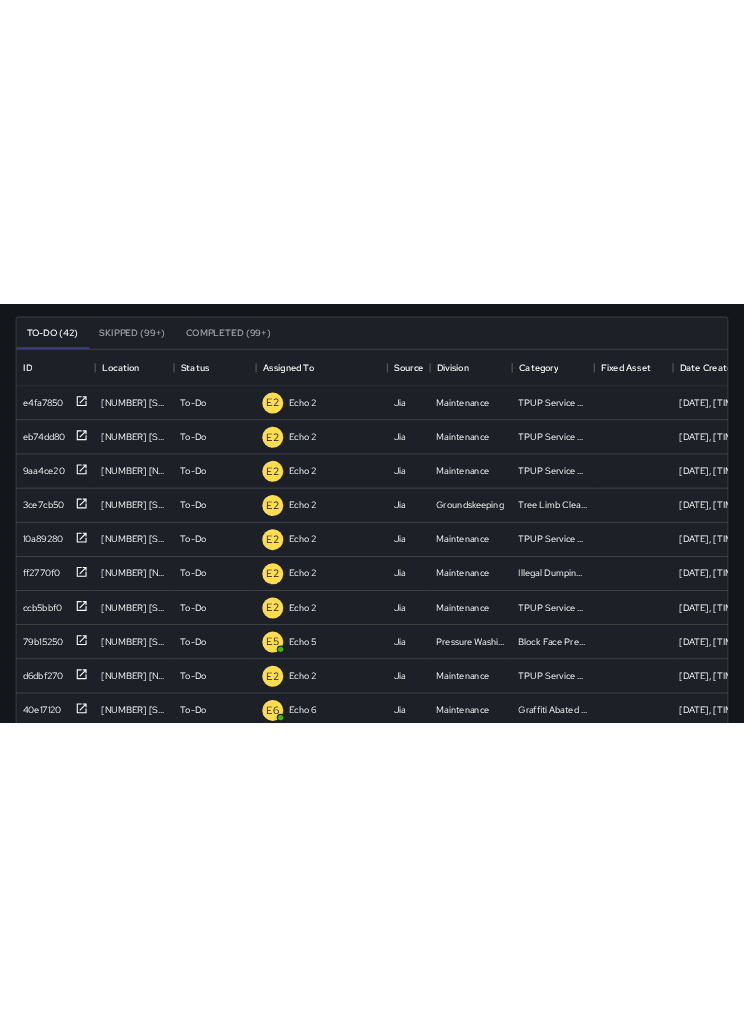 scroll, scrollTop: 0, scrollLeft: 0, axis: both 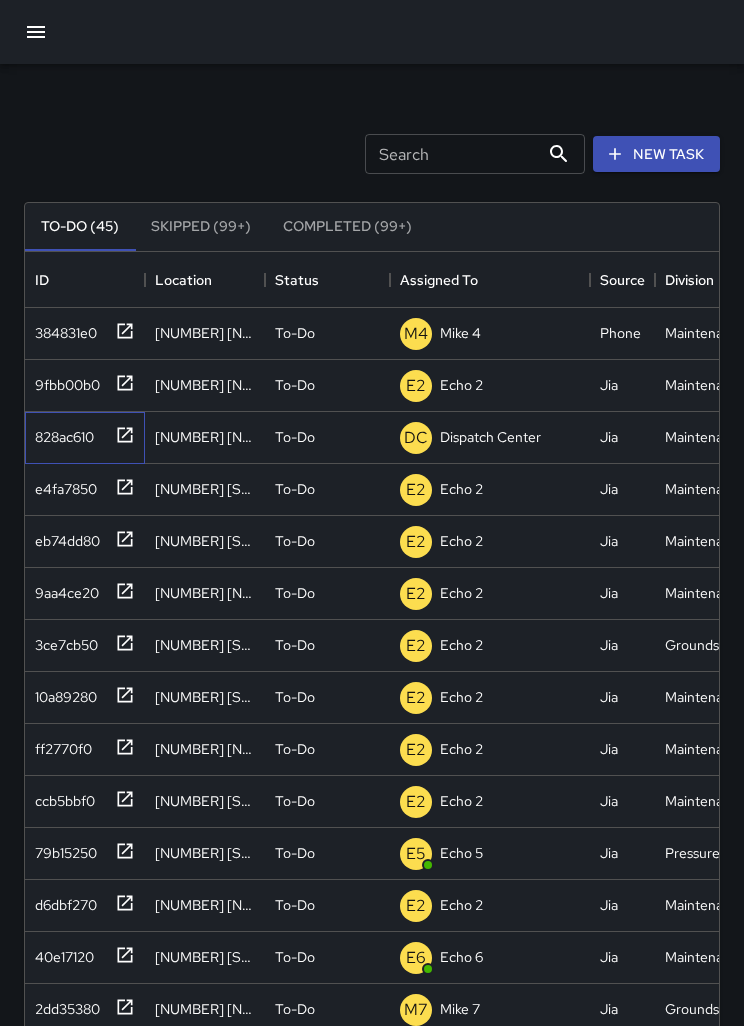 click on "828ac610" at bounding box center [60, 433] 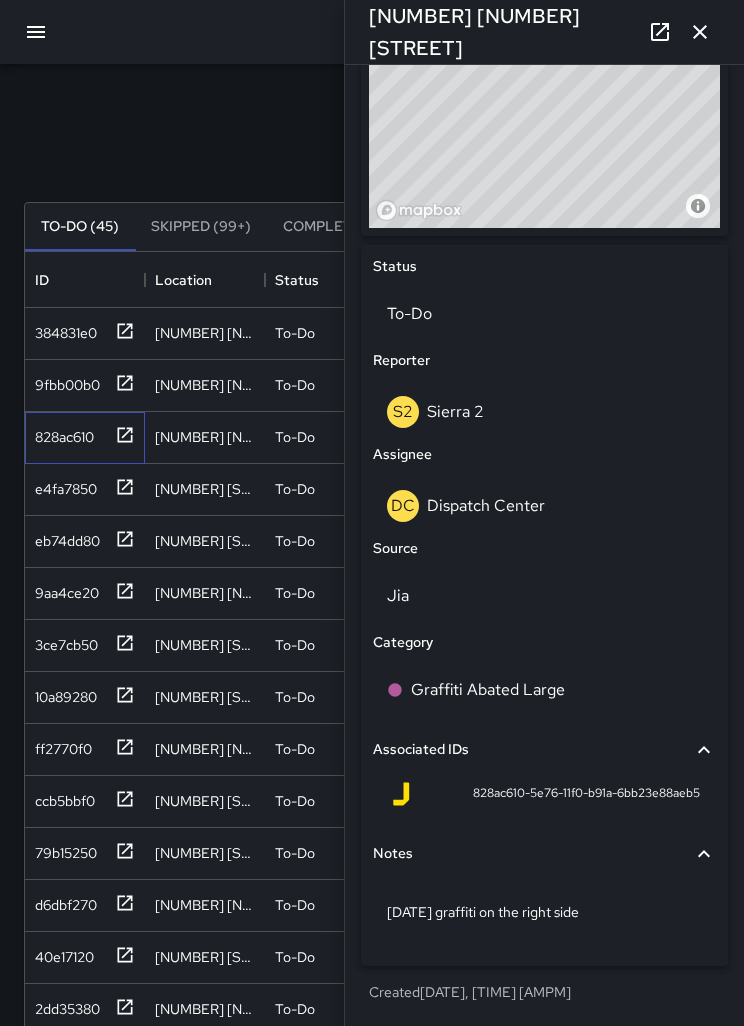 scroll, scrollTop: 760, scrollLeft: 0, axis: vertical 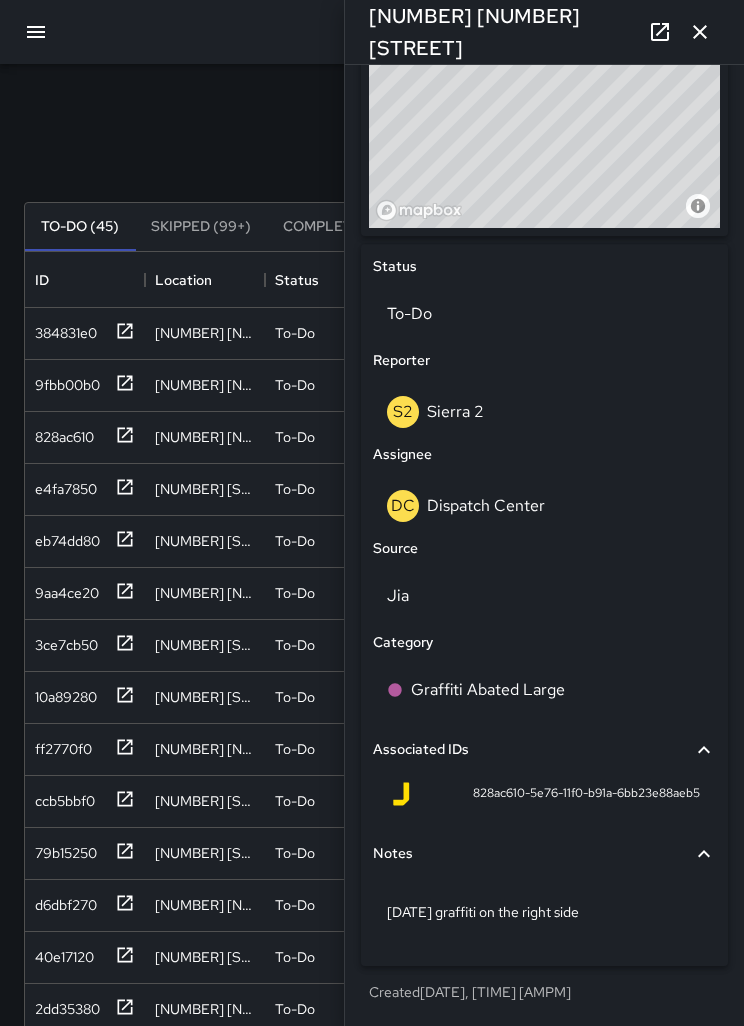 click on "DC Dispatch Center" at bounding box center [544, 506] 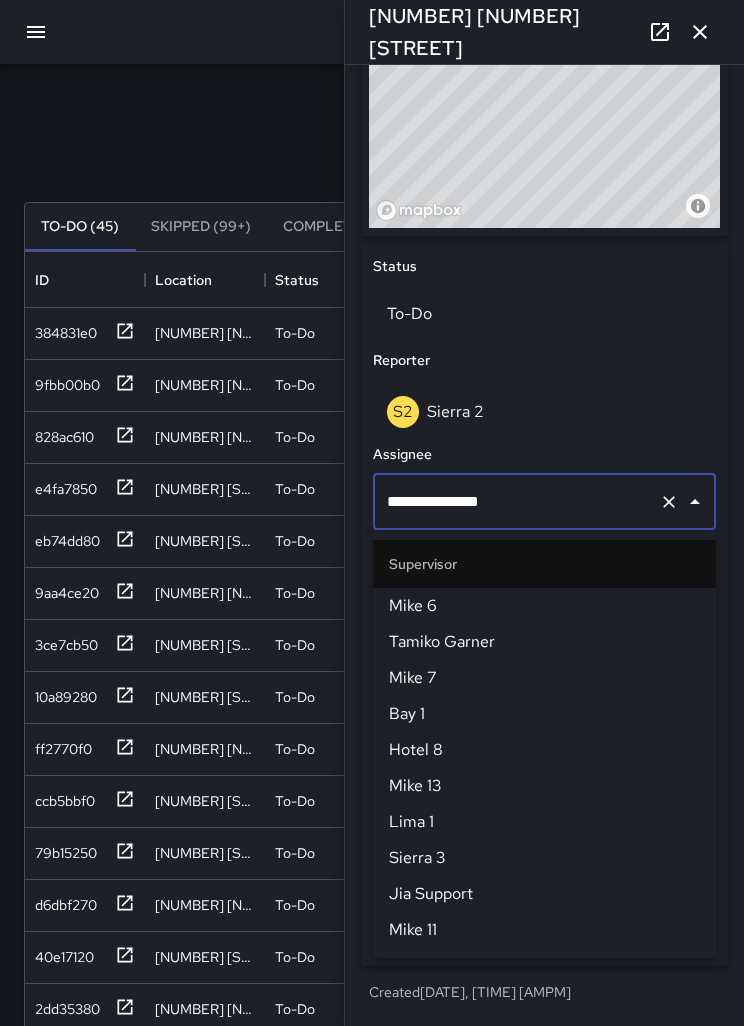 scroll, scrollTop: 1944, scrollLeft: 0, axis: vertical 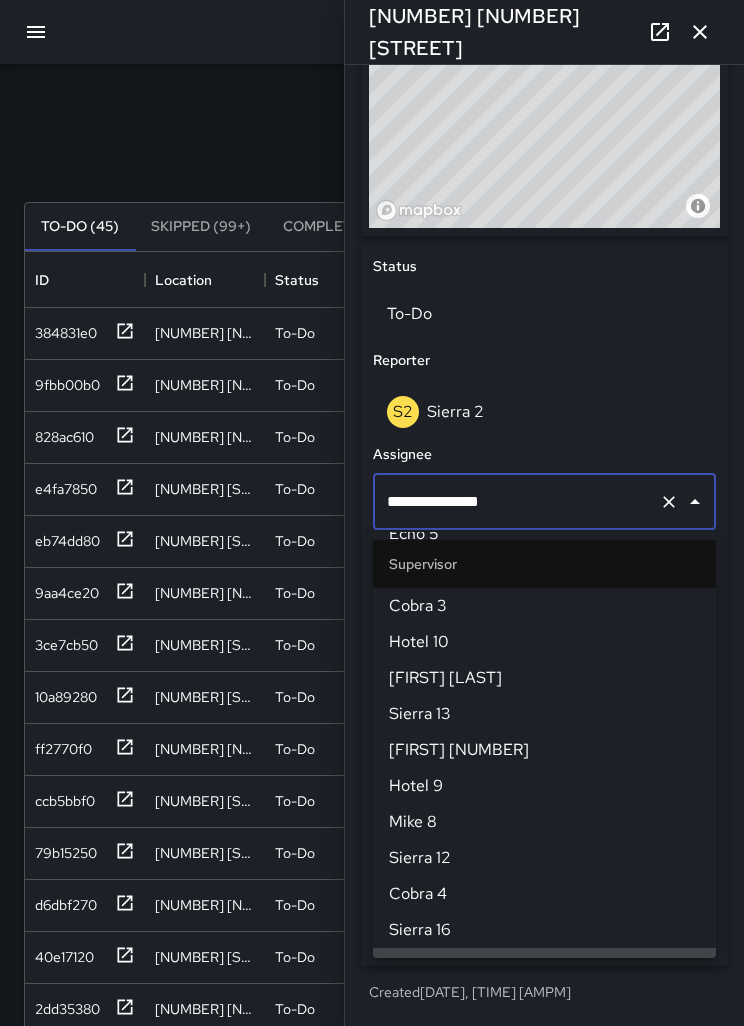 click 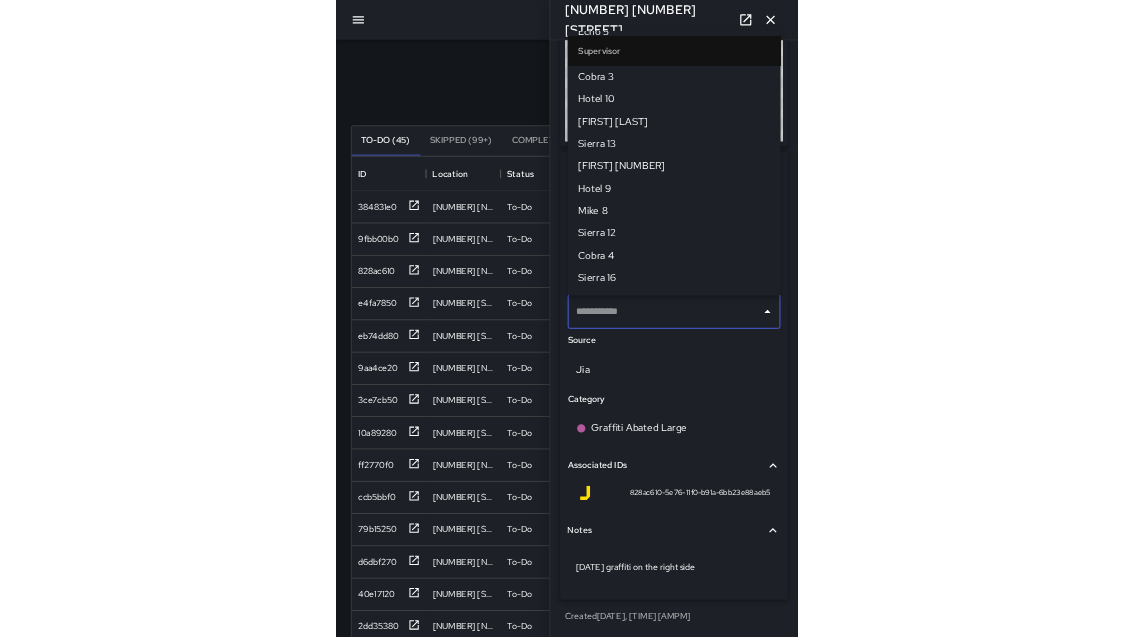 scroll, scrollTop: 0, scrollLeft: 0, axis: both 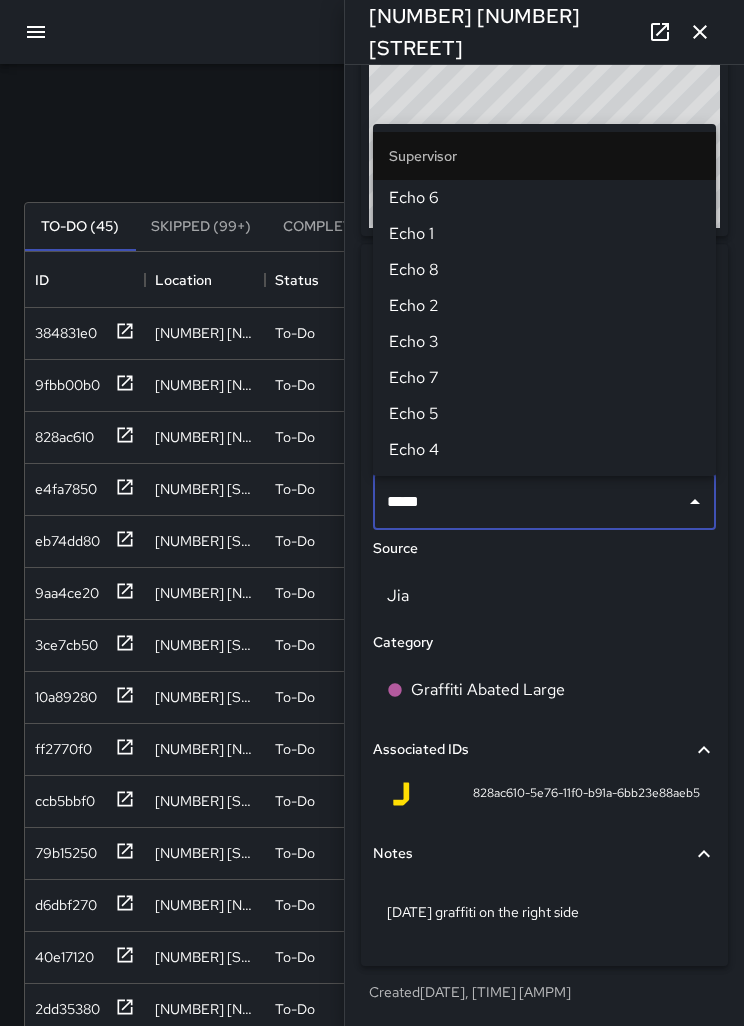 type on "******" 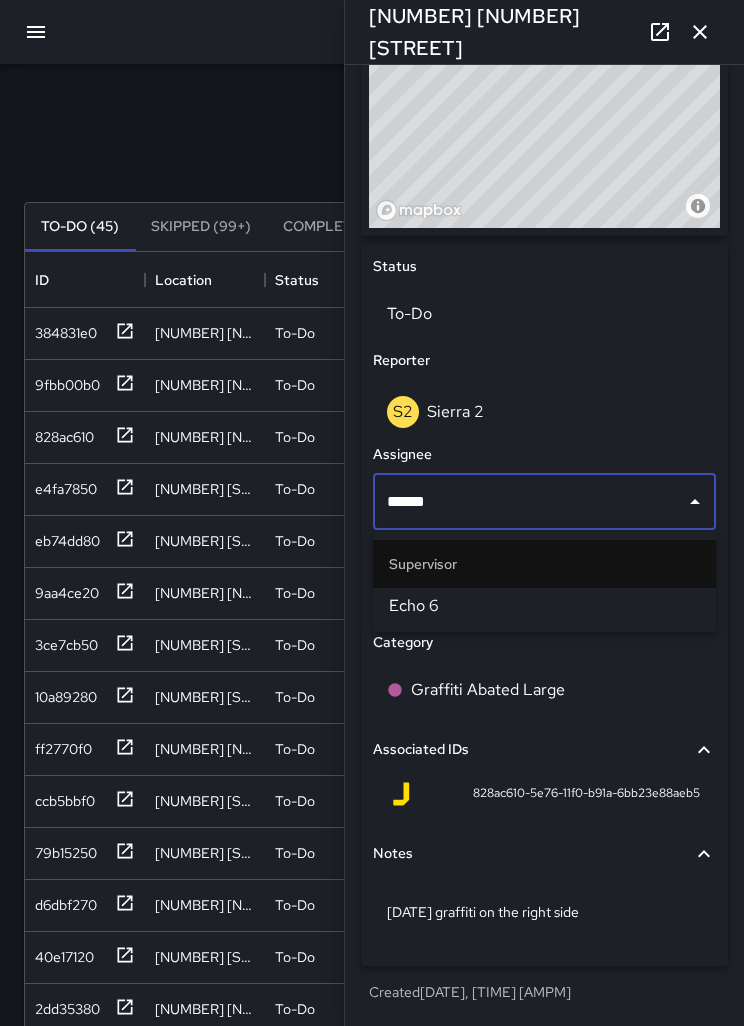 click on "Echo 6" at bounding box center (544, 606) 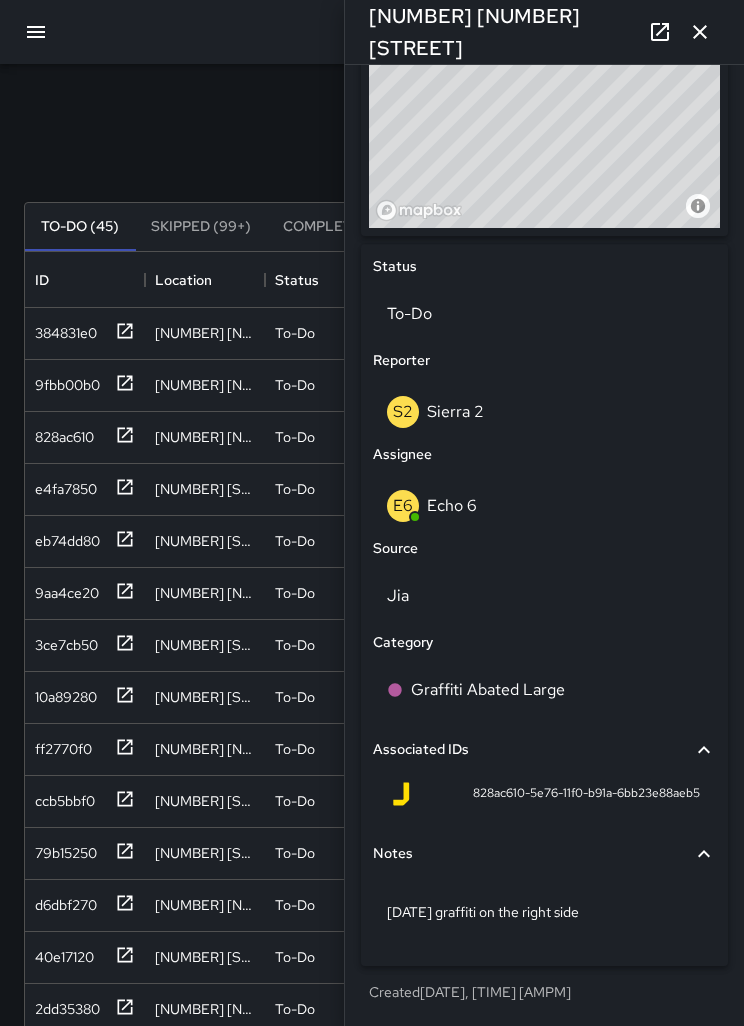 click at bounding box center (700, 32) 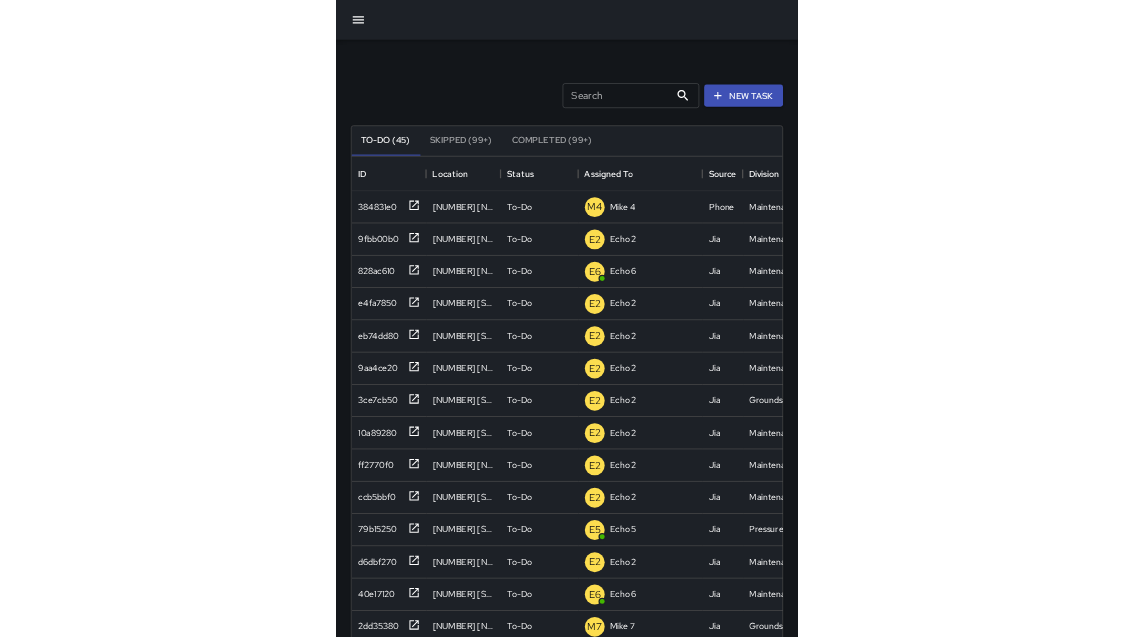 scroll, scrollTop: 1, scrollLeft: 1, axis: both 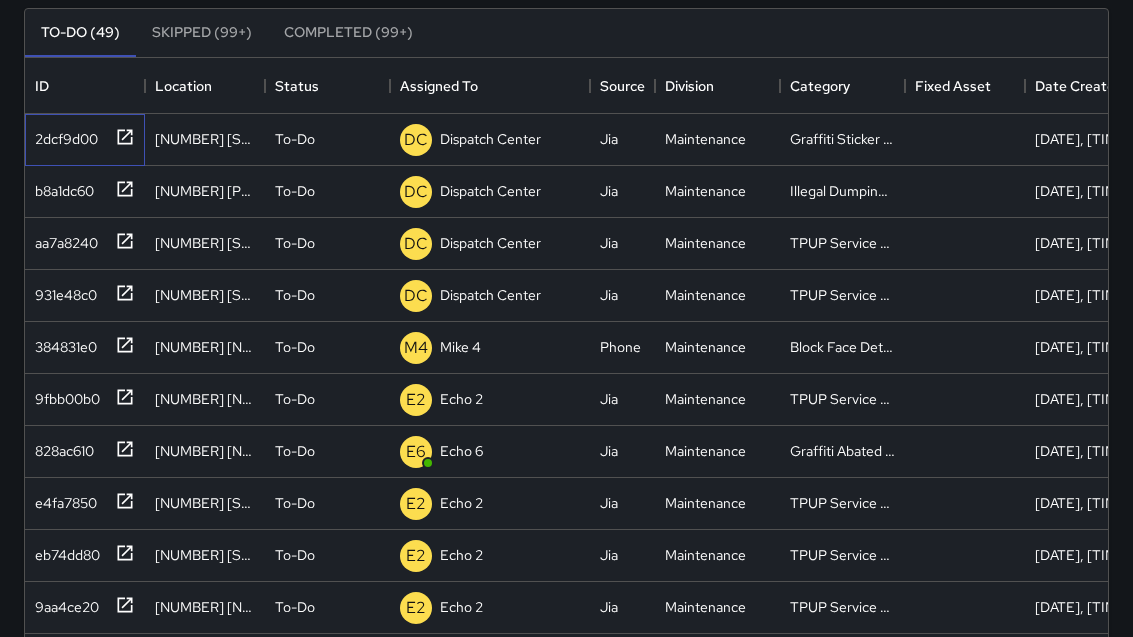 click on "2dcf9d00" at bounding box center [62, 135] 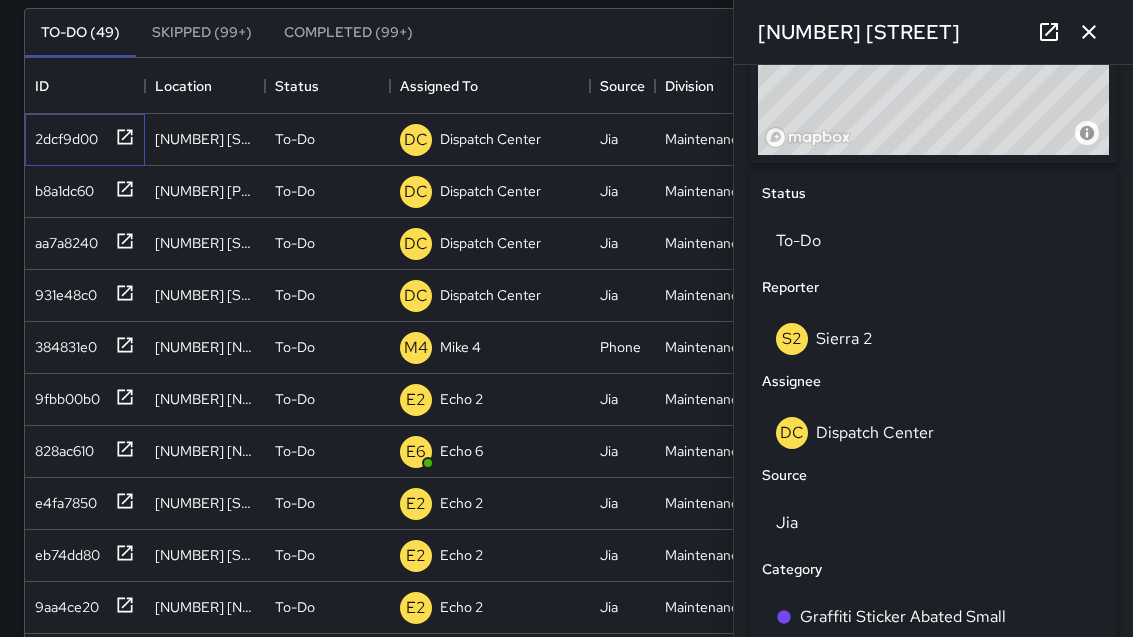 scroll, scrollTop: 890, scrollLeft: 0, axis: vertical 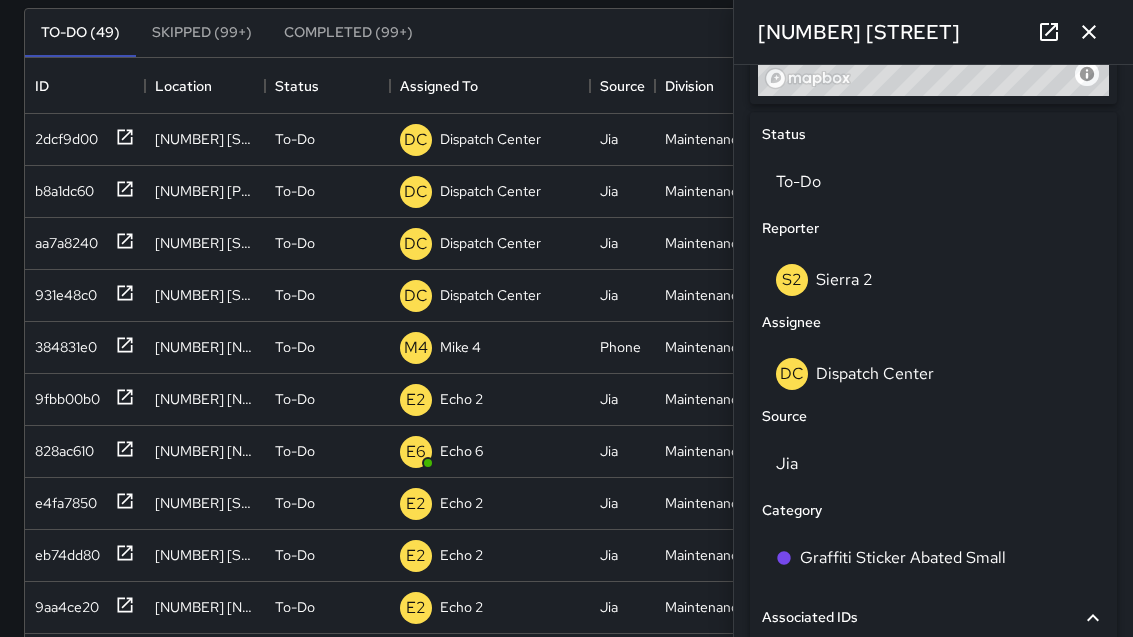 click on "DC Dispatch Center" at bounding box center (933, 374) 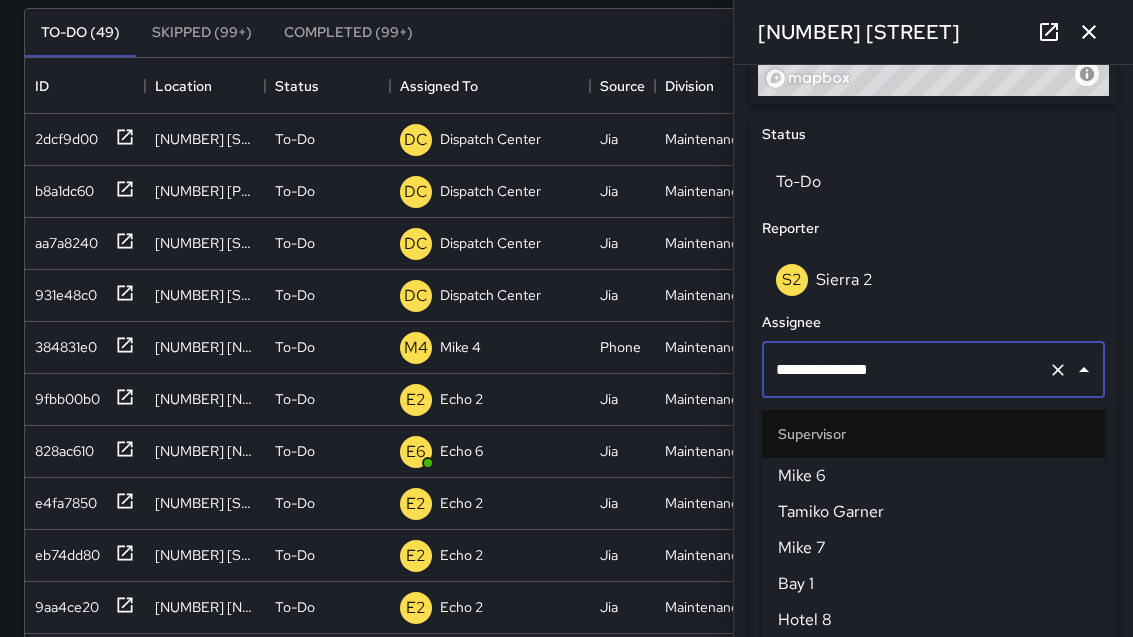 scroll, scrollTop: 193, scrollLeft: 0, axis: vertical 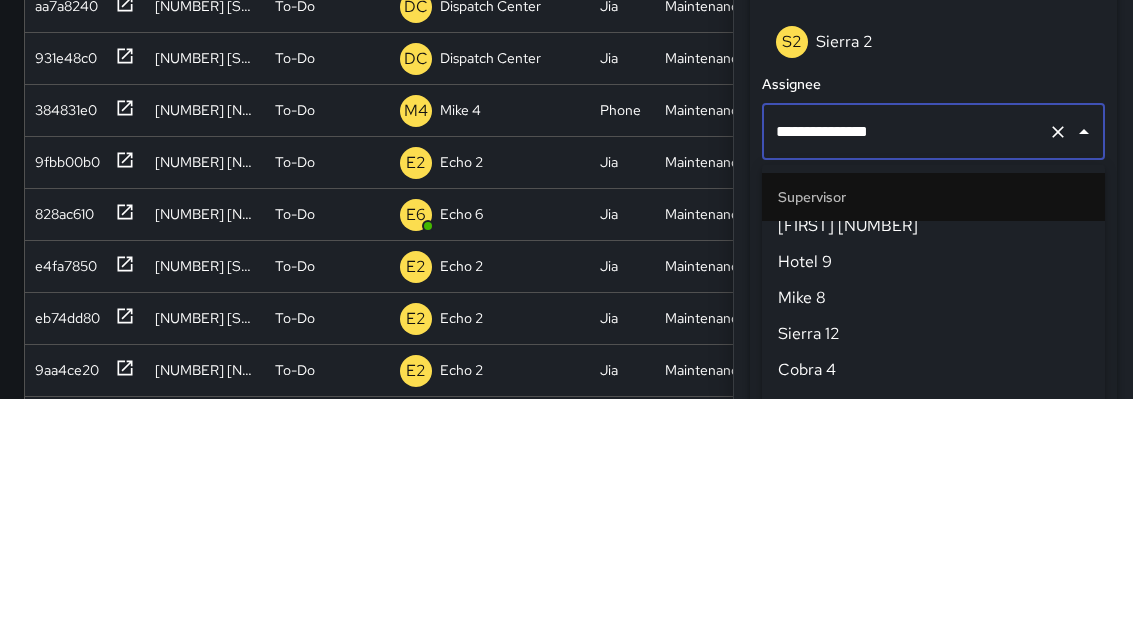click on "**********" at bounding box center (905, 370) 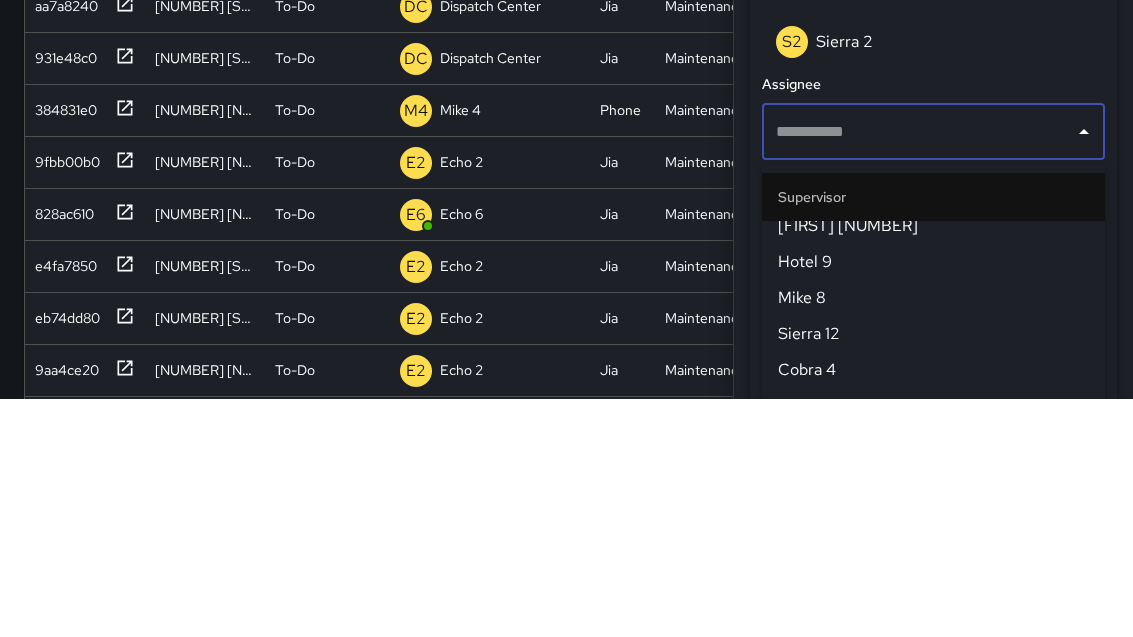 scroll, scrollTop: 0, scrollLeft: 0, axis: both 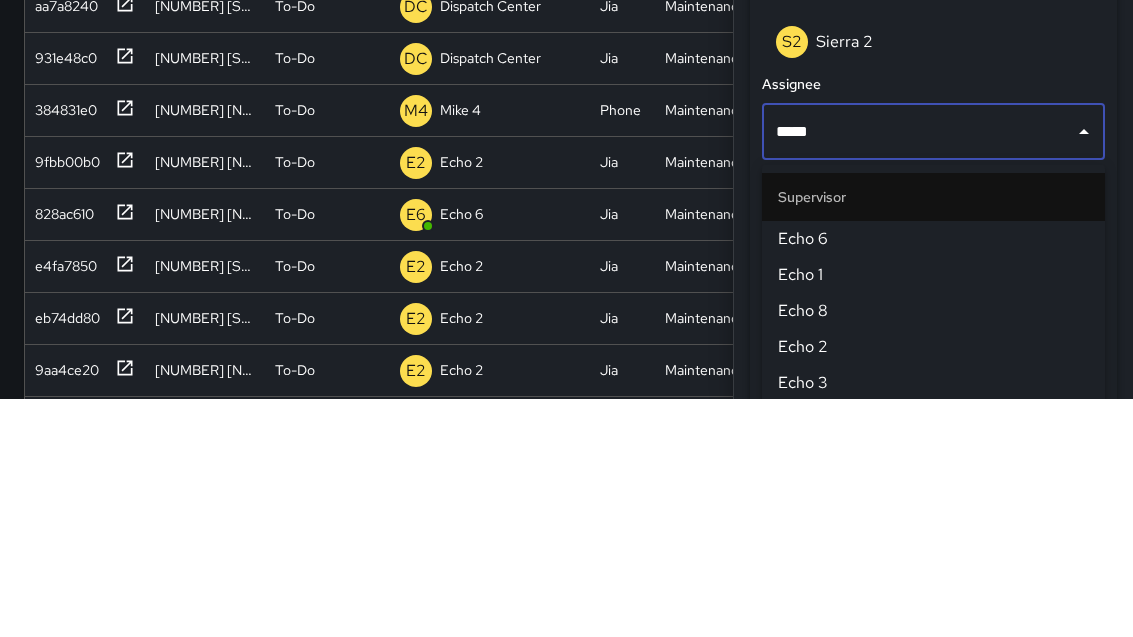 type on "******" 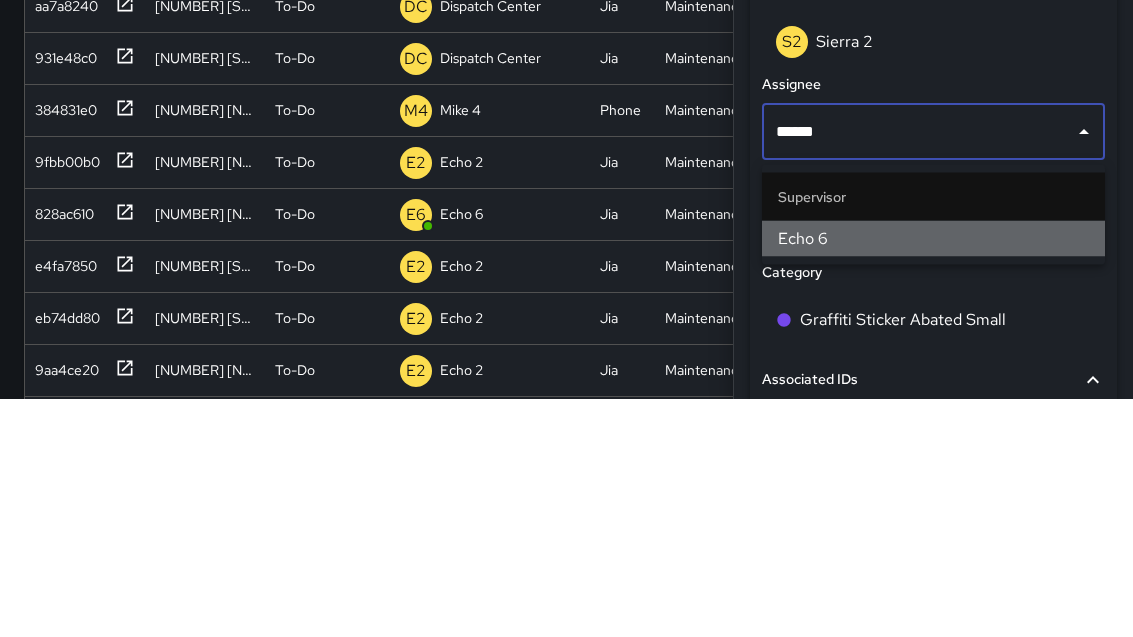click on "Echo 6" at bounding box center (933, 477) 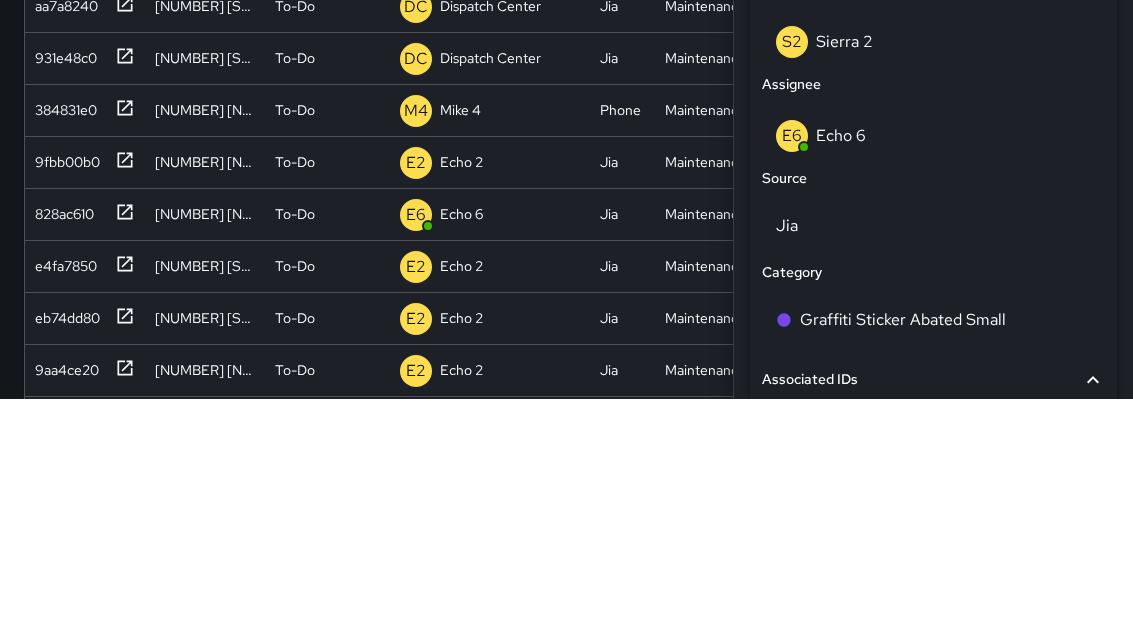 scroll, scrollTop: 432, scrollLeft: 0, axis: vertical 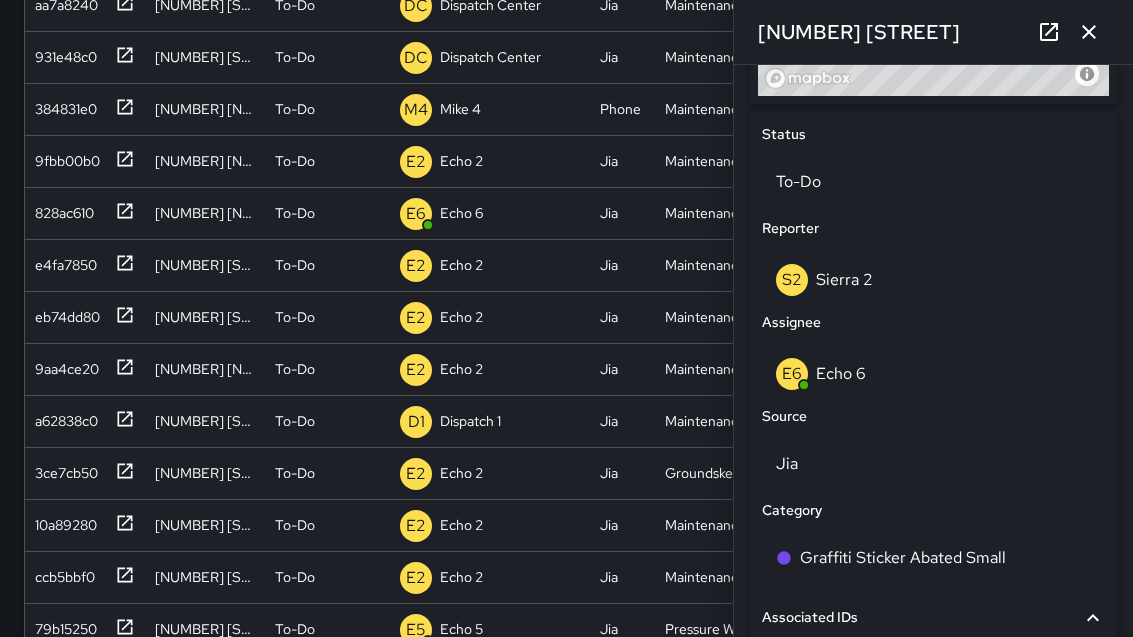 click at bounding box center [1089, 32] 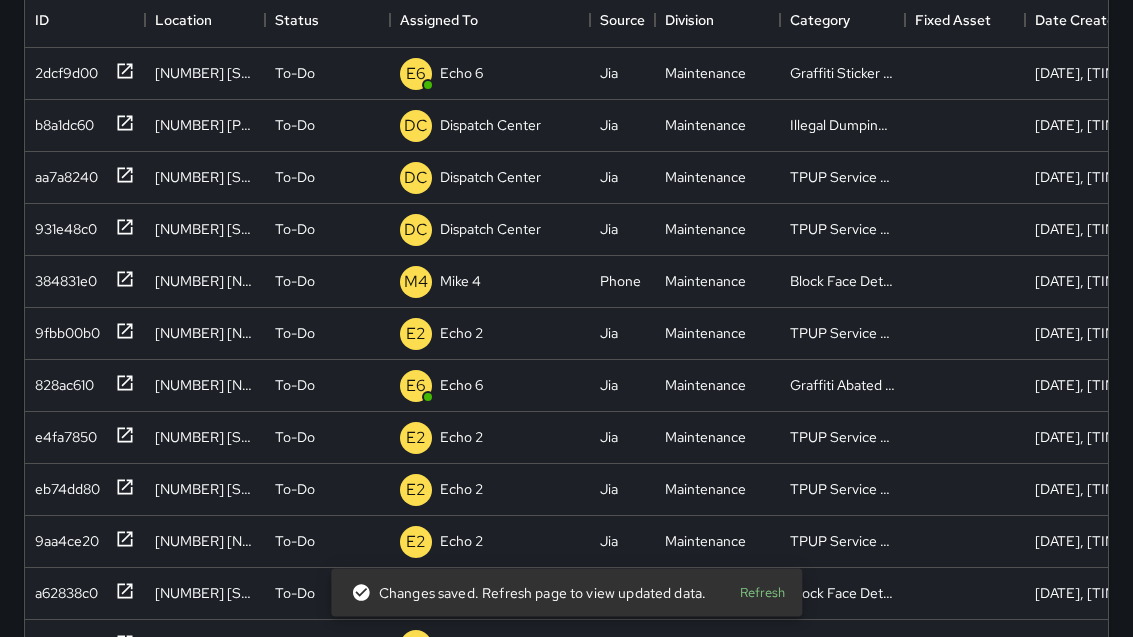 scroll, scrollTop: 260, scrollLeft: 0, axis: vertical 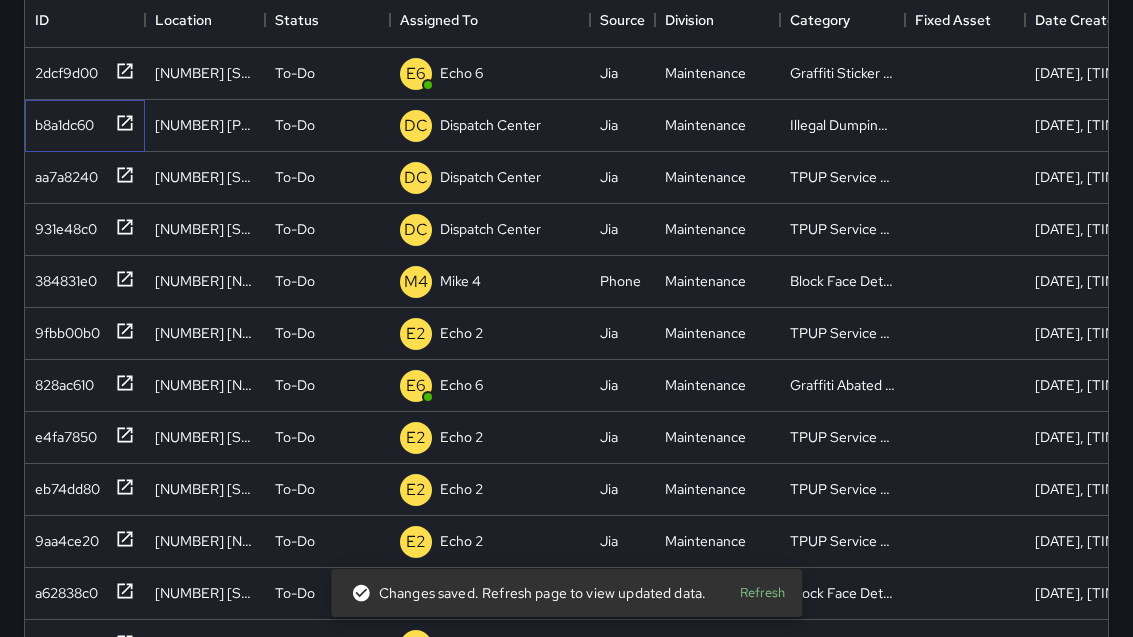 click on "b8a1dc60" at bounding box center (81, 121) 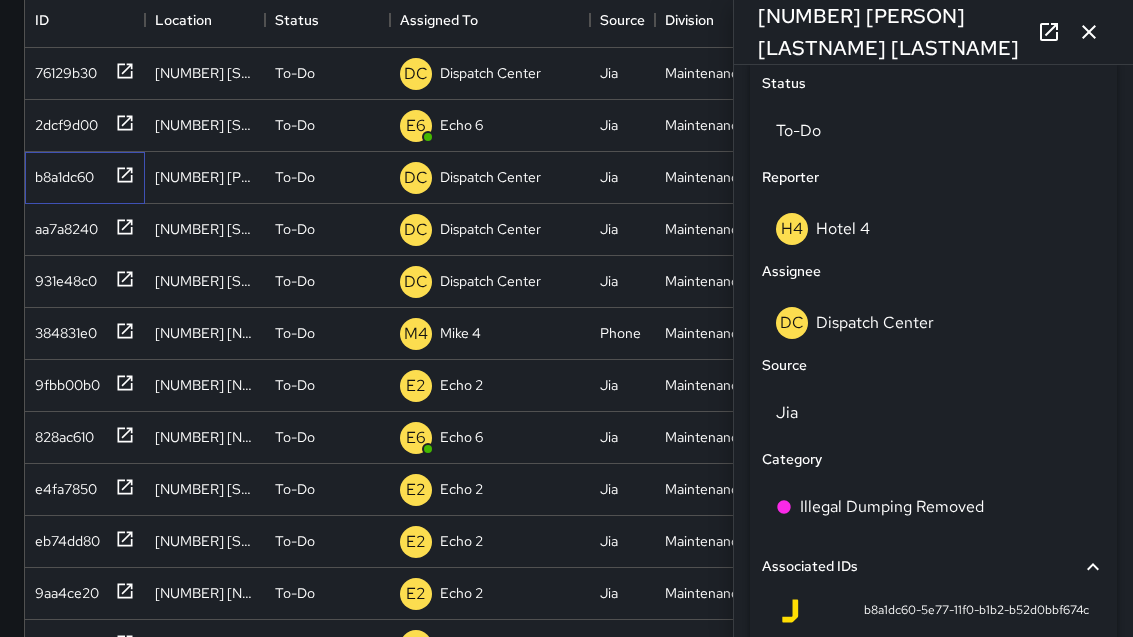 scroll, scrollTop: 940, scrollLeft: 0, axis: vertical 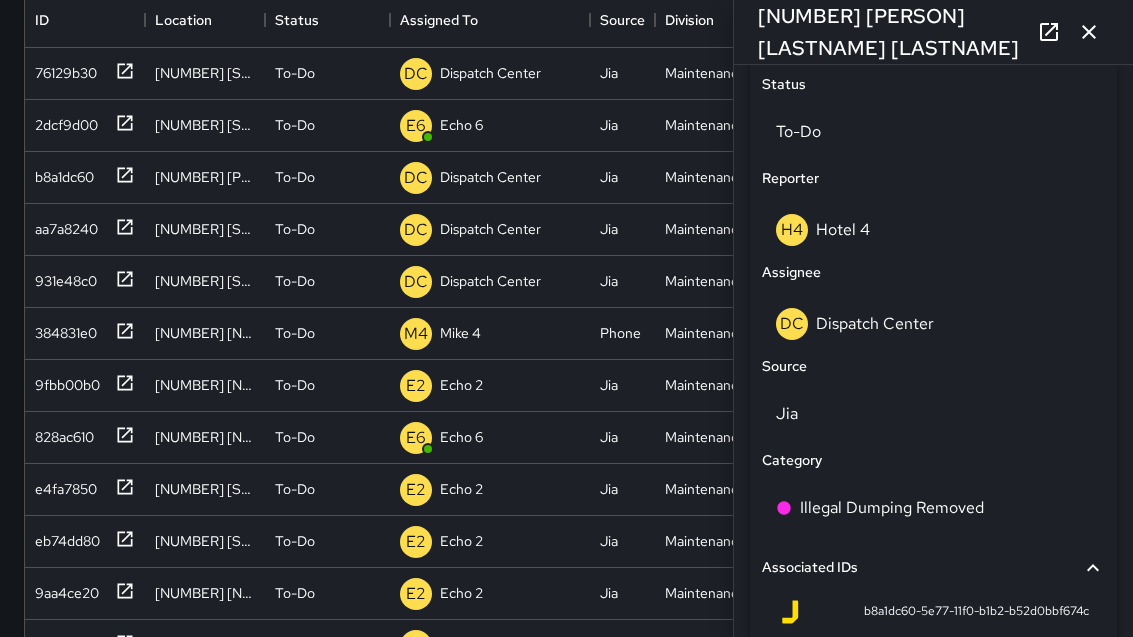 click on "DC Dispatch Center" at bounding box center (933, 324) 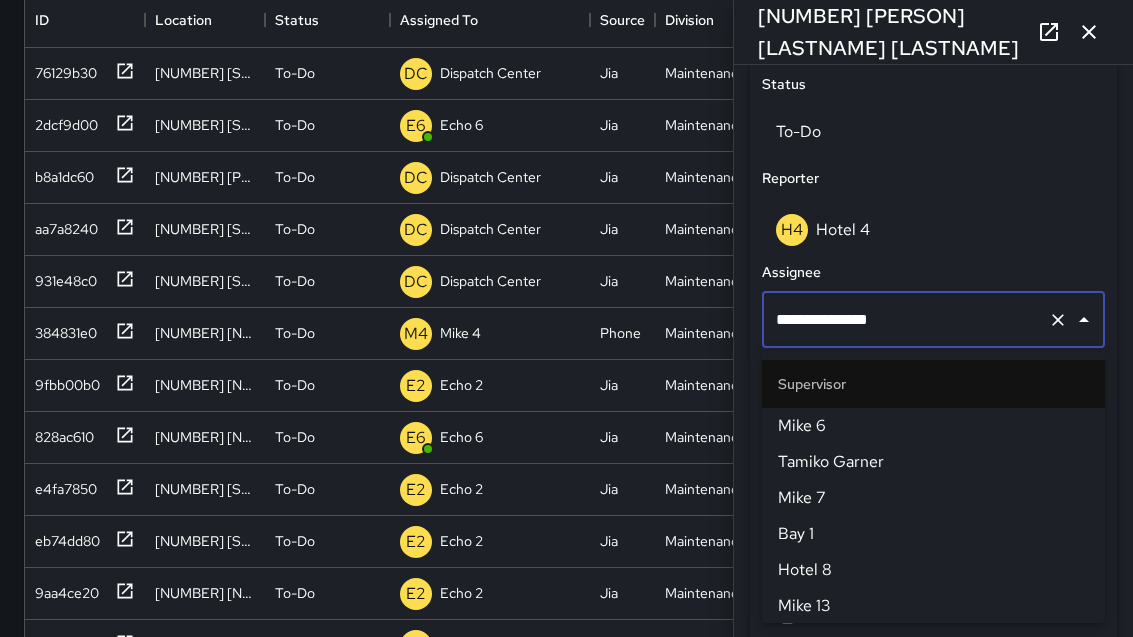 scroll, scrollTop: 259, scrollLeft: 0, axis: vertical 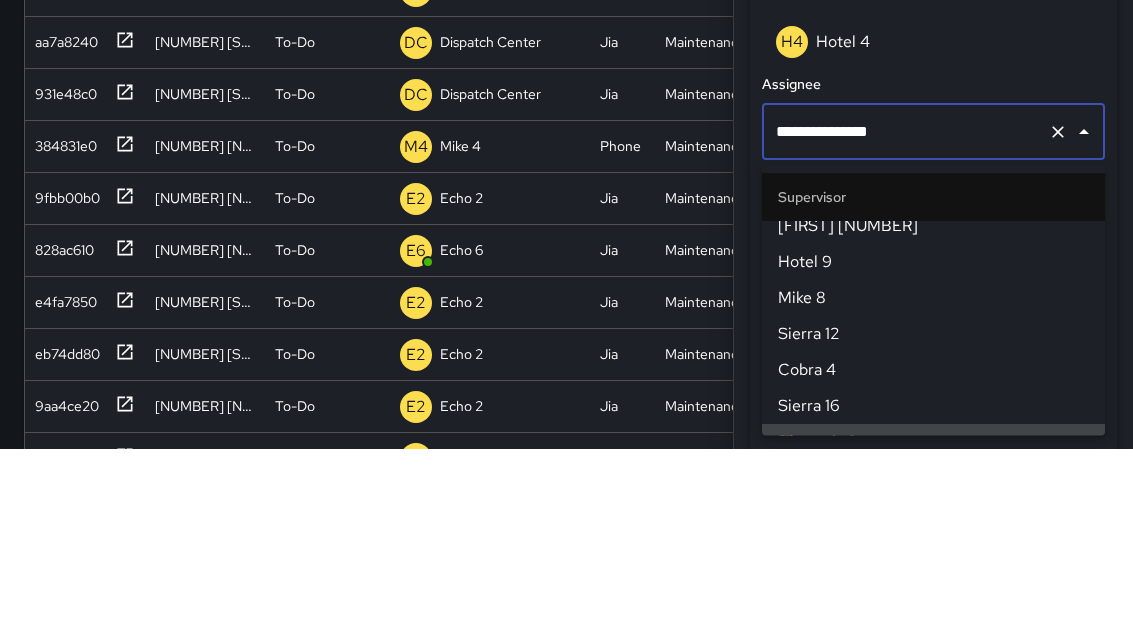 click on "**********" at bounding box center [933, 320] 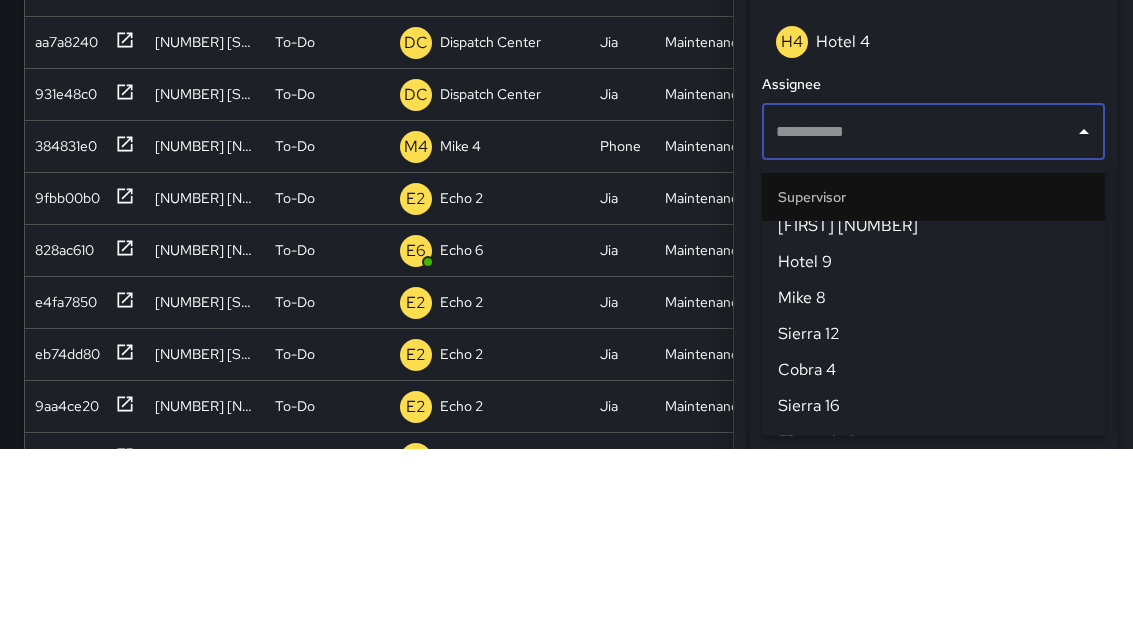 scroll, scrollTop: 0, scrollLeft: 0, axis: both 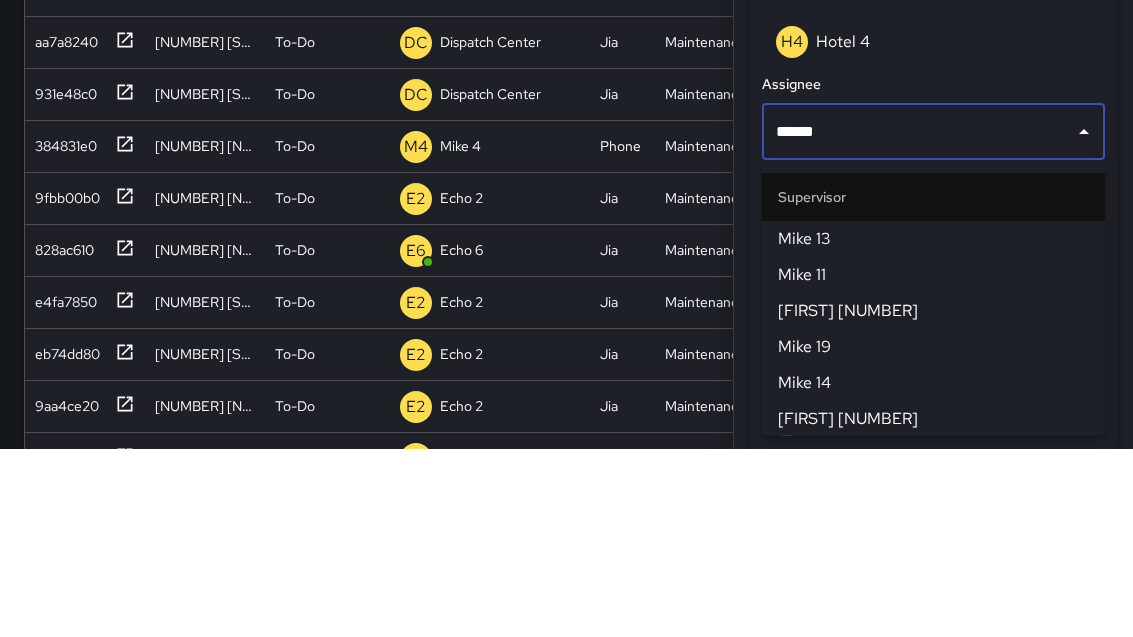 type on "******" 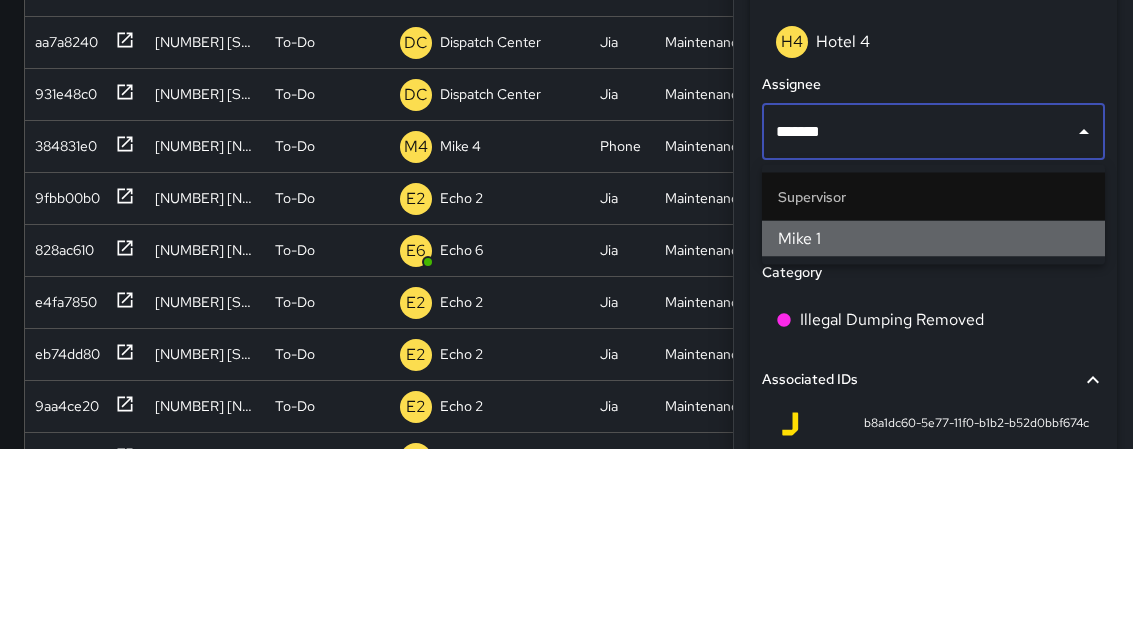 click on "Mike 1" at bounding box center (933, 427) 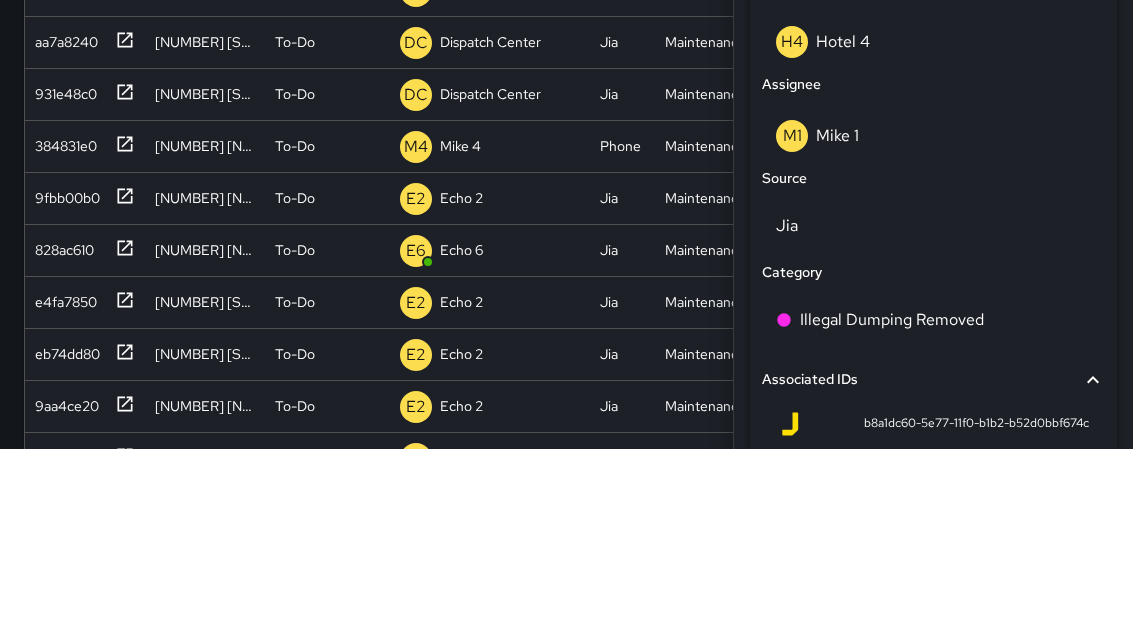 scroll, scrollTop: 448, scrollLeft: 0, axis: vertical 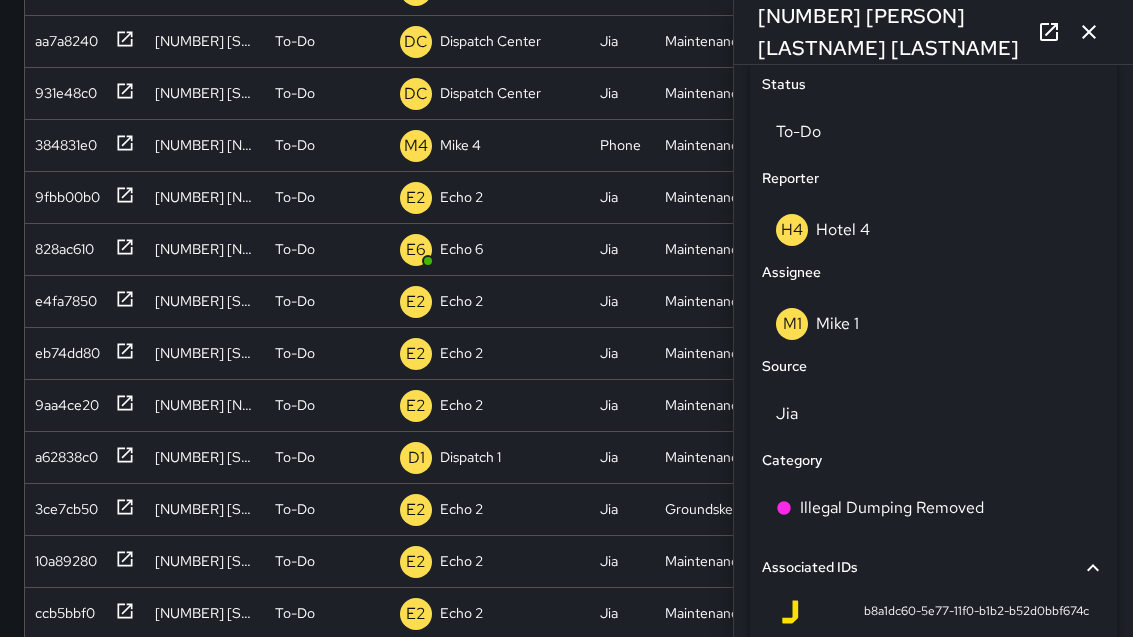 click at bounding box center [1089, 32] 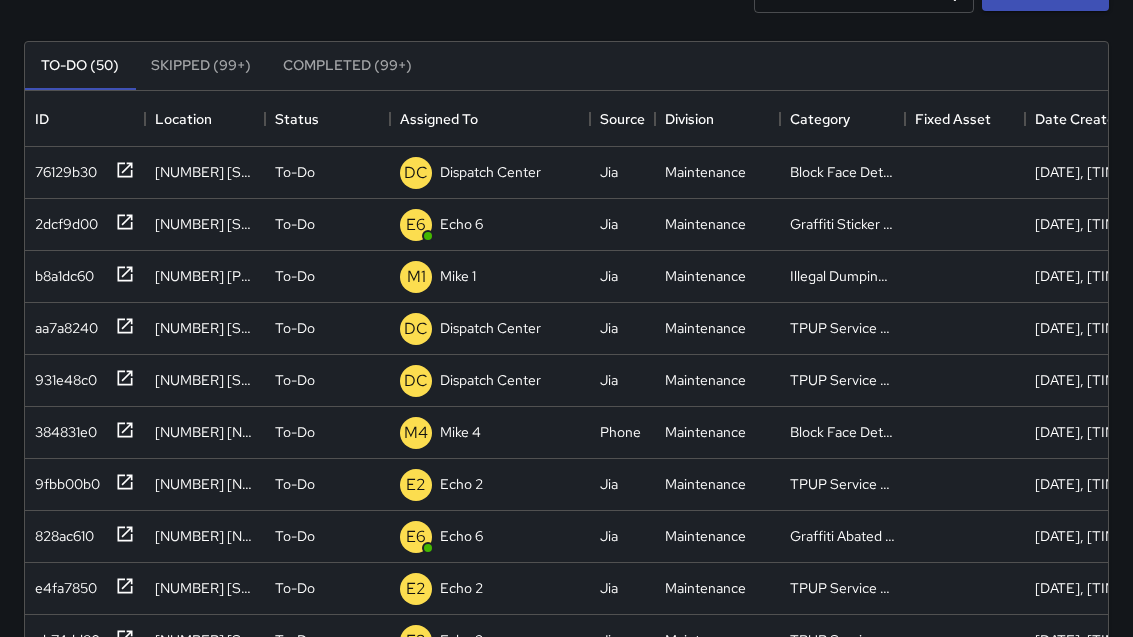 scroll, scrollTop: 159, scrollLeft: 0, axis: vertical 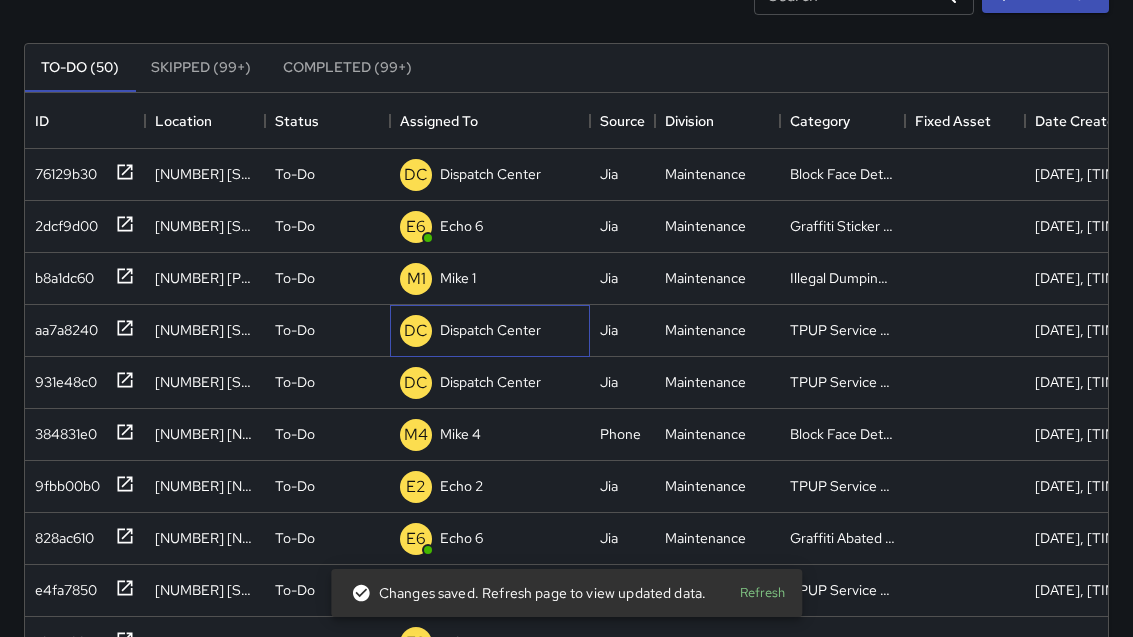 click on "Dispatch Center" at bounding box center (490, 330) 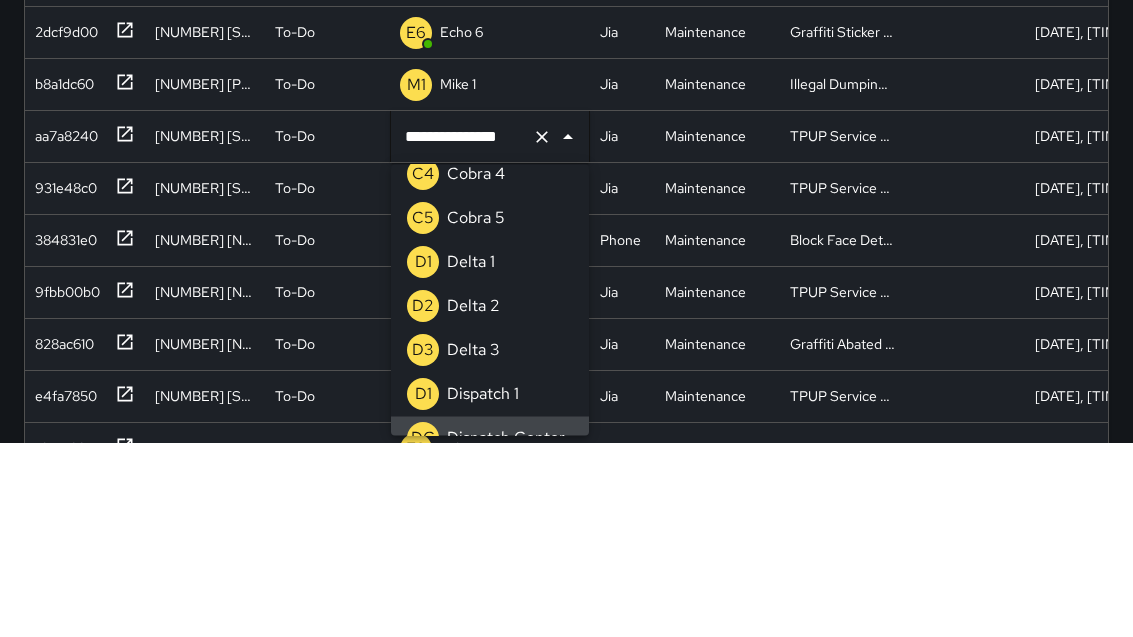 click 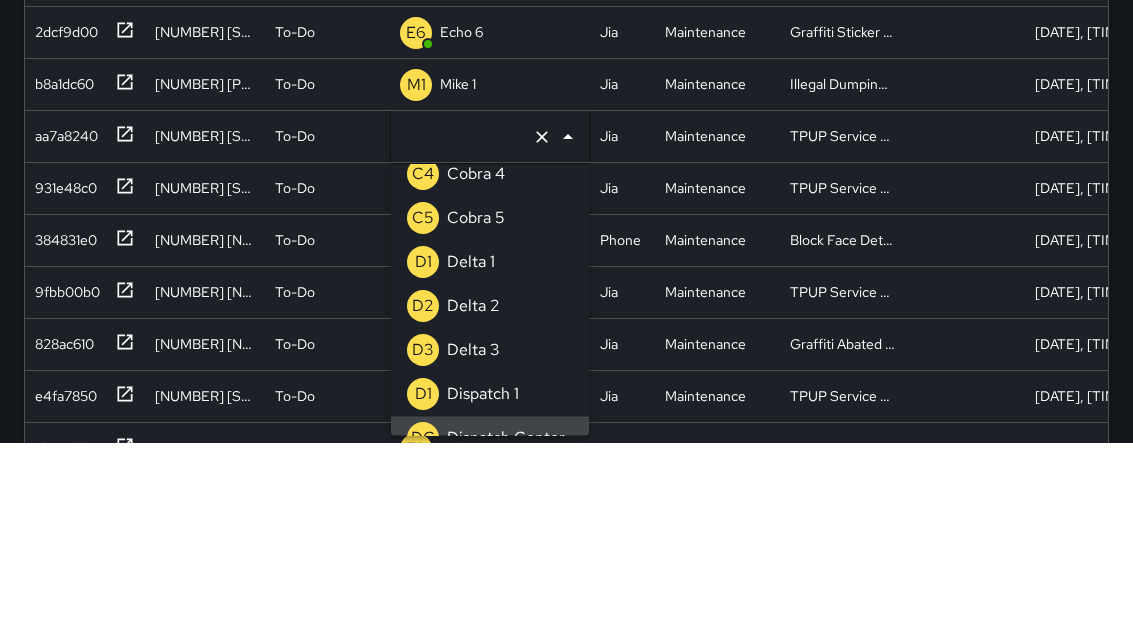 scroll, scrollTop: 8, scrollLeft: 0, axis: vertical 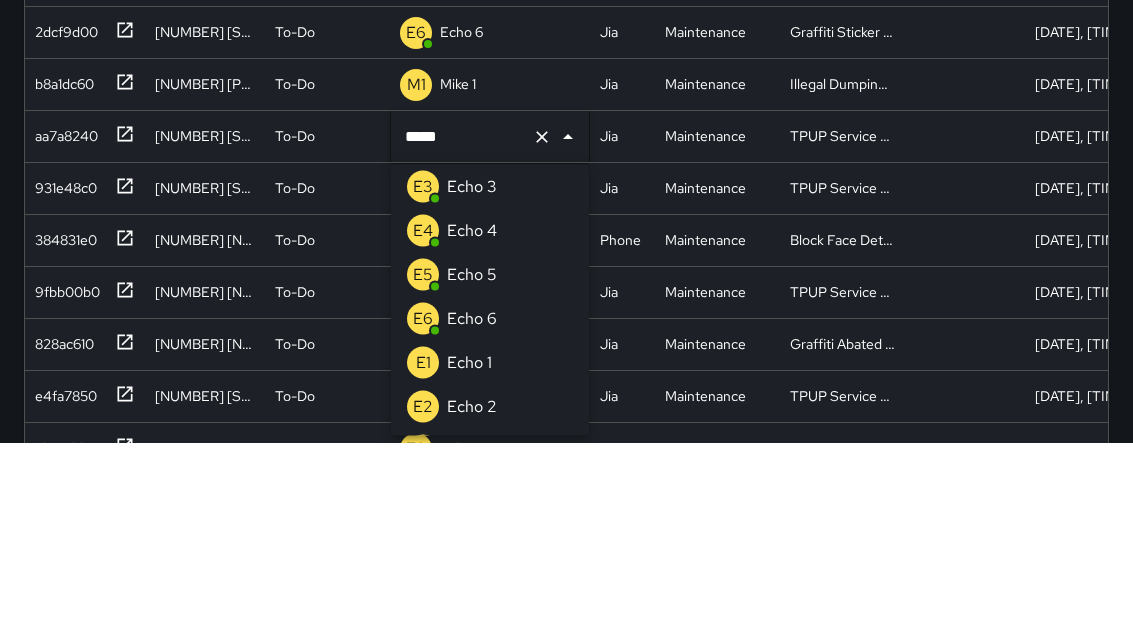type on "******" 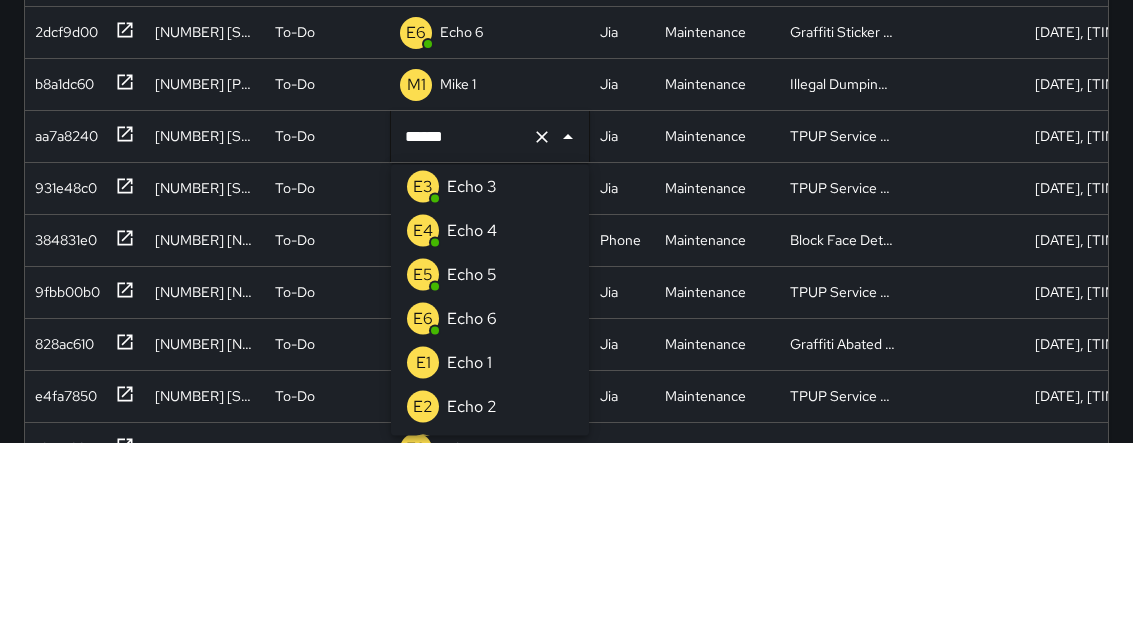 scroll, scrollTop: 0, scrollLeft: 0, axis: both 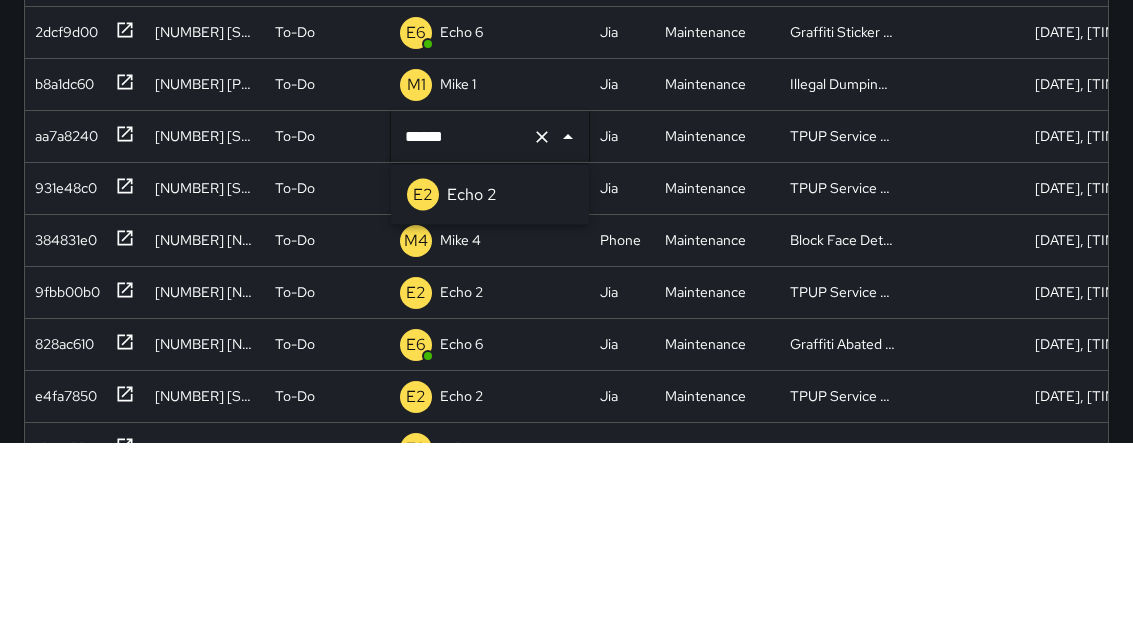 click on "E2 Echo 2" at bounding box center [490, 389] 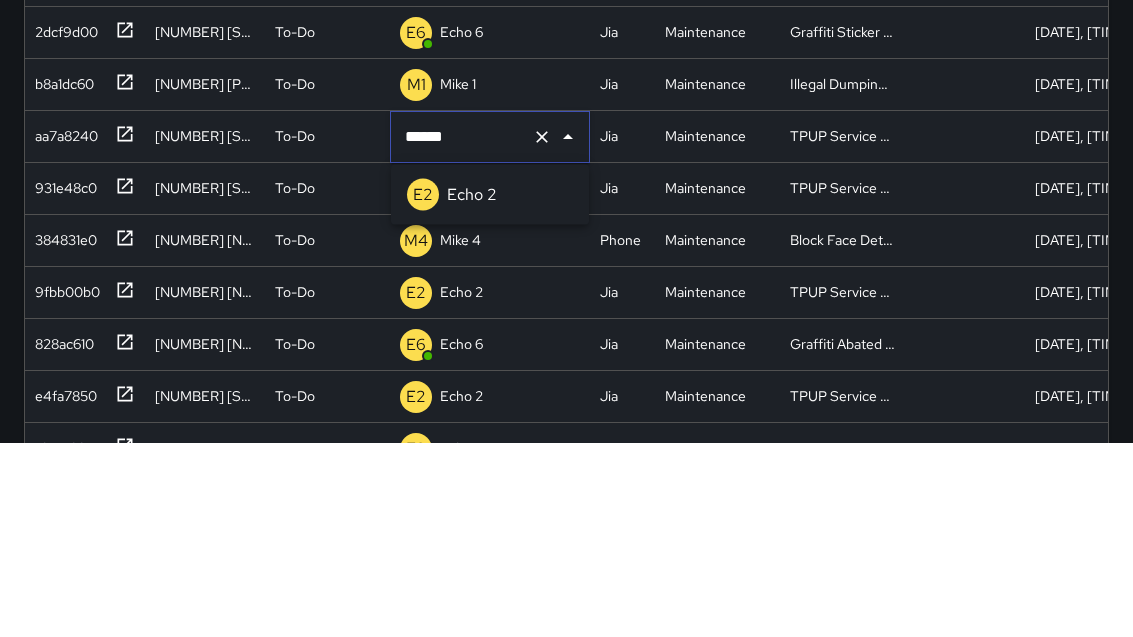 scroll, scrollTop: 353, scrollLeft: 0, axis: vertical 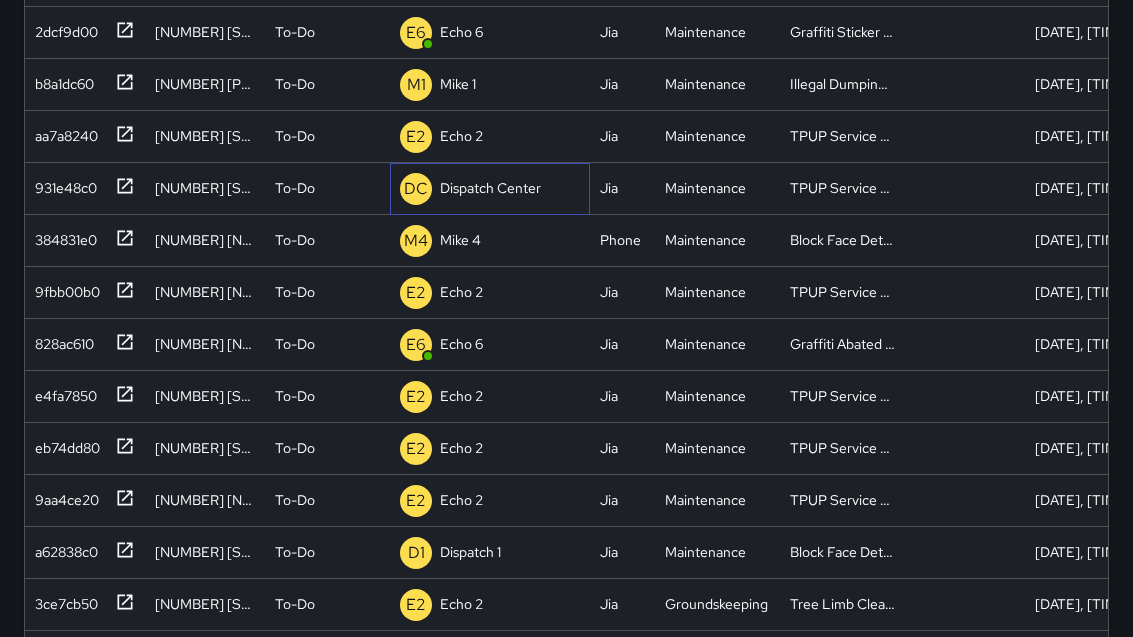 click on "Dispatch Center" at bounding box center (490, 188) 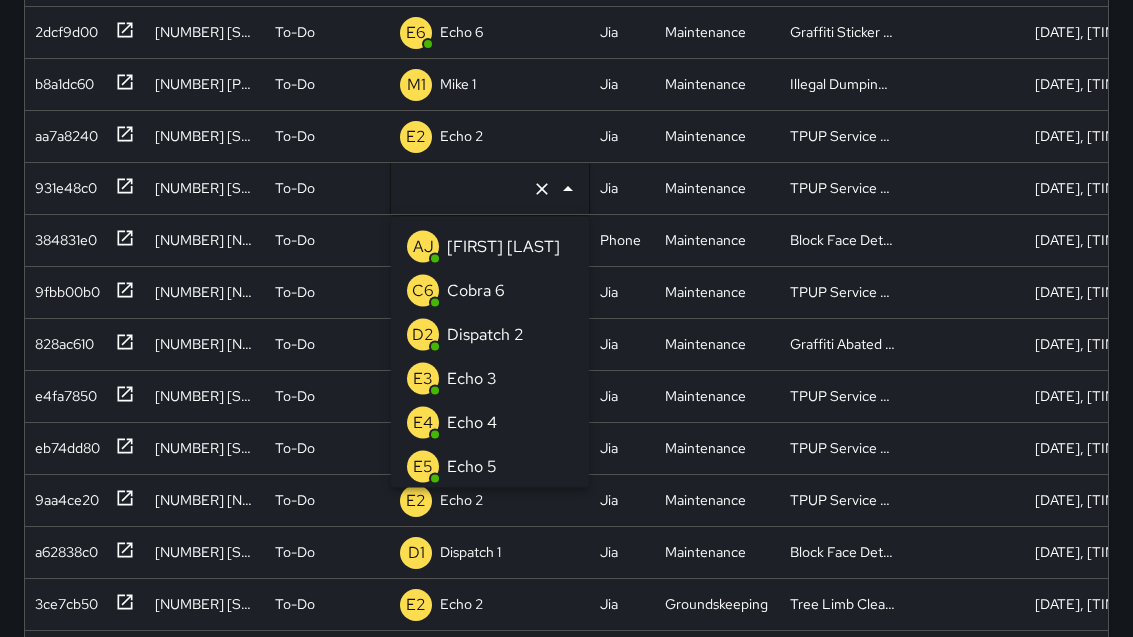 type on "**********" 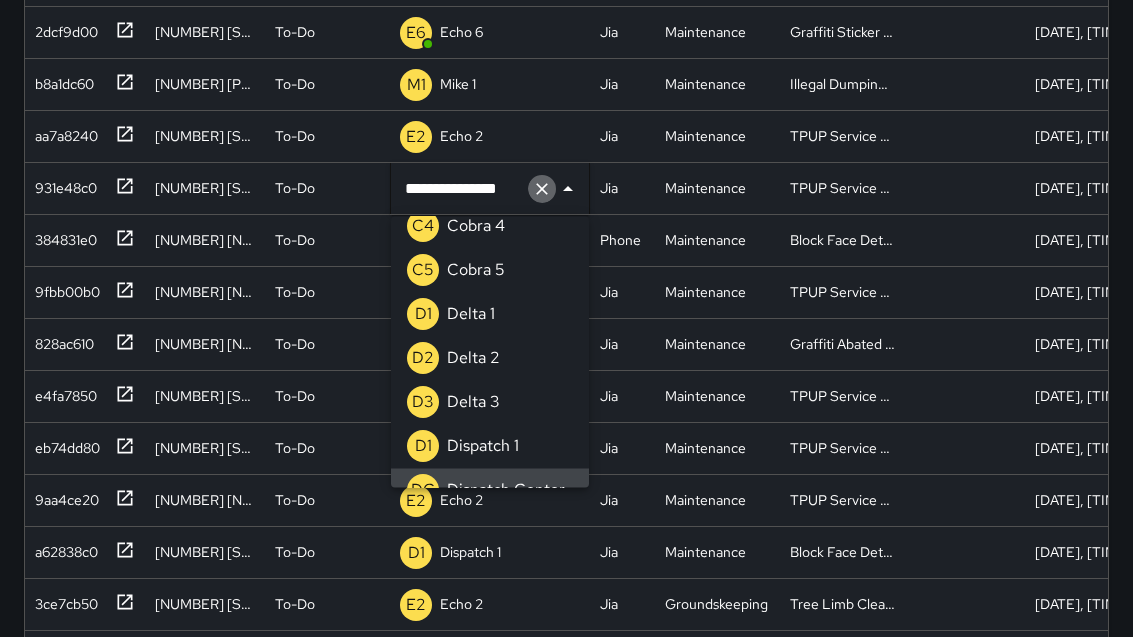 click 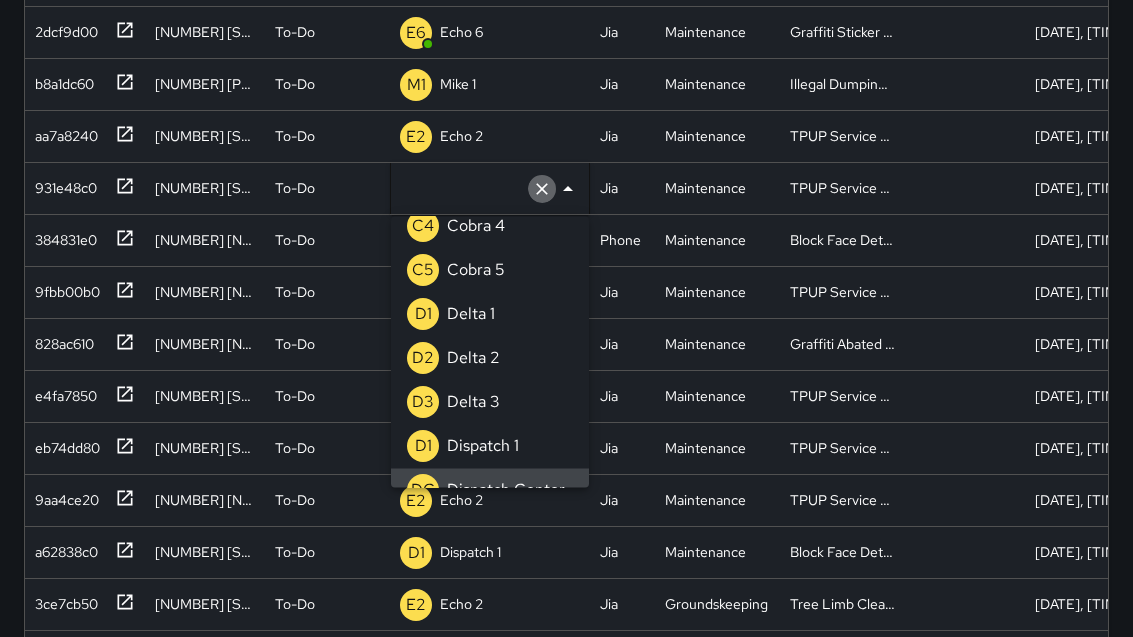 scroll, scrollTop: 8, scrollLeft: 0, axis: vertical 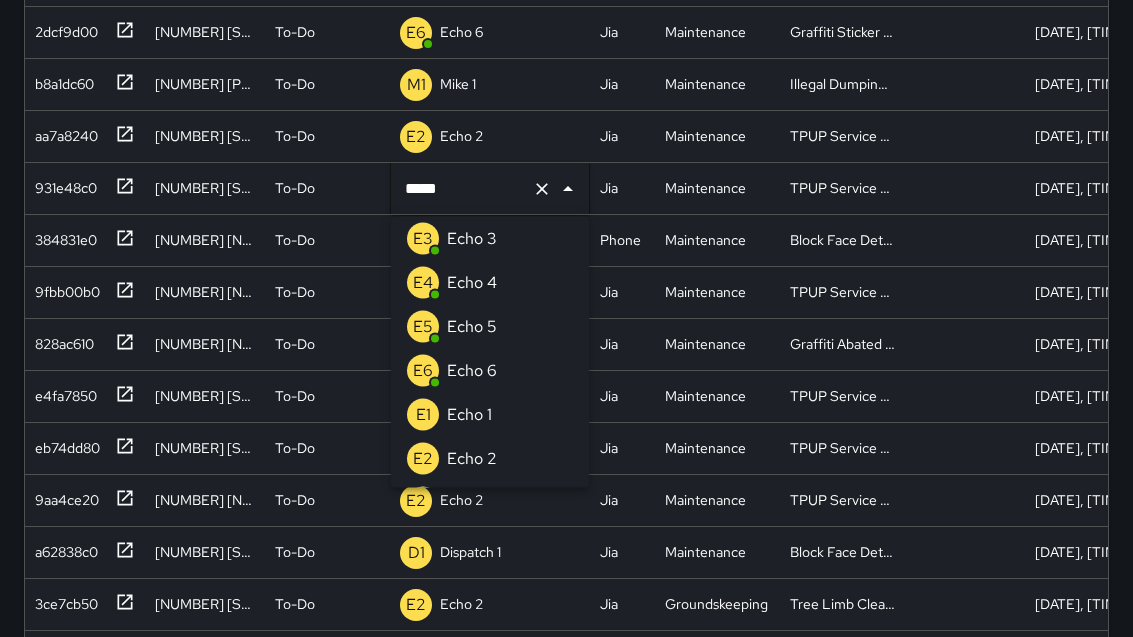 type on "******" 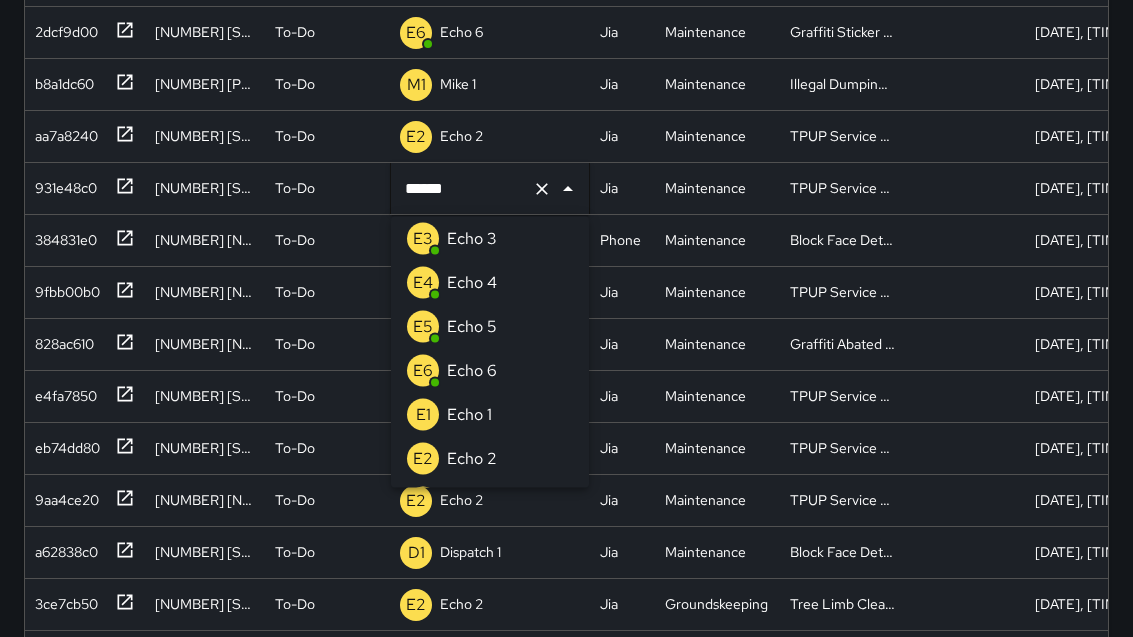 scroll, scrollTop: 0, scrollLeft: 0, axis: both 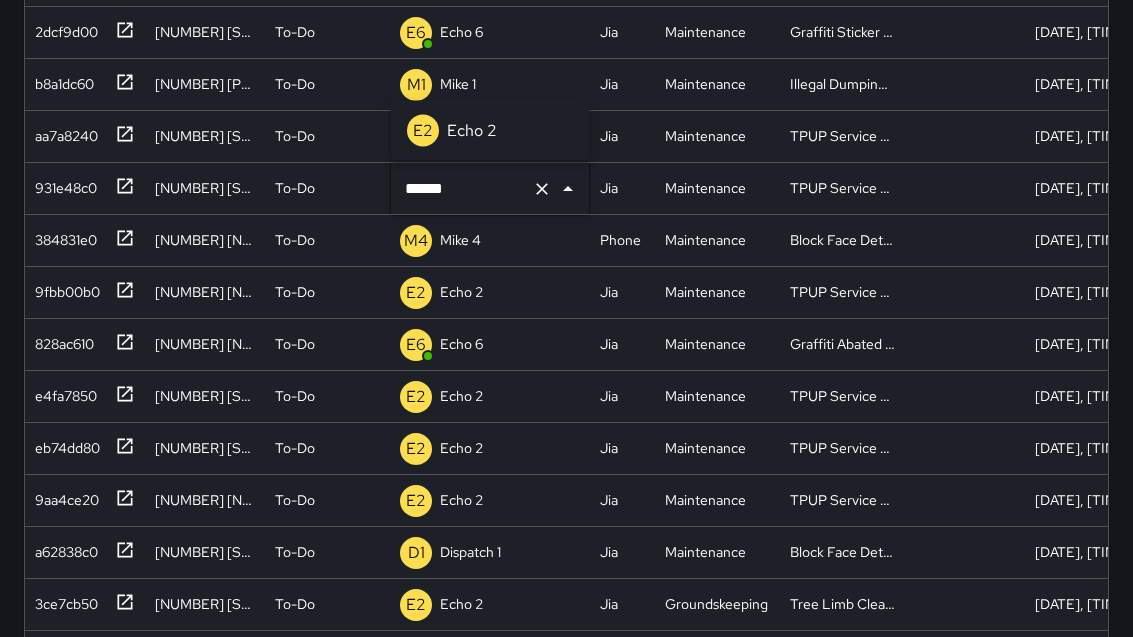click on "E2 Echo 2" at bounding box center [490, 131] 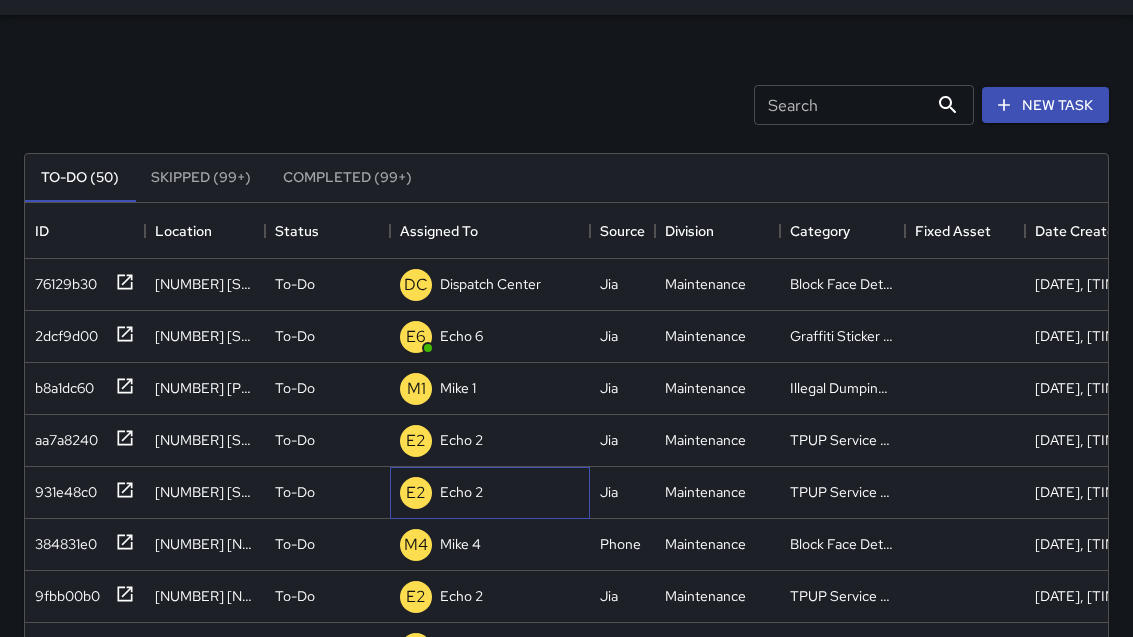 scroll, scrollTop: 0, scrollLeft: 0, axis: both 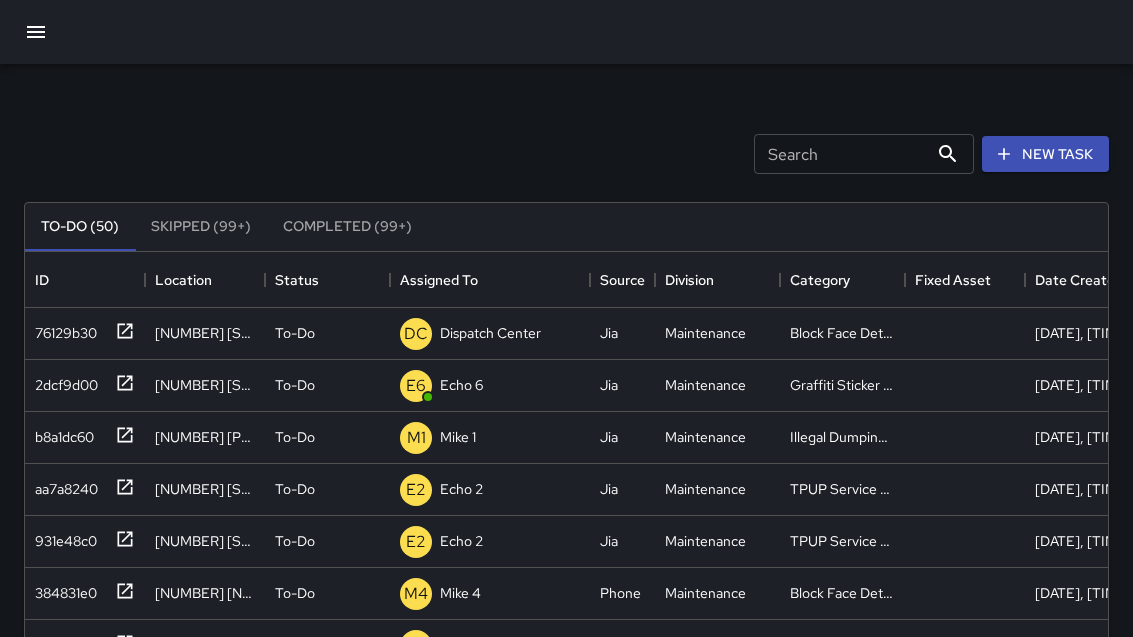click on "Search Search New Task" at bounding box center (566, 154) 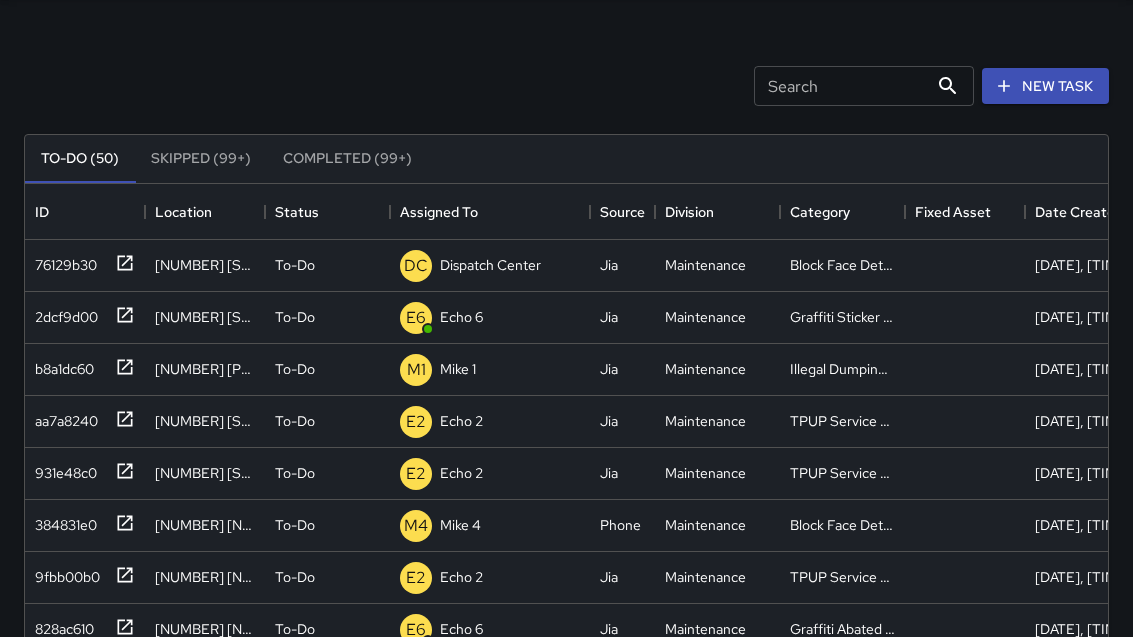 scroll, scrollTop: 68, scrollLeft: 0, axis: vertical 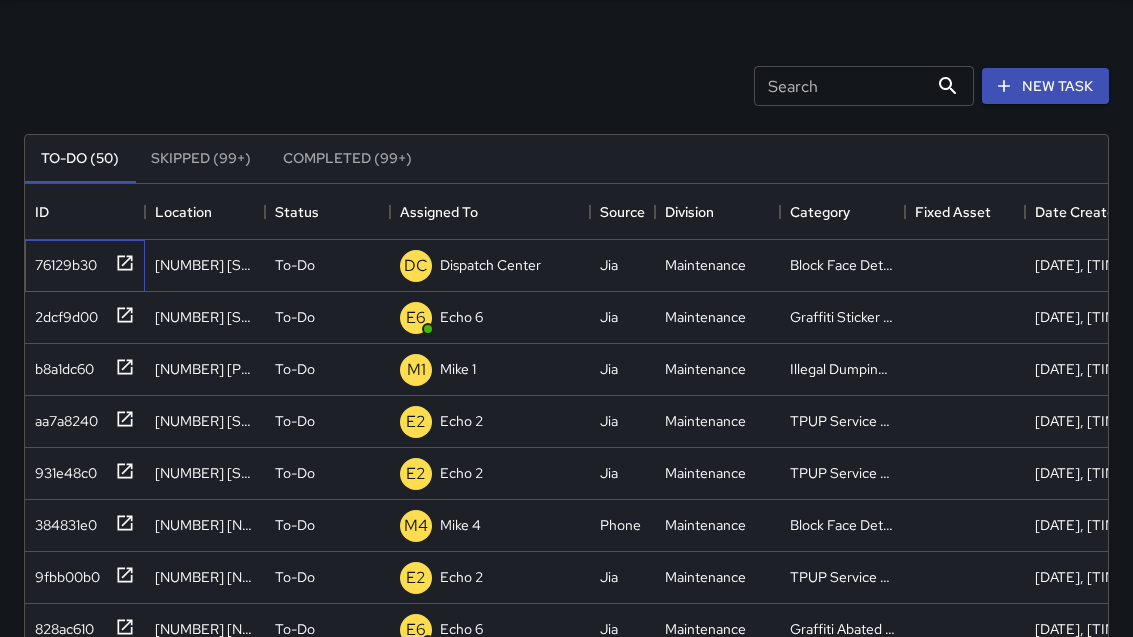 click on "76129b30" at bounding box center [62, 261] 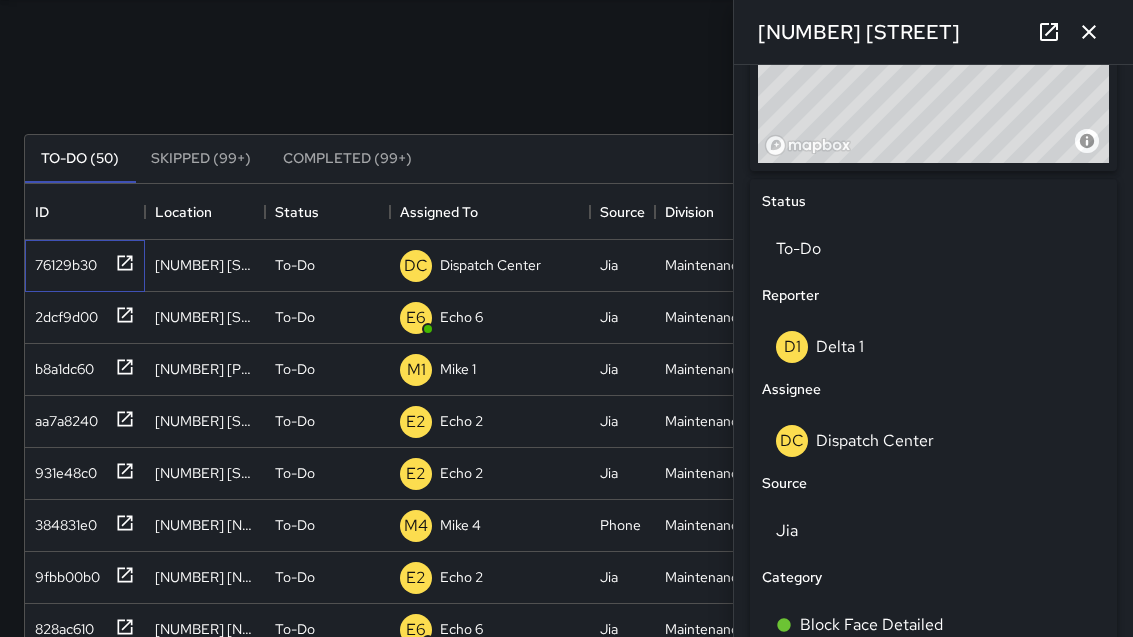 scroll, scrollTop: 886, scrollLeft: 0, axis: vertical 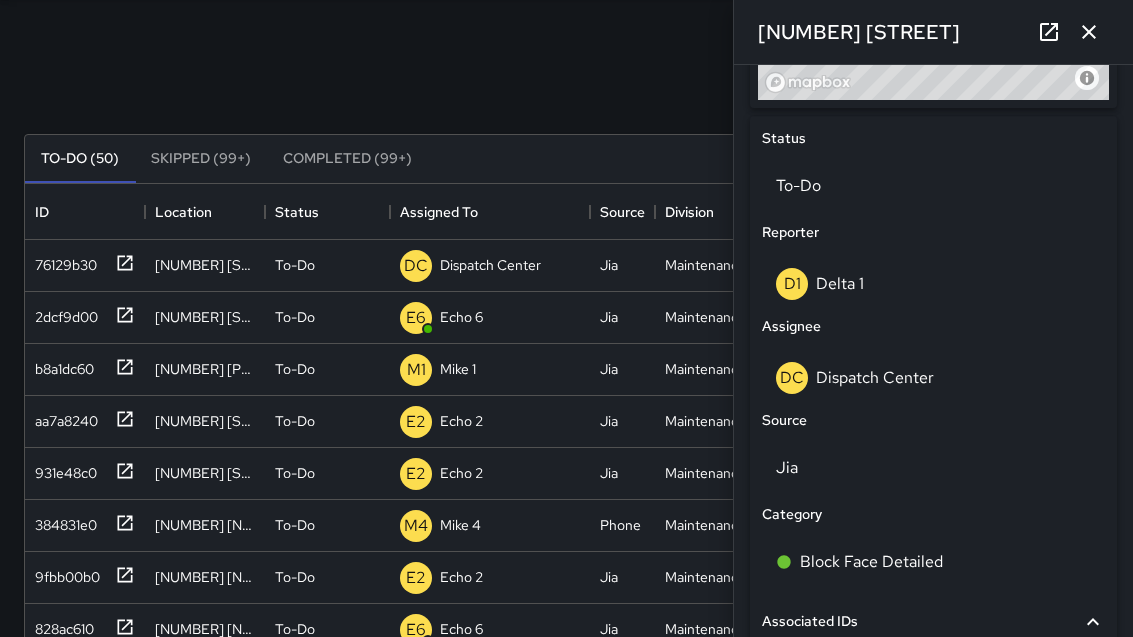 click on "DC Dispatch Center" at bounding box center (933, 378) 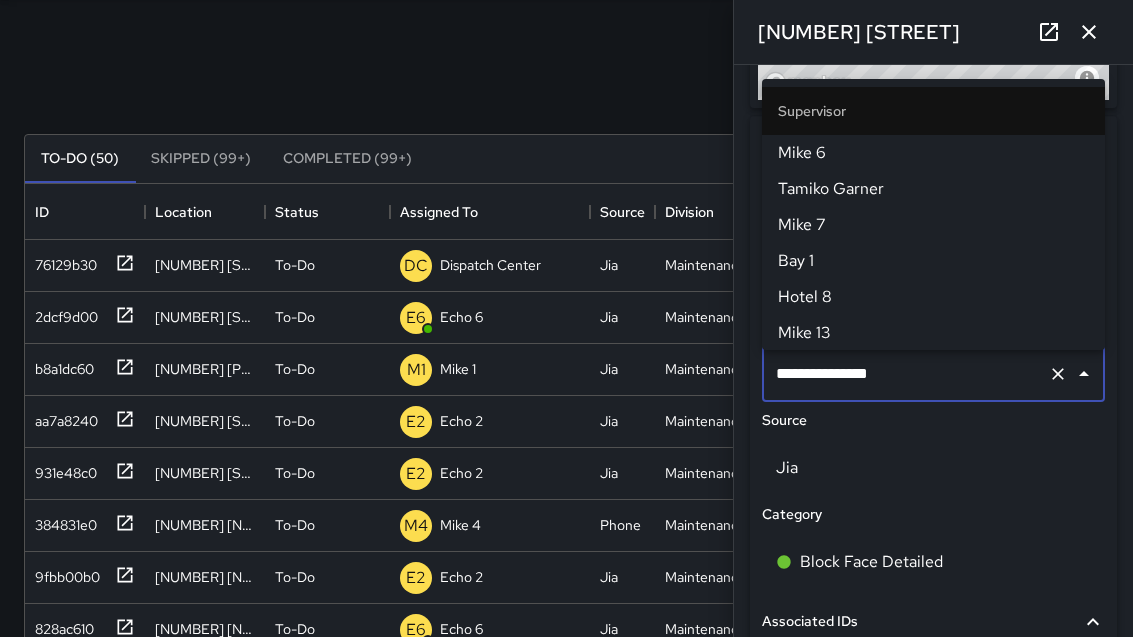 scroll, scrollTop: 67, scrollLeft: 0, axis: vertical 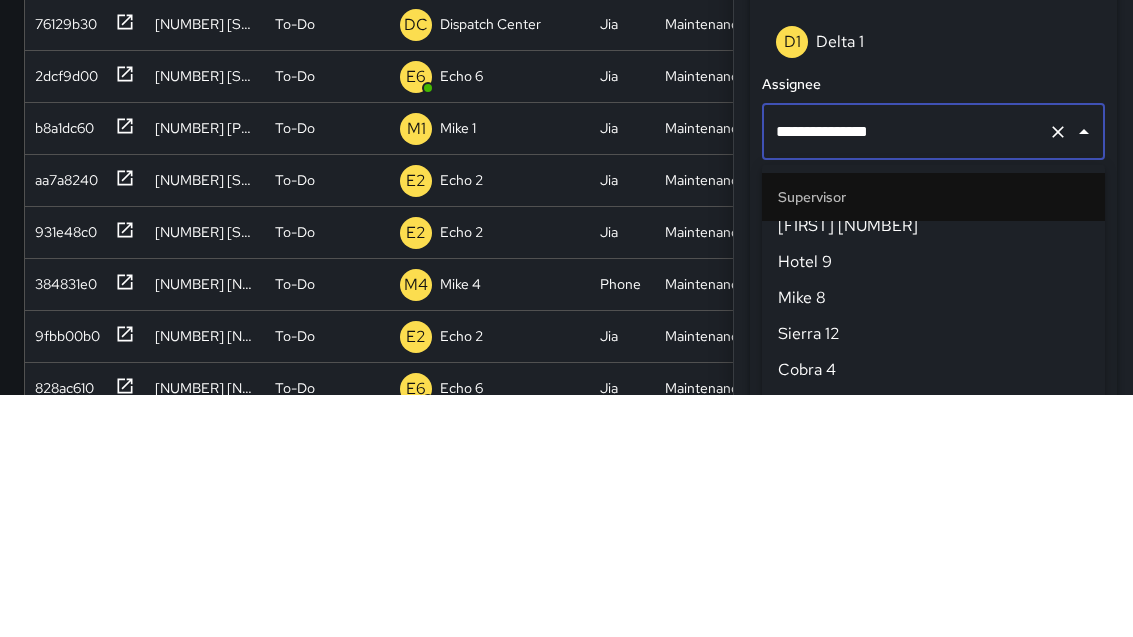 click 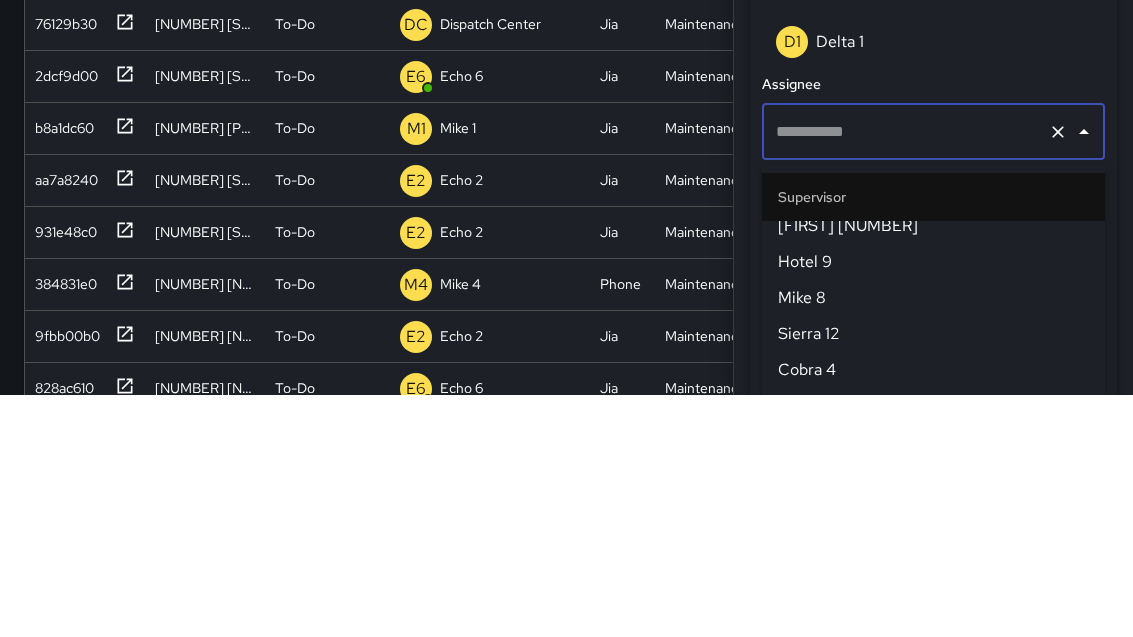 scroll, scrollTop: 0, scrollLeft: 0, axis: both 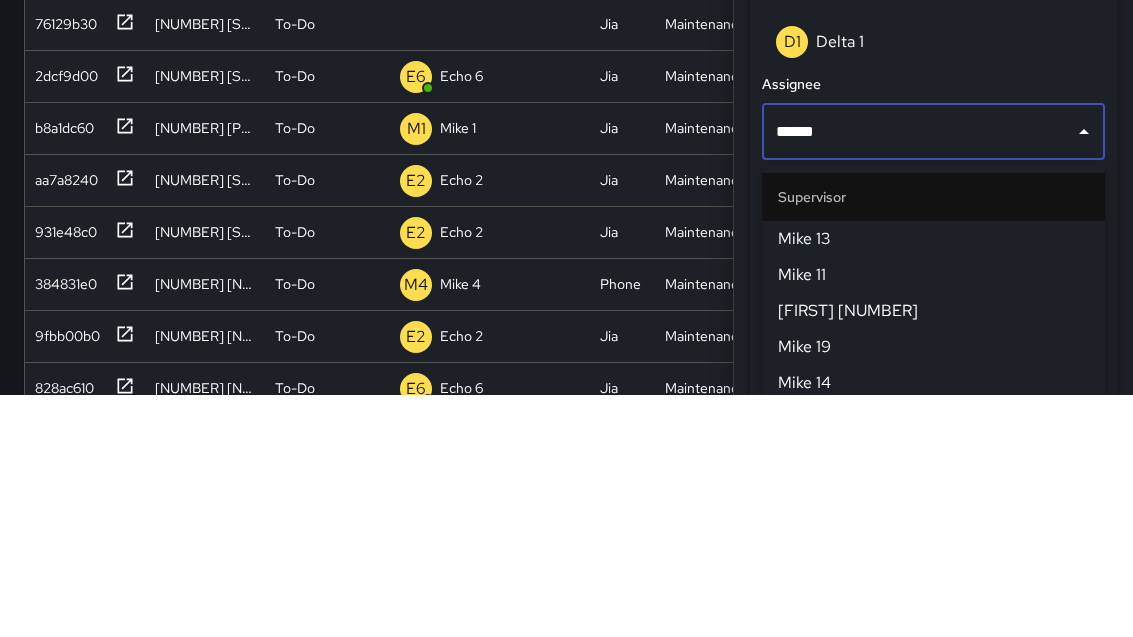 type on "******" 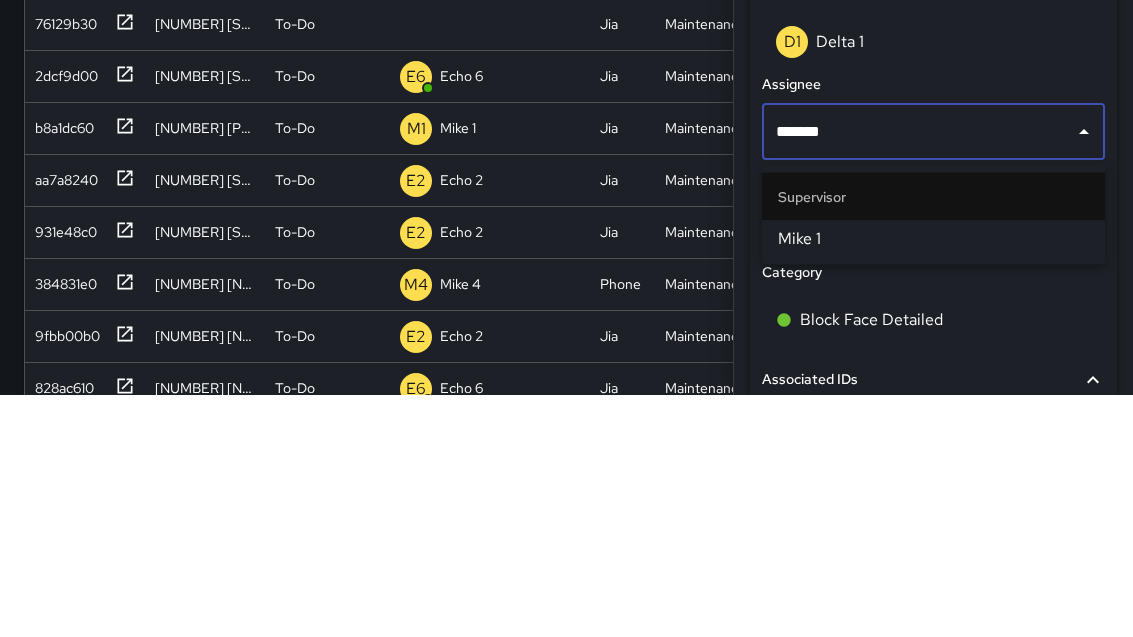 click on "Mike 1" at bounding box center [933, 481] 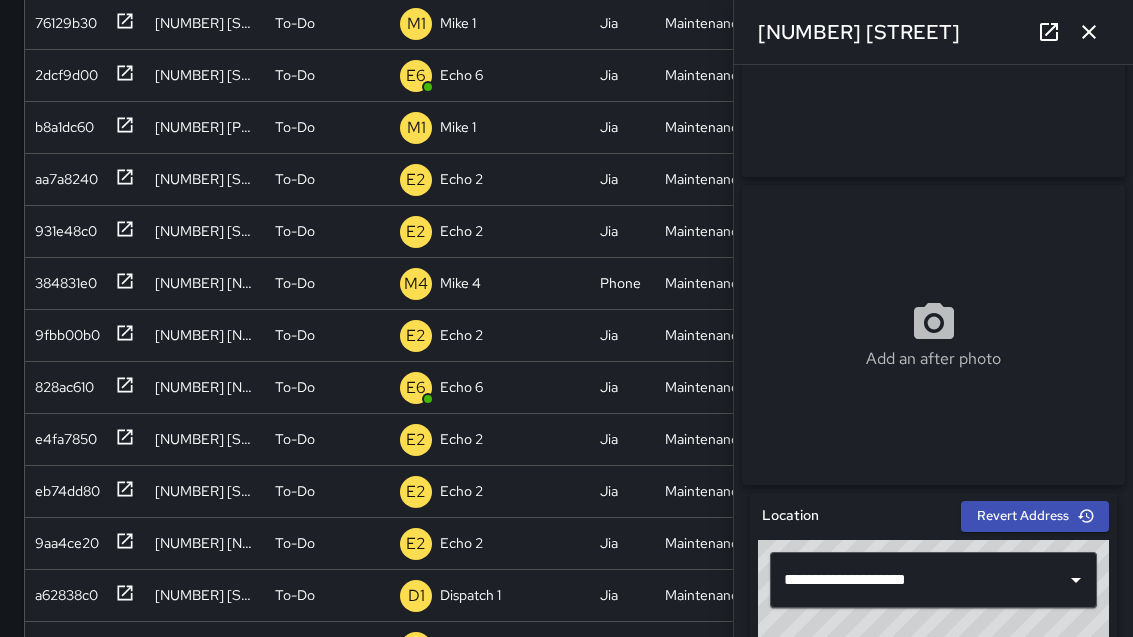 scroll, scrollTop: 191, scrollLeft: 0, axis: vertical 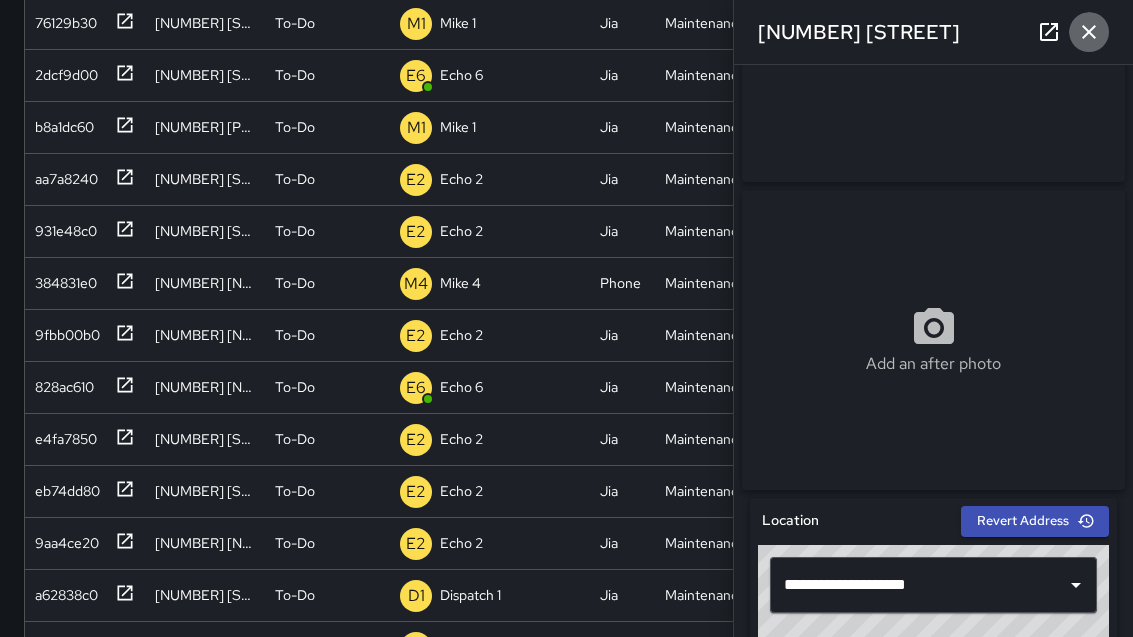 click 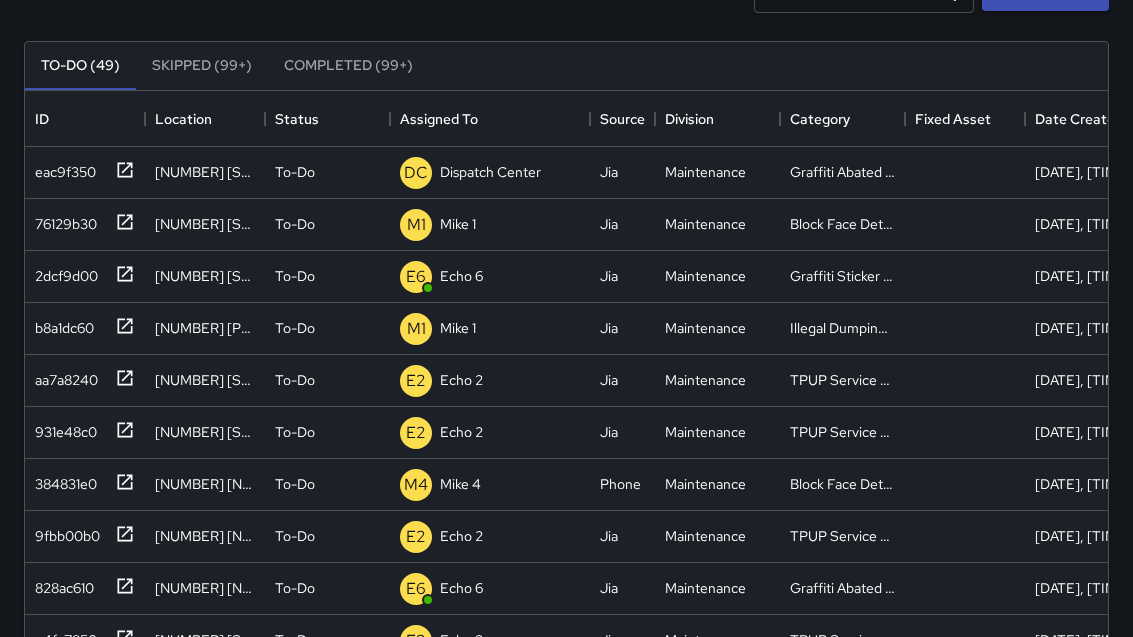 scroll, scrollTop: 161, scrollLeft: 0, axis: vertical 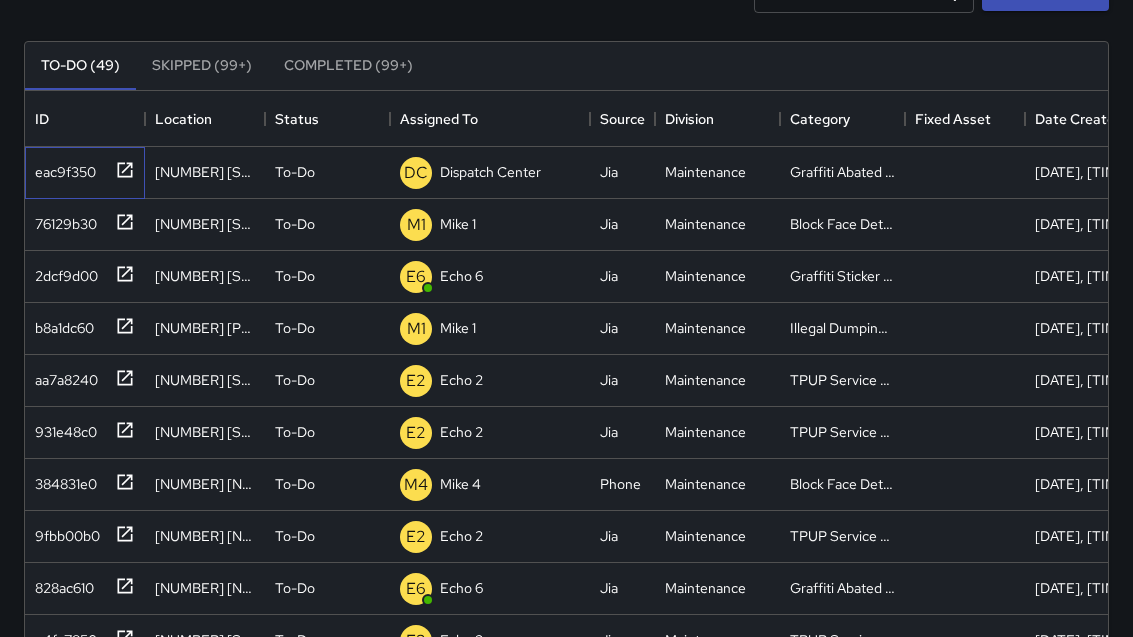 click on "eac9f350" at bounding box center (61, 168) 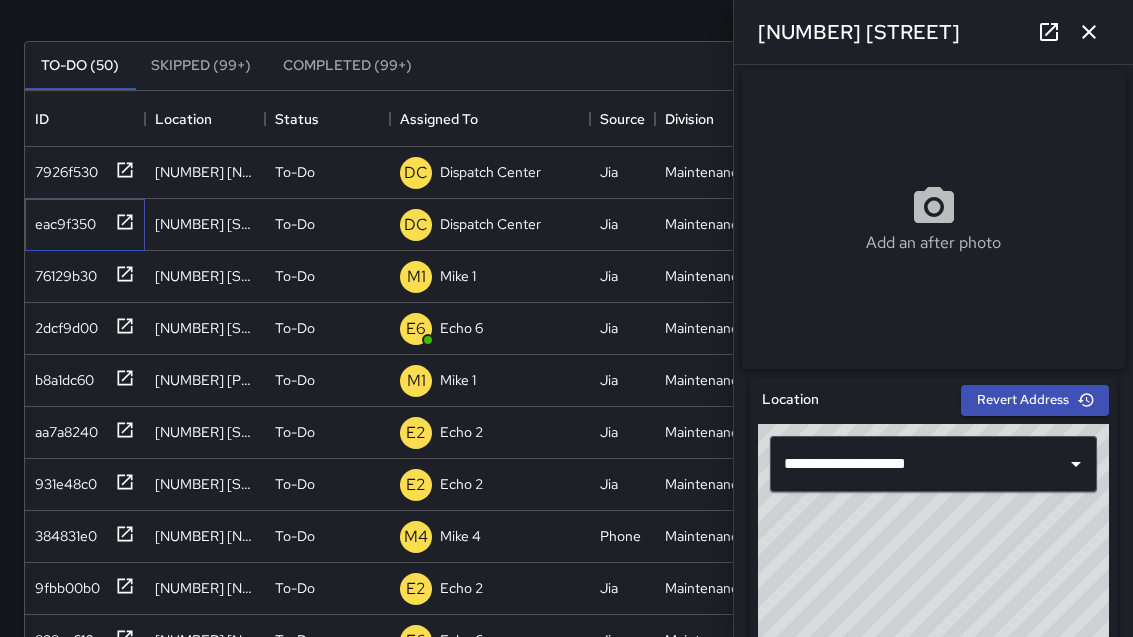 scroll, scrollTop: 350, scrollLeft: 0, axis: vertical 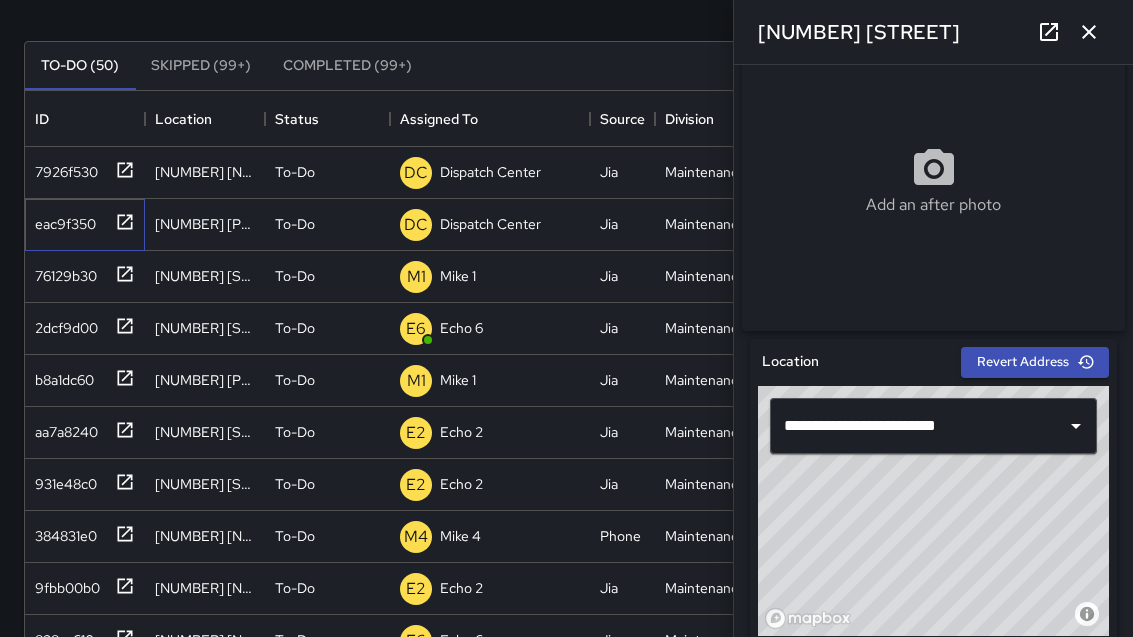 type on "**********" 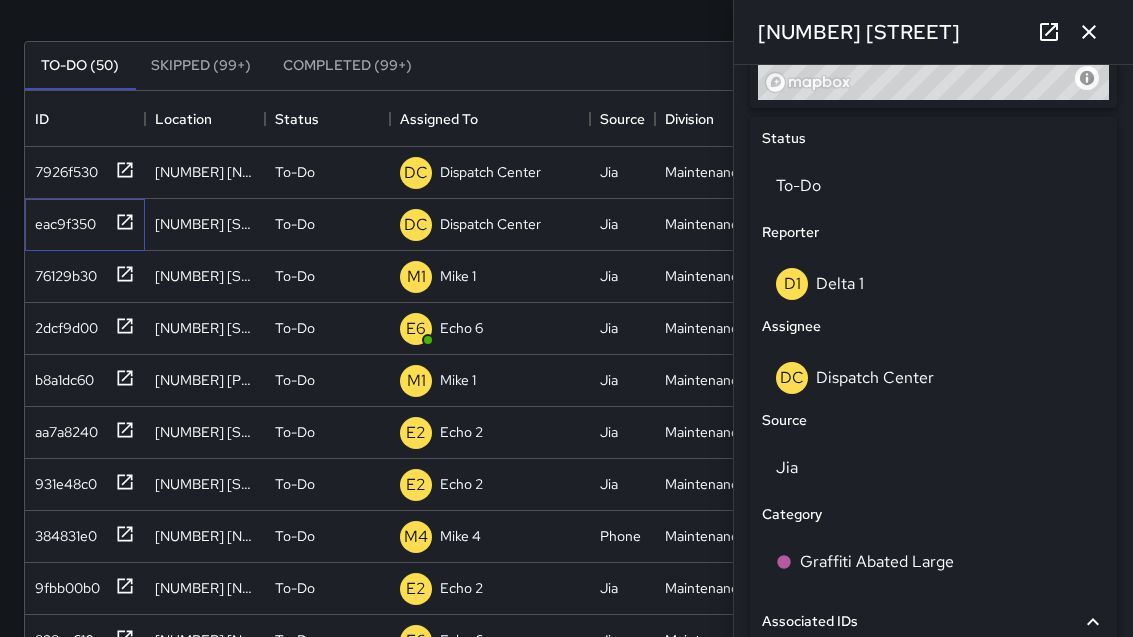 scroll, scrollTop: 902, scrollLeft: 0, axis: vertical 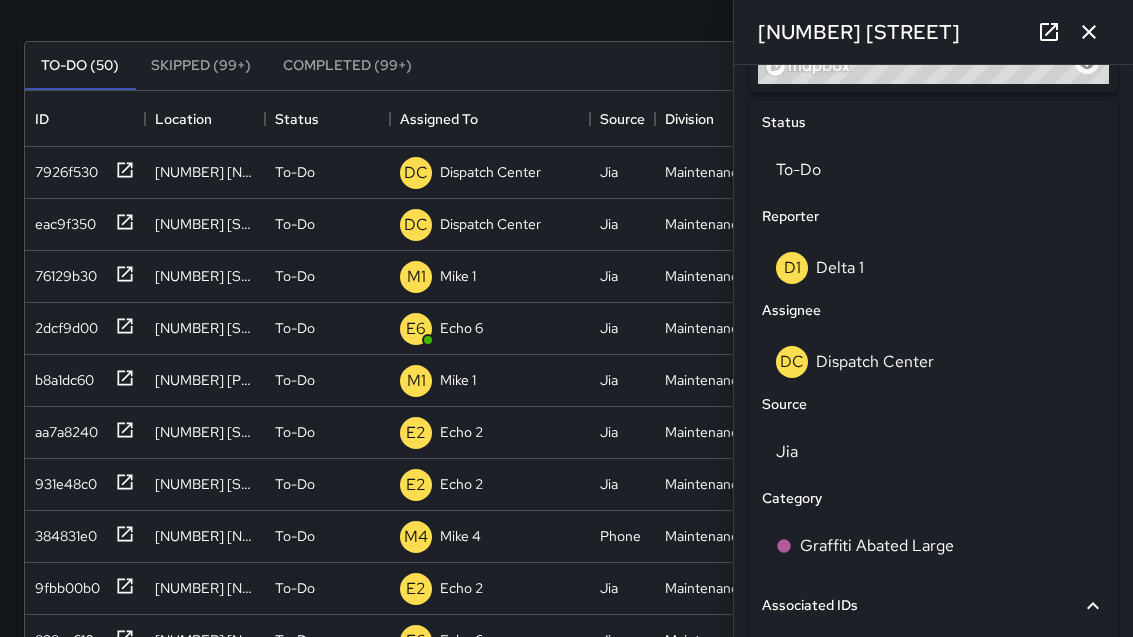 click on "Dispatch Center" at bounding box center (875, 361) 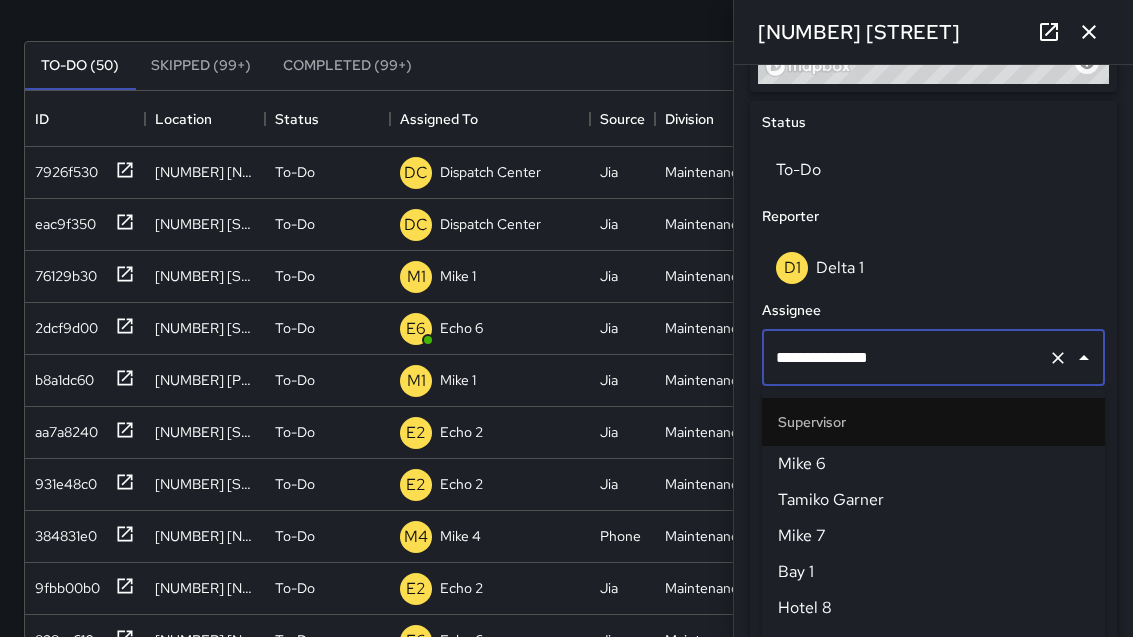 scroll, scrollTop: 160, scrollLeft: 0, axis: vertical 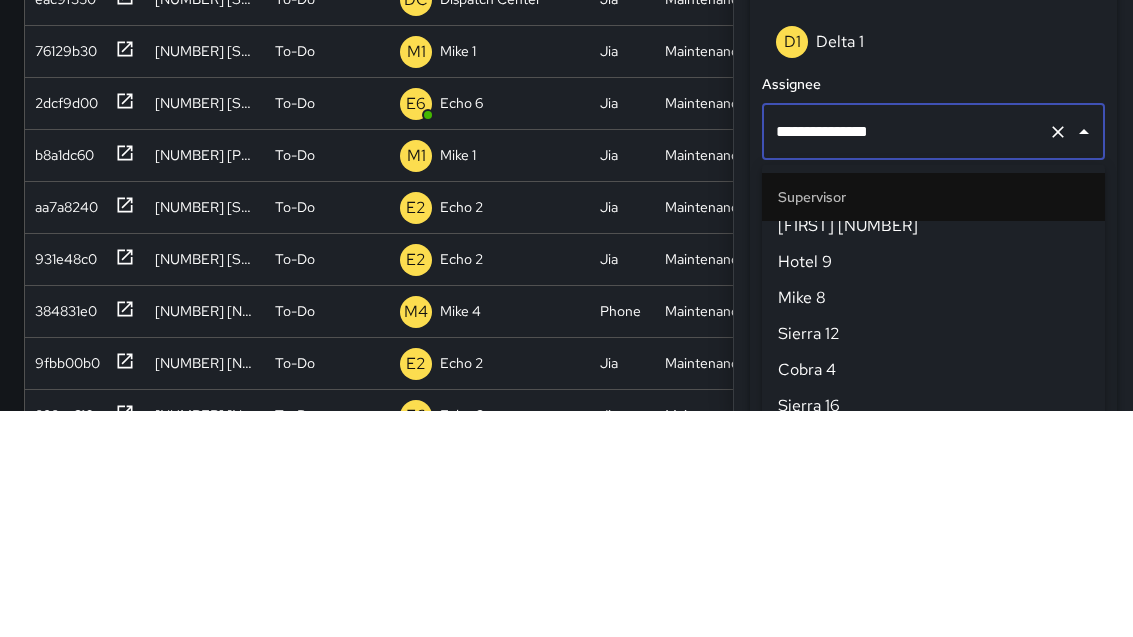 click at bounding box center (1058, 358) 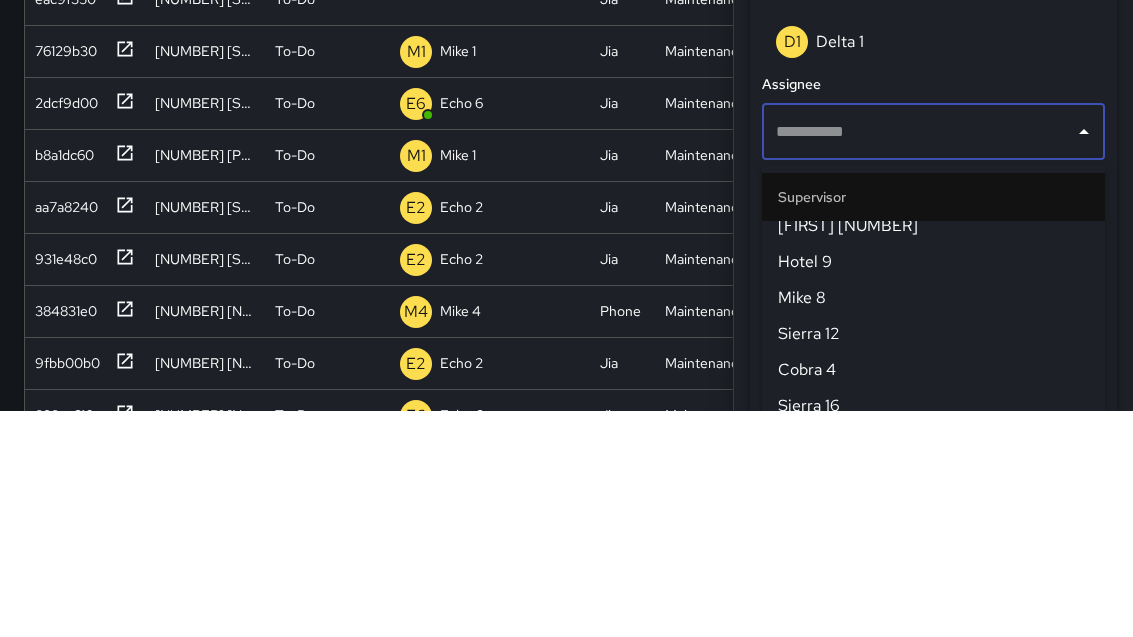 scroll, scrollTop: 0, scrollLeft: 0, axis: both 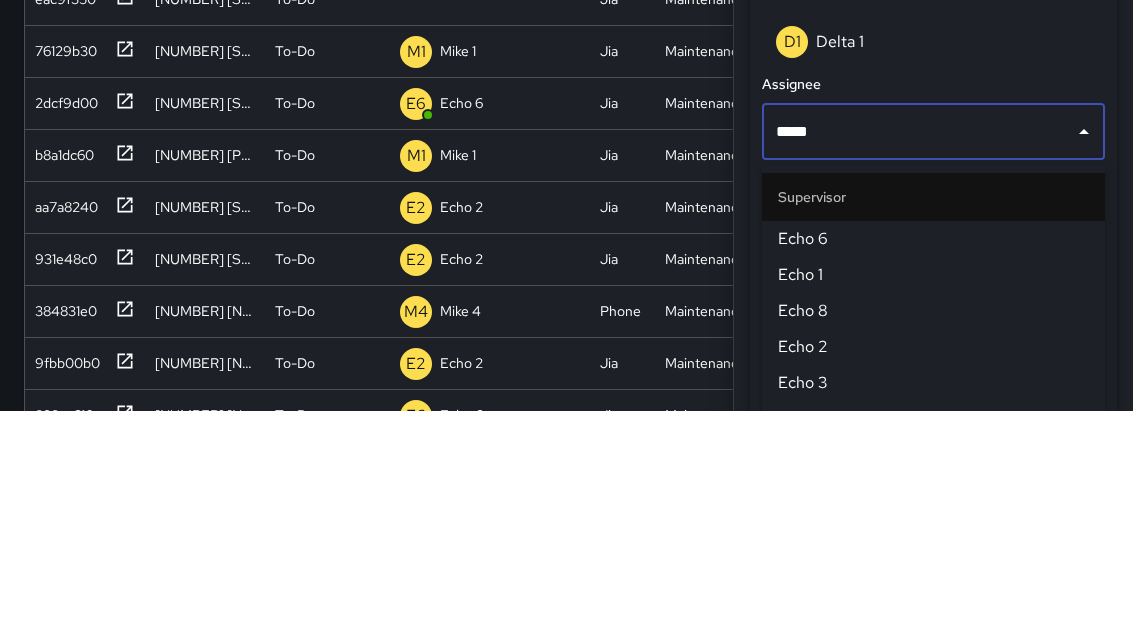 type on "******" 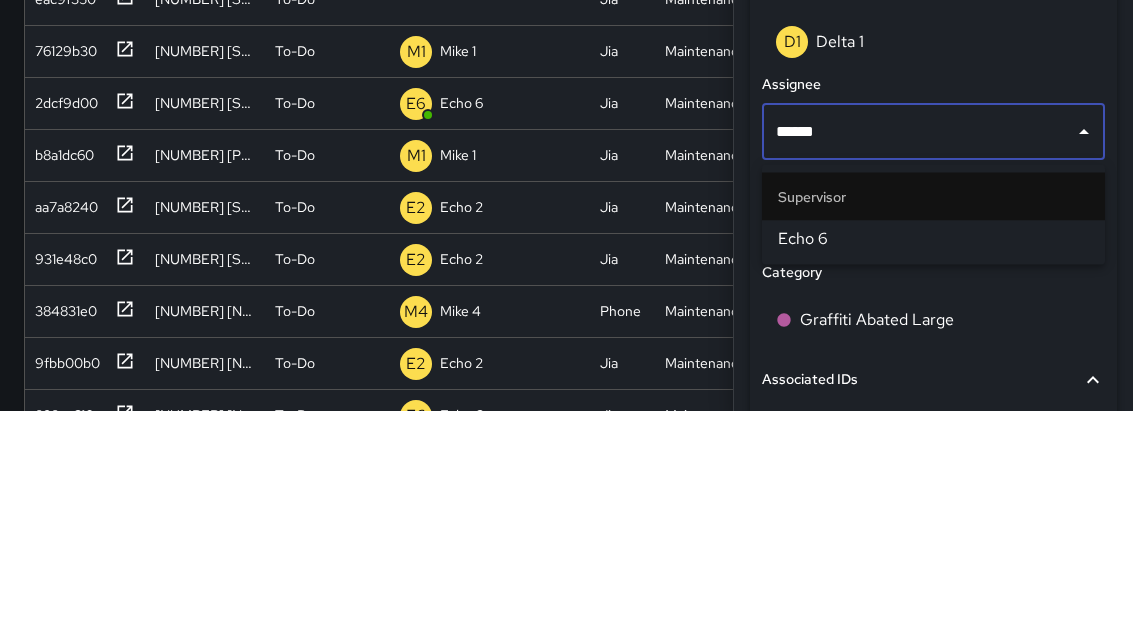 click on "Echo 6" at bounding box center [933, 465] 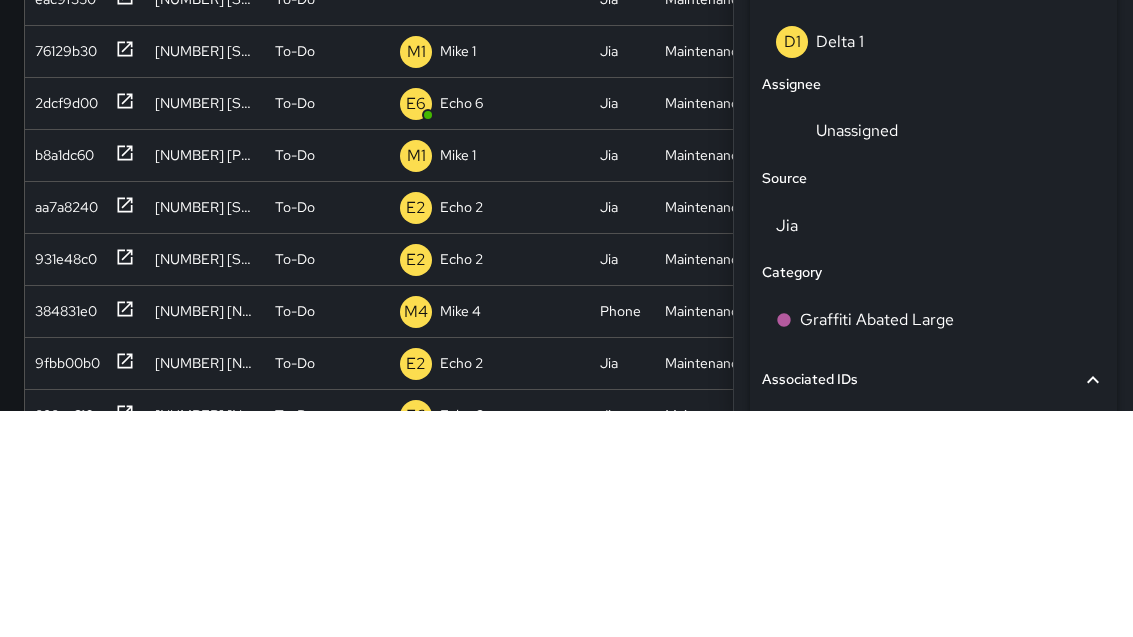 scroll, scrollTop: 387, scrollLeft: 0, axis: vertical 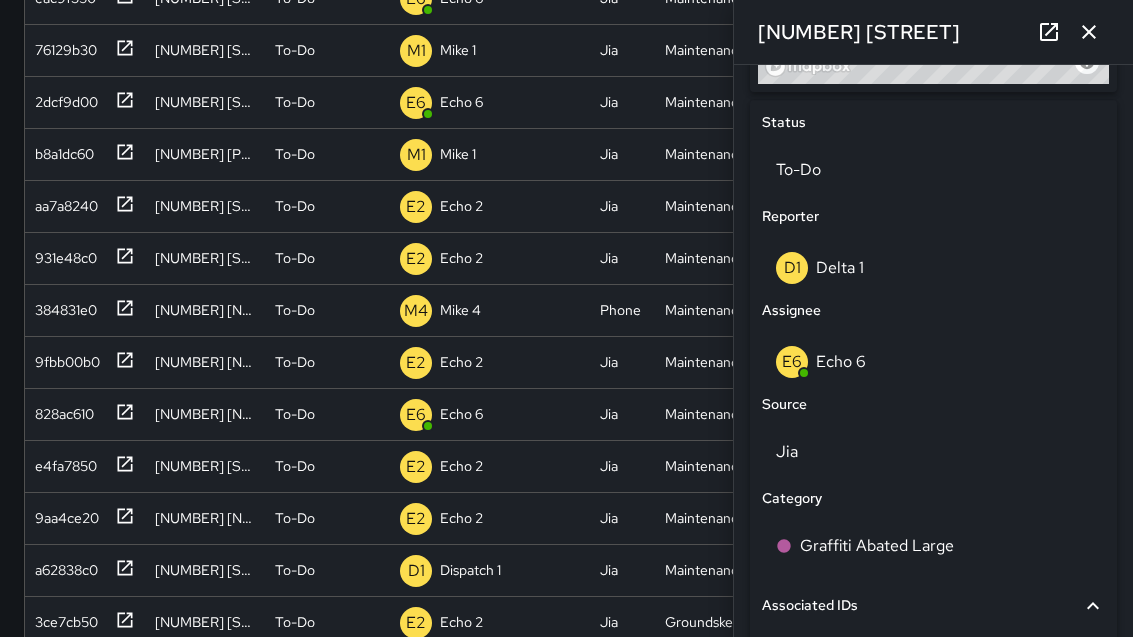 click 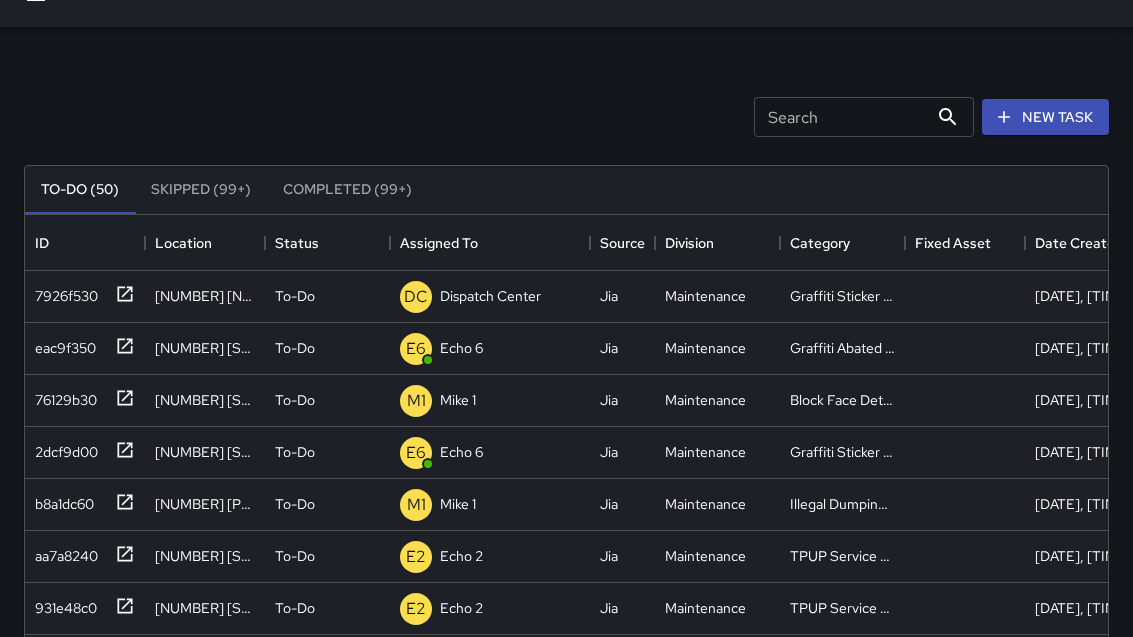 scroll, scrollTop: 0, scrollLeft: 0, axis: both 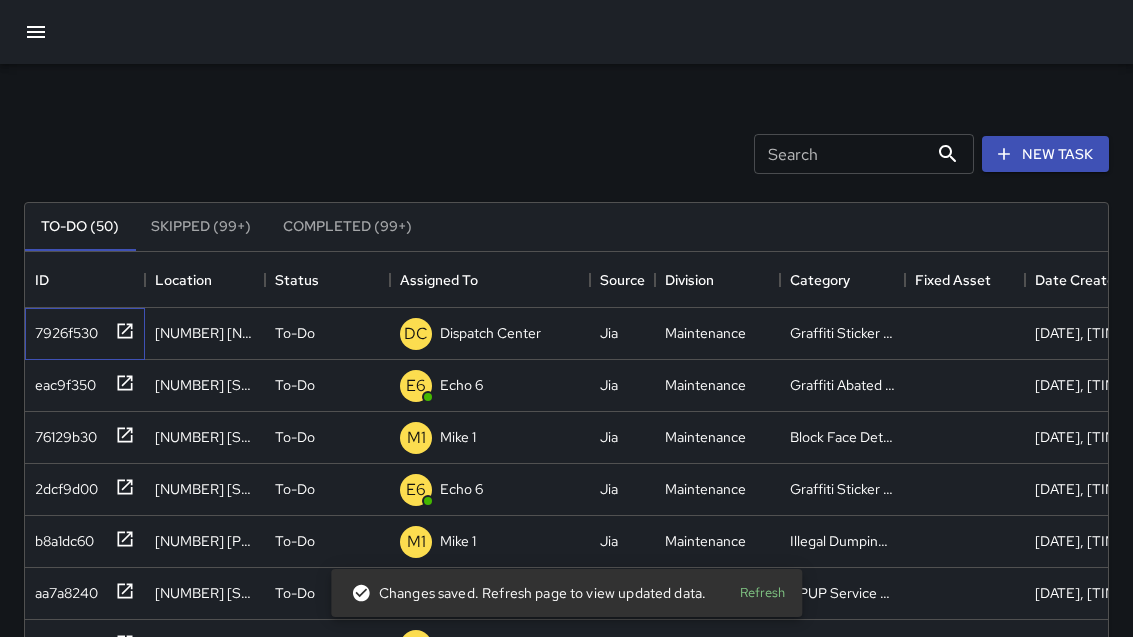click on "7926f530" at bounding box center (62, 329) 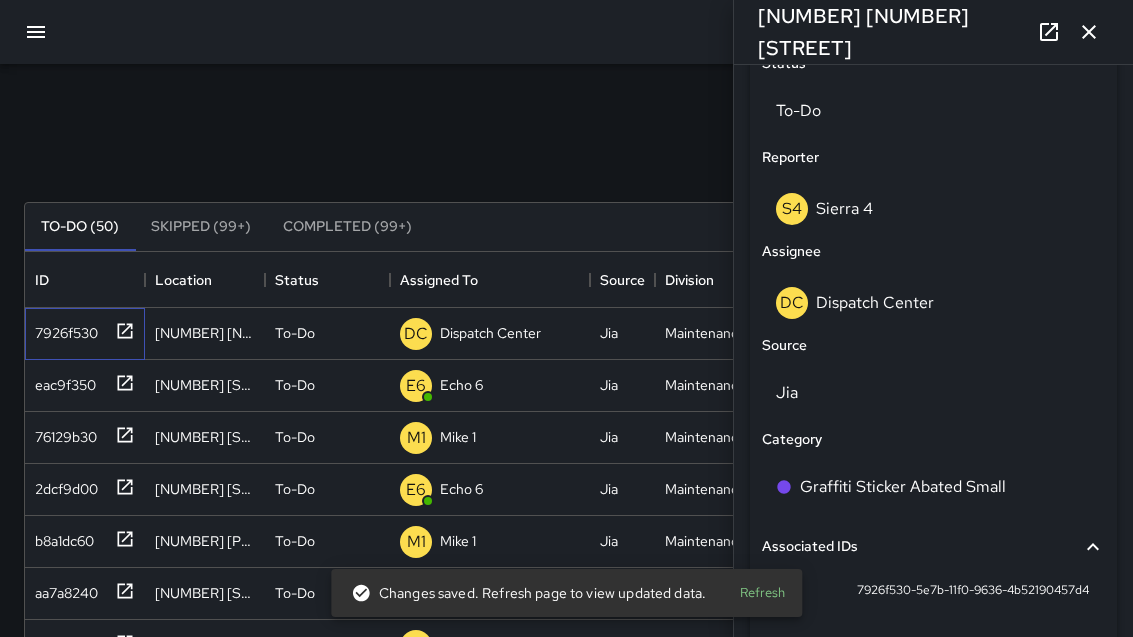 scroll, scrollTop: 962, scrollLeft: 0, axis: vertical 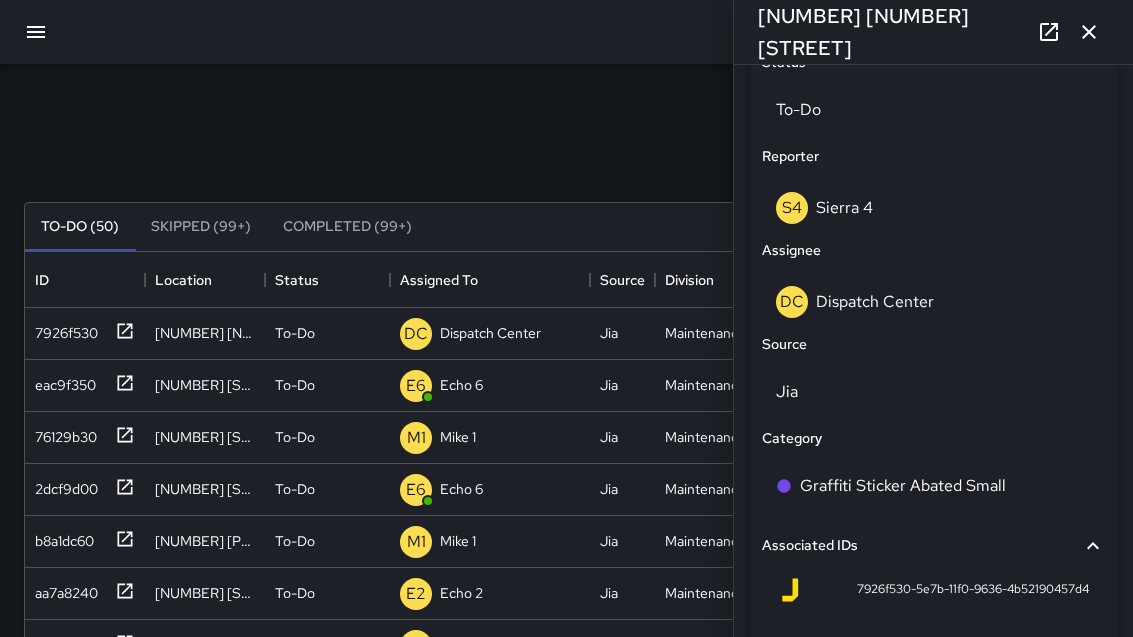 click on "DC Dispatch Center" at bounding box center [933, 302] 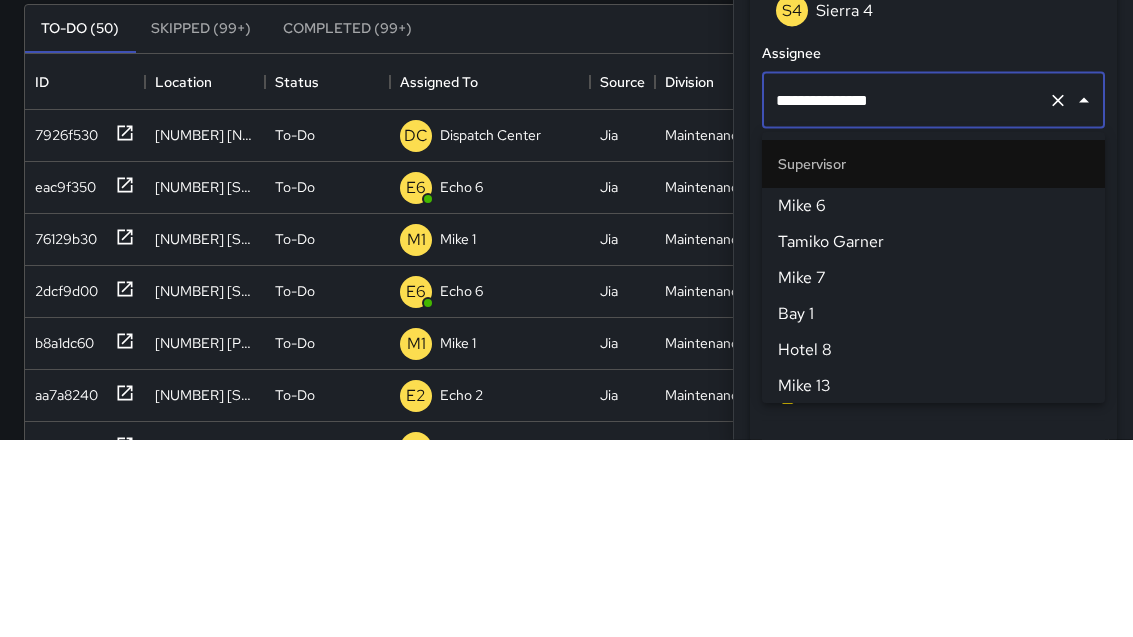 scroll, scrollTop: 2100, scrollLeft: 0, axis: vertical 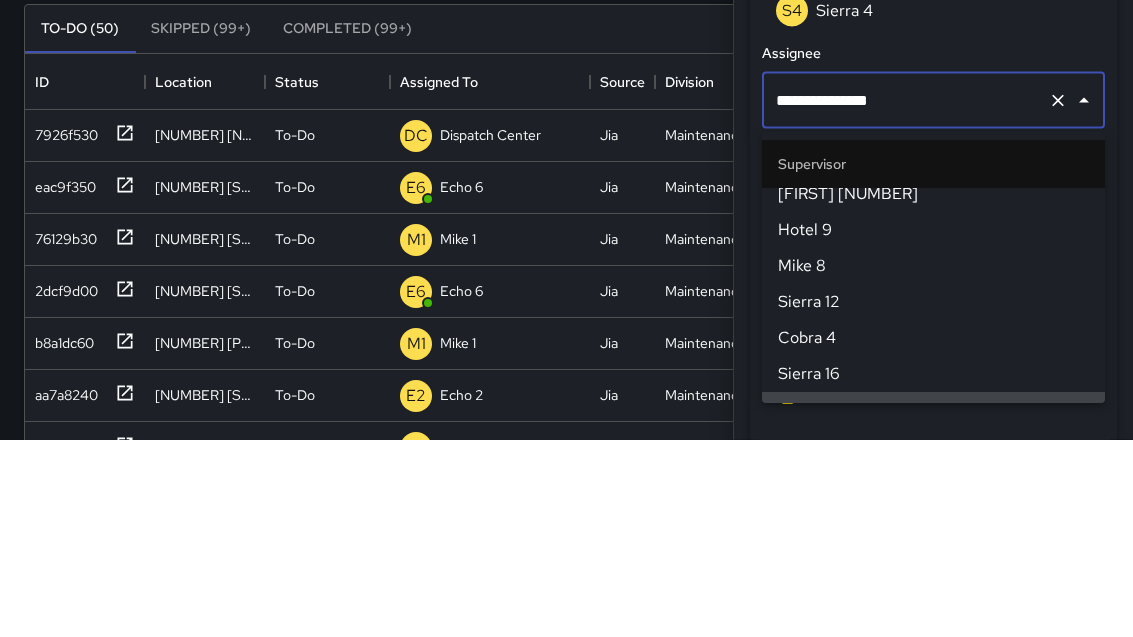 click 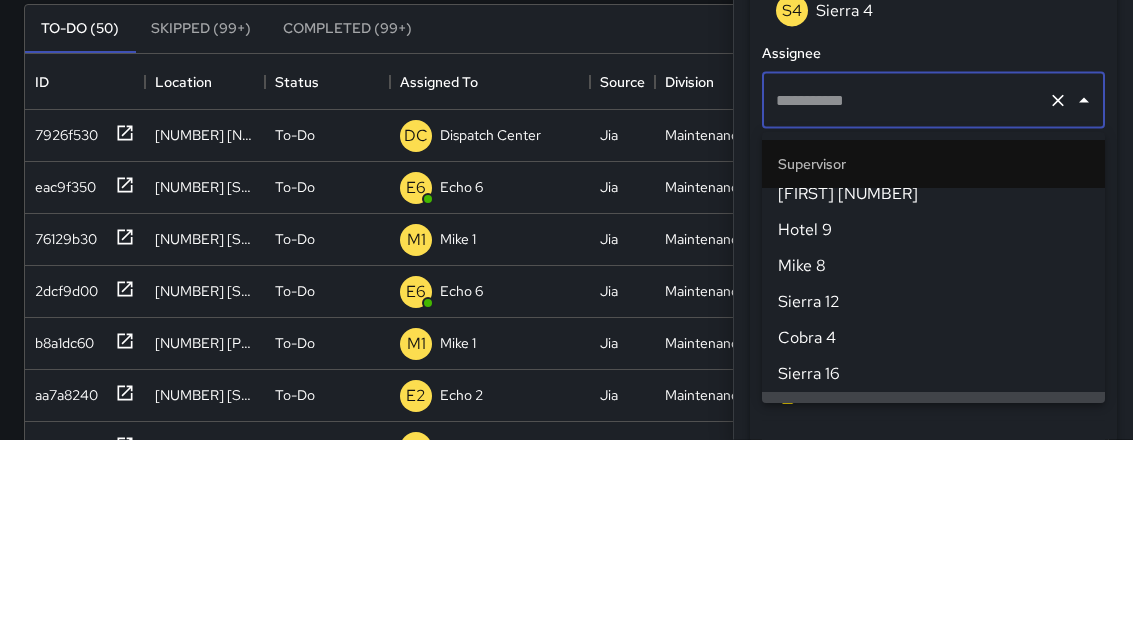 scroll, scrollTop: 0, scrollLeft: 0, axis: both 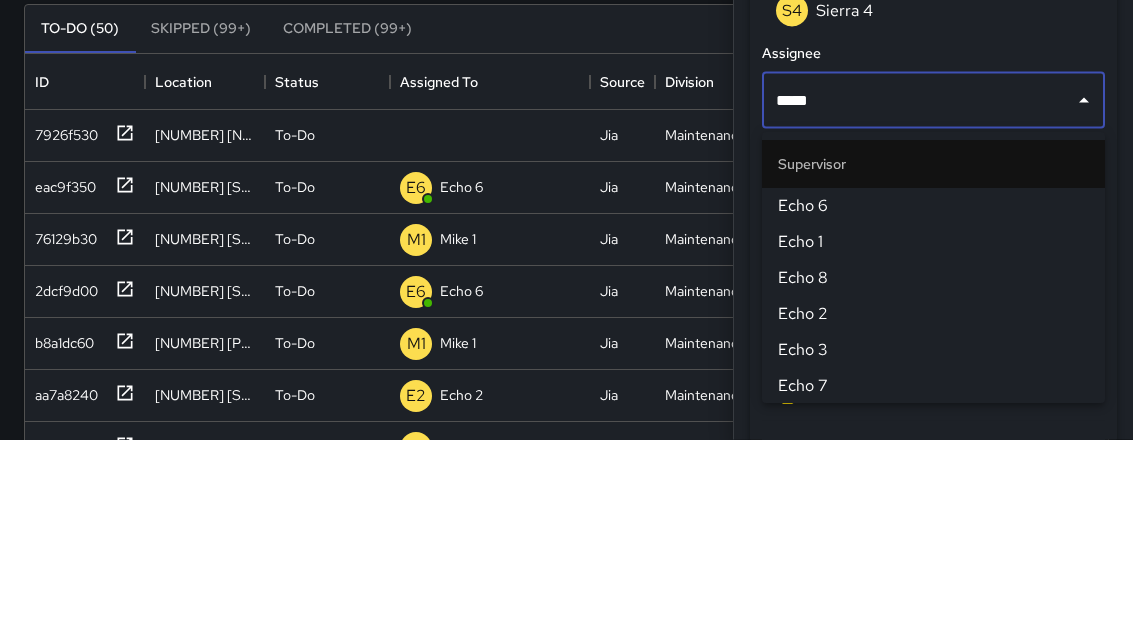 type on "******" 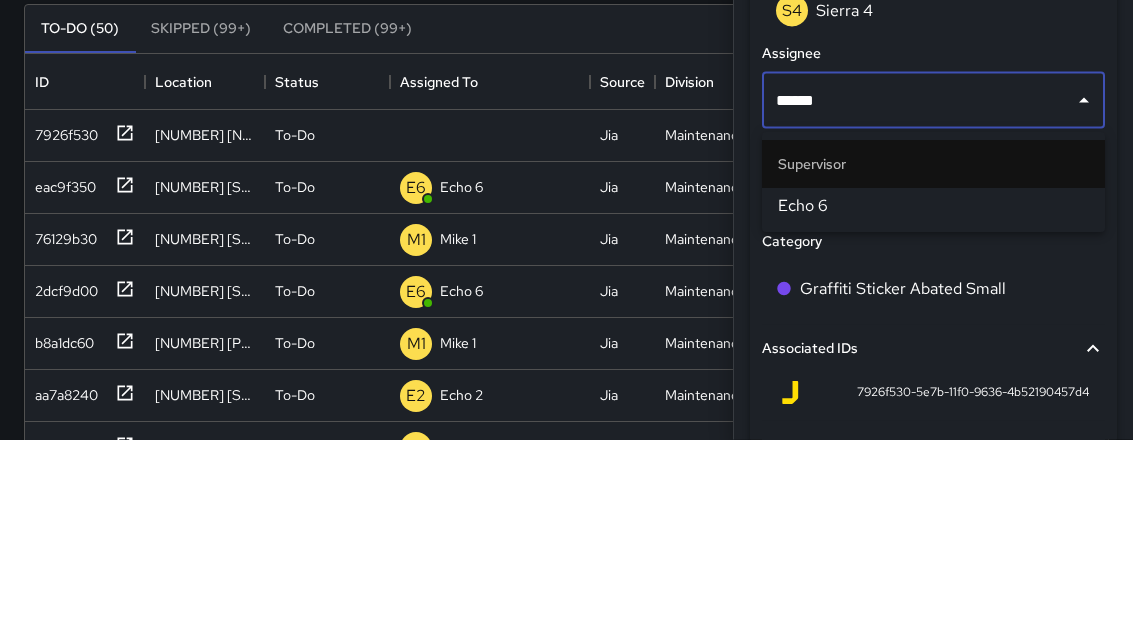 click on "Echo 6" at bounding box center [933, 404] 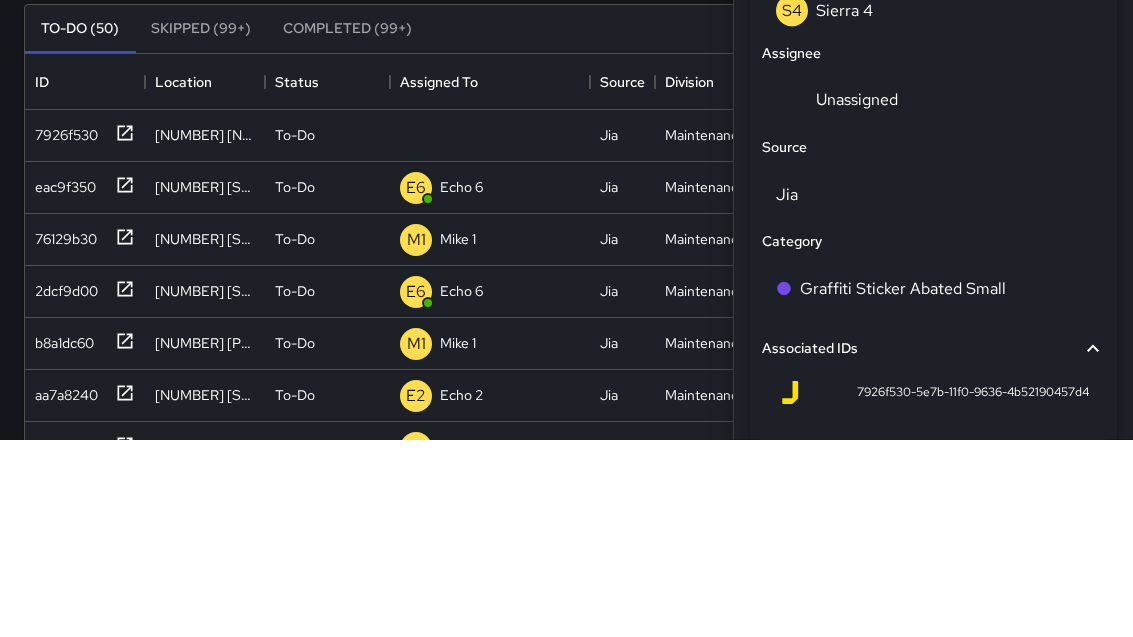 scroll, scrollTop: 198, scrollLeft: 0, axis: vertical 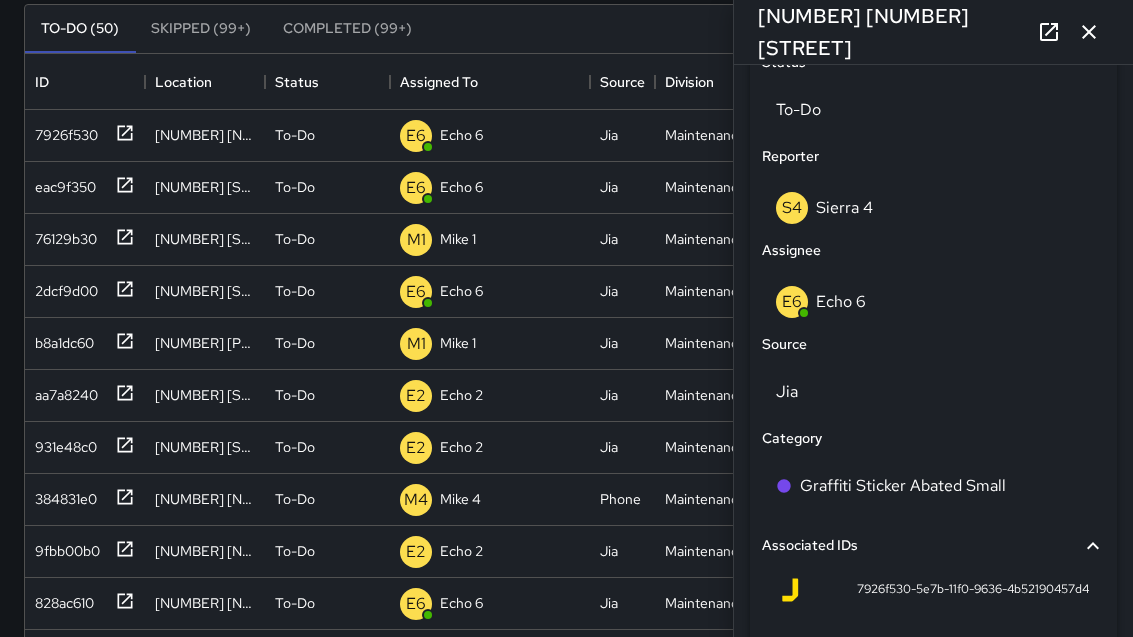 click 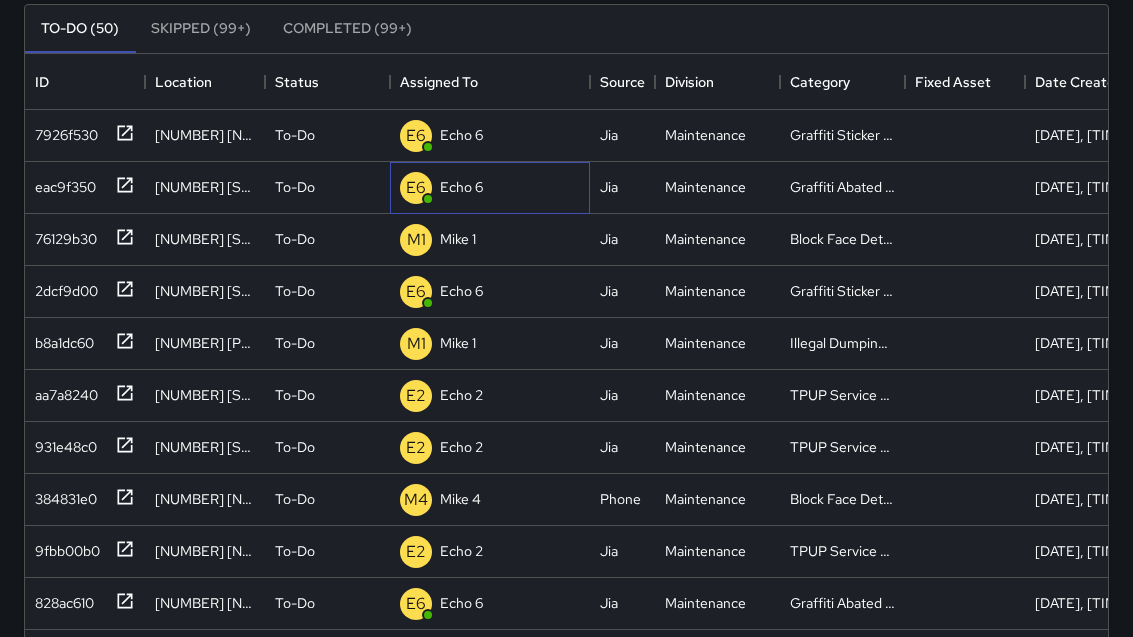 click on "E6 Echo 6" at bounding box center (490, 188) 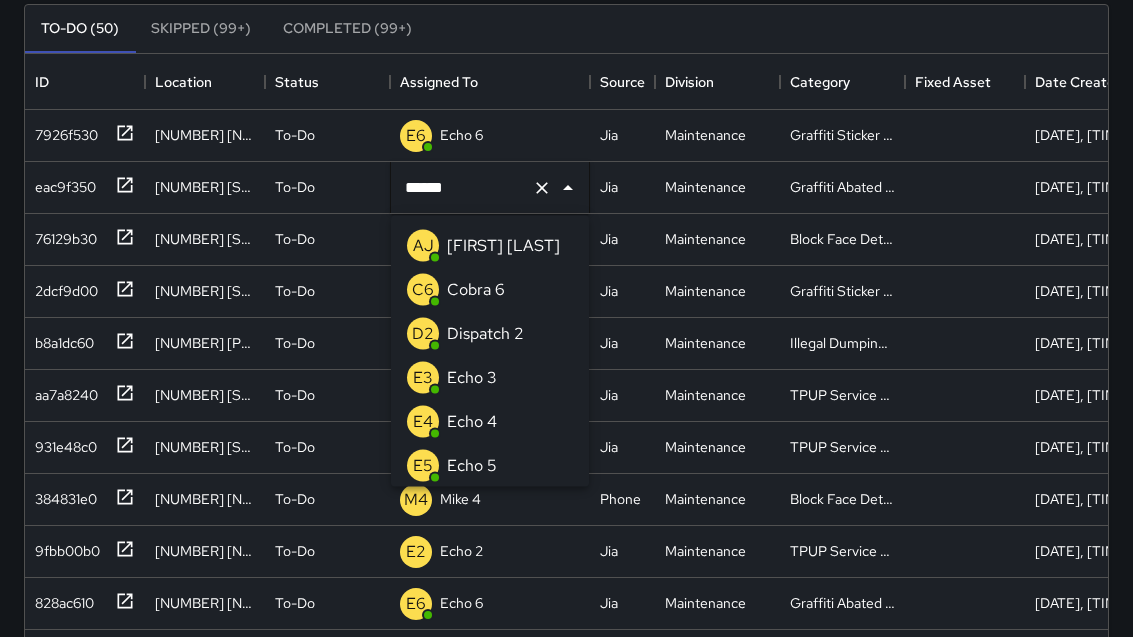 scroll, scrollTop: 197, scrollLeft: 0, axis: vertical 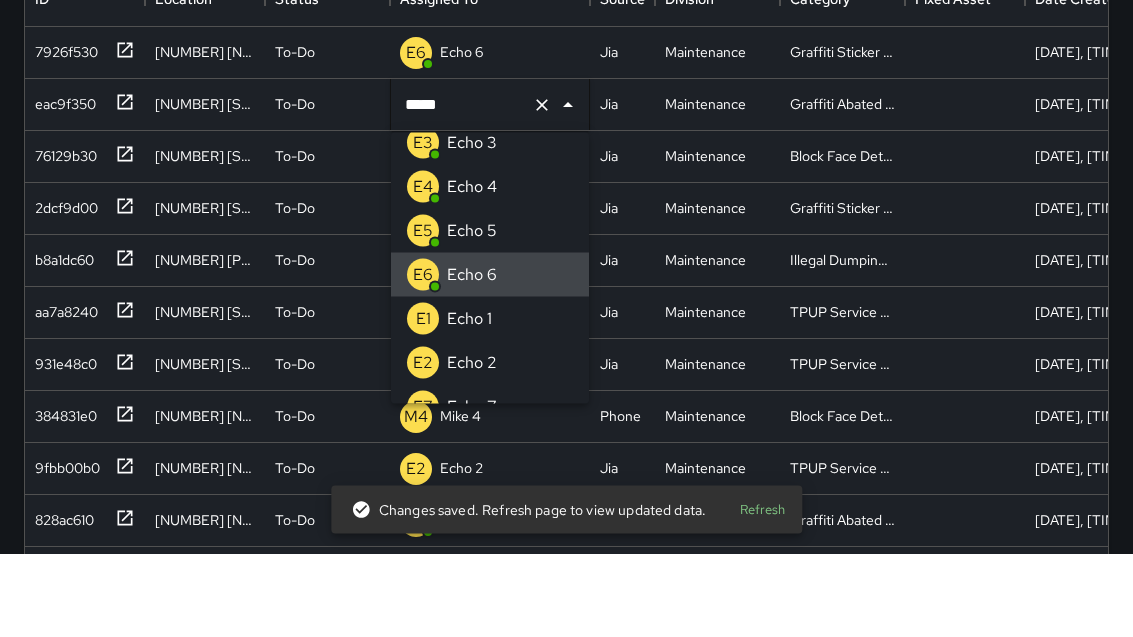 type on "******" 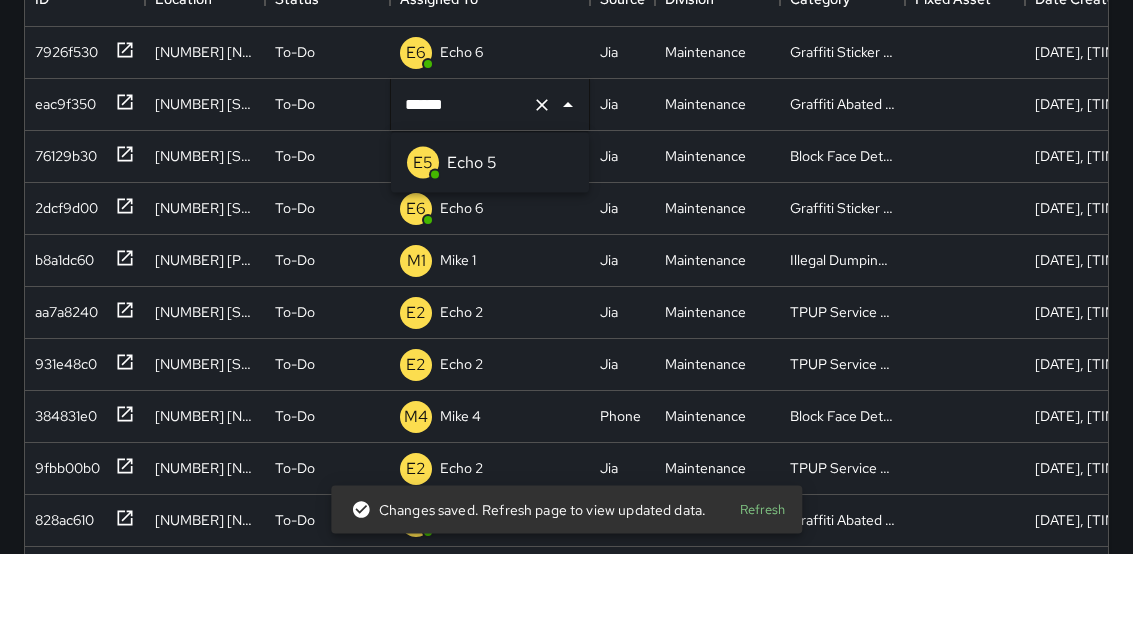 scroll, scrollTop: 0, scrollLeft: 0, axis: both 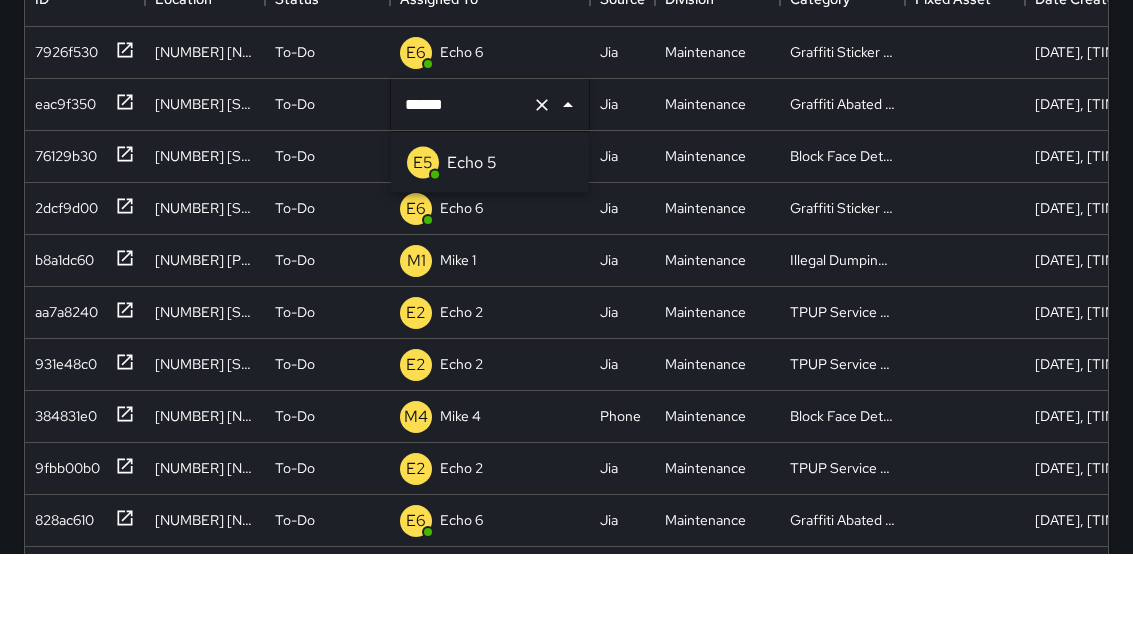 click on "E5 Echo 5" at bounding box center [490, 247] 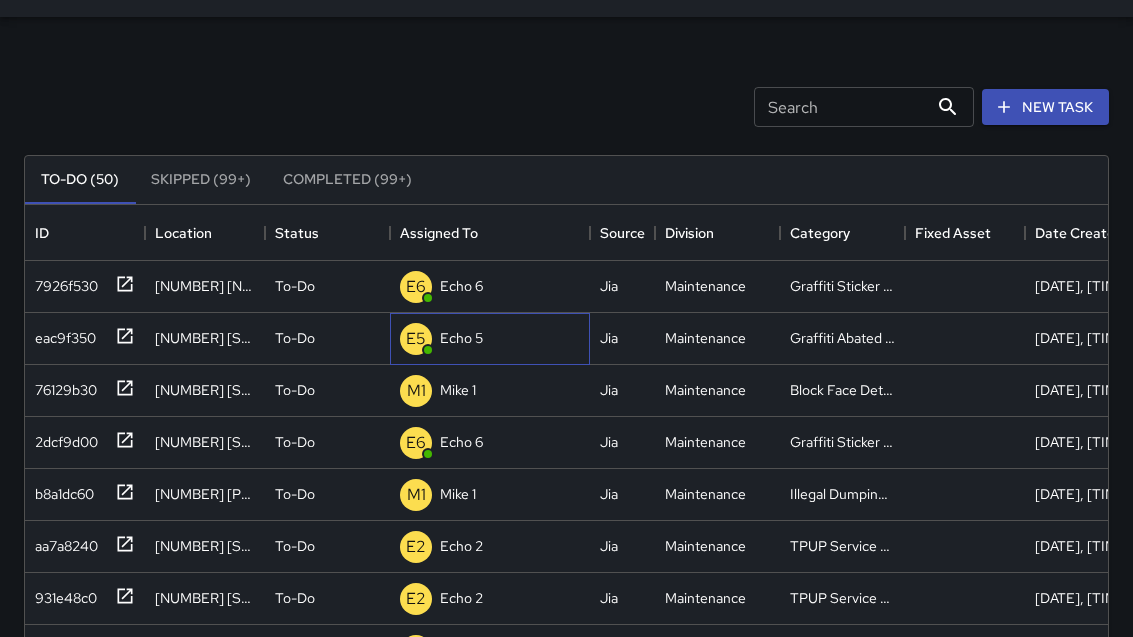 scroll, scrollTop: 0, scrollLeft: 0, axis: both 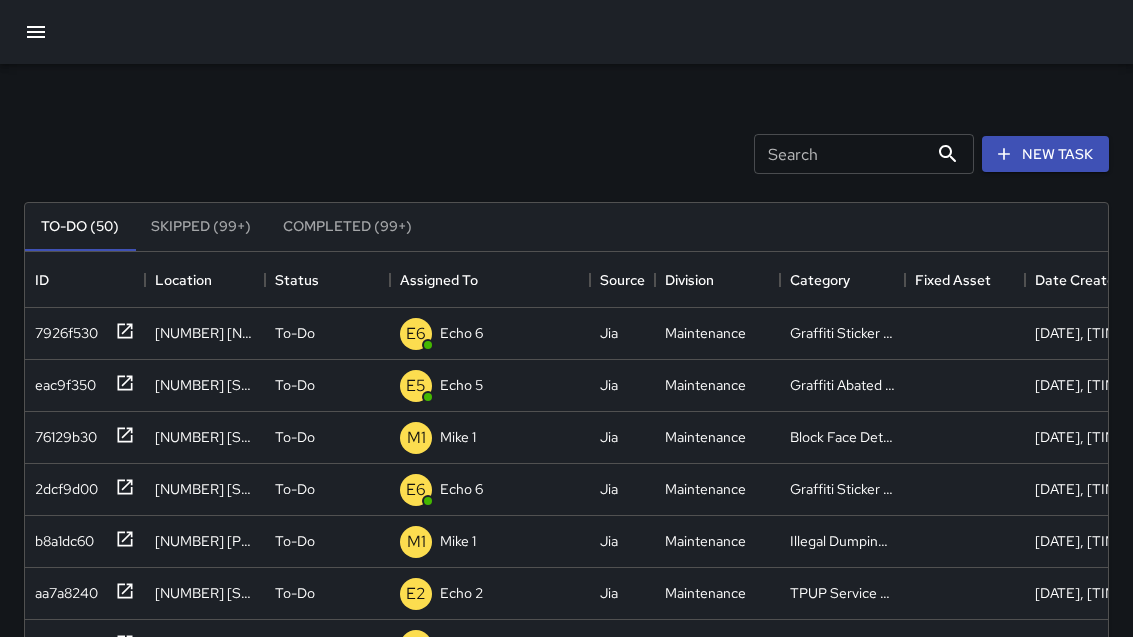 click on "Search Search New Task" at bounding box center (566, 154) 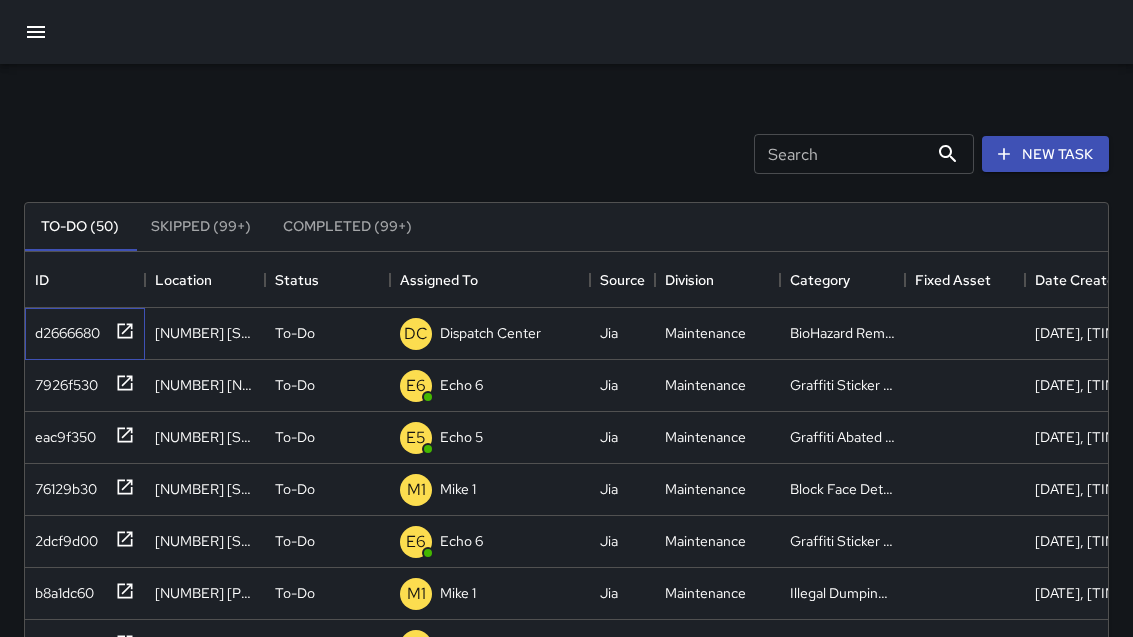 click on "d2666680" at bounding box center [63, 329] 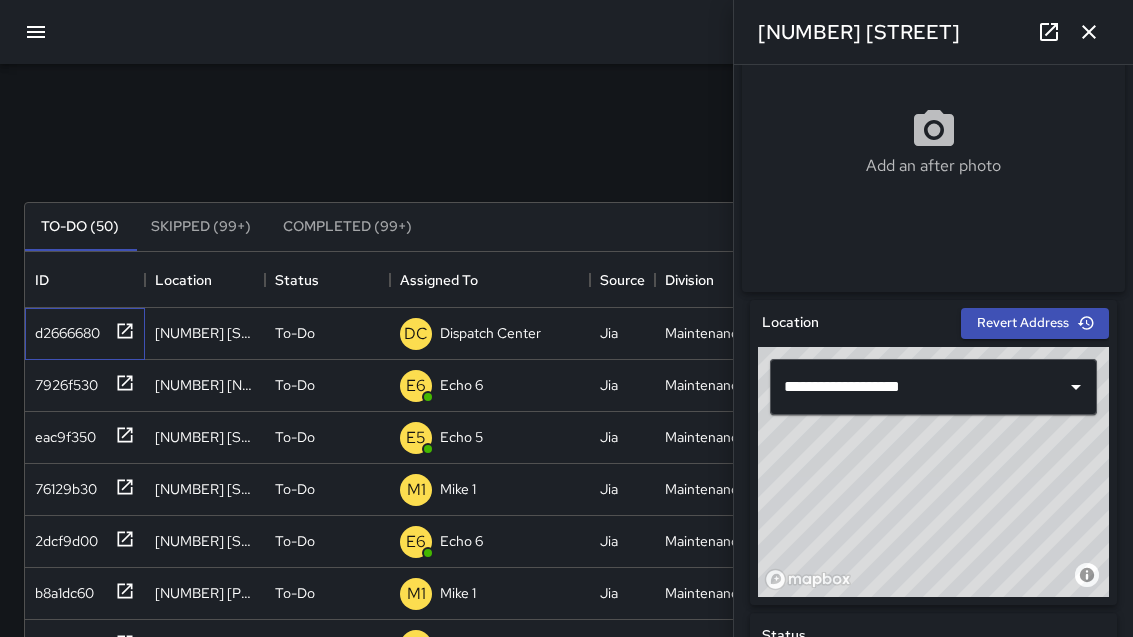 scroll, scrollTop: 437, scrollLeft: 0, axis: vertical 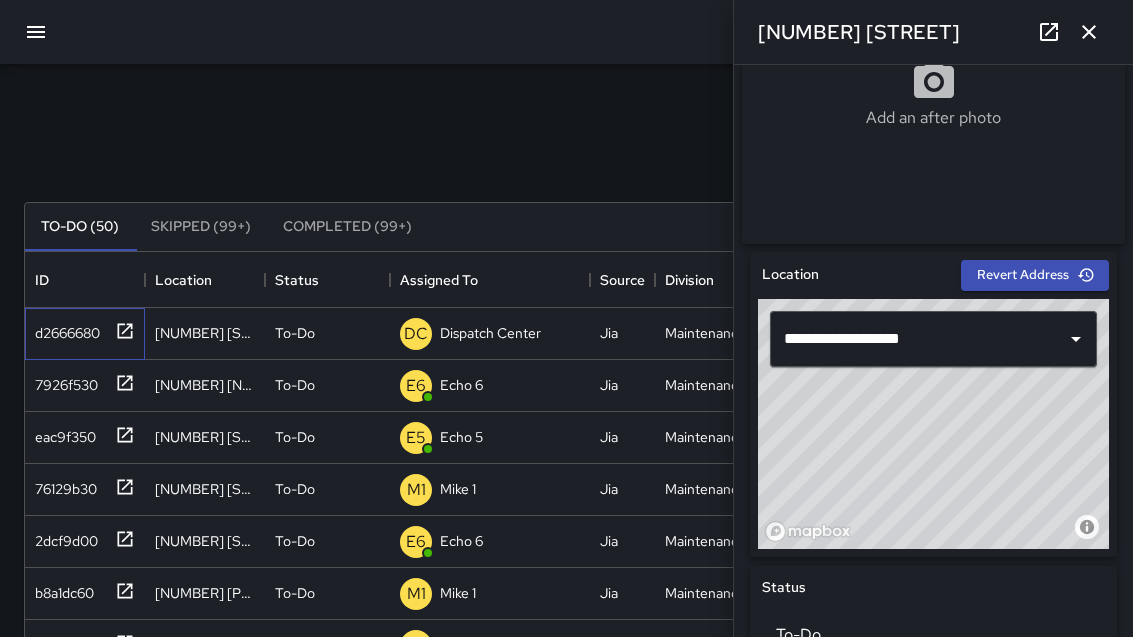 type on "**********" 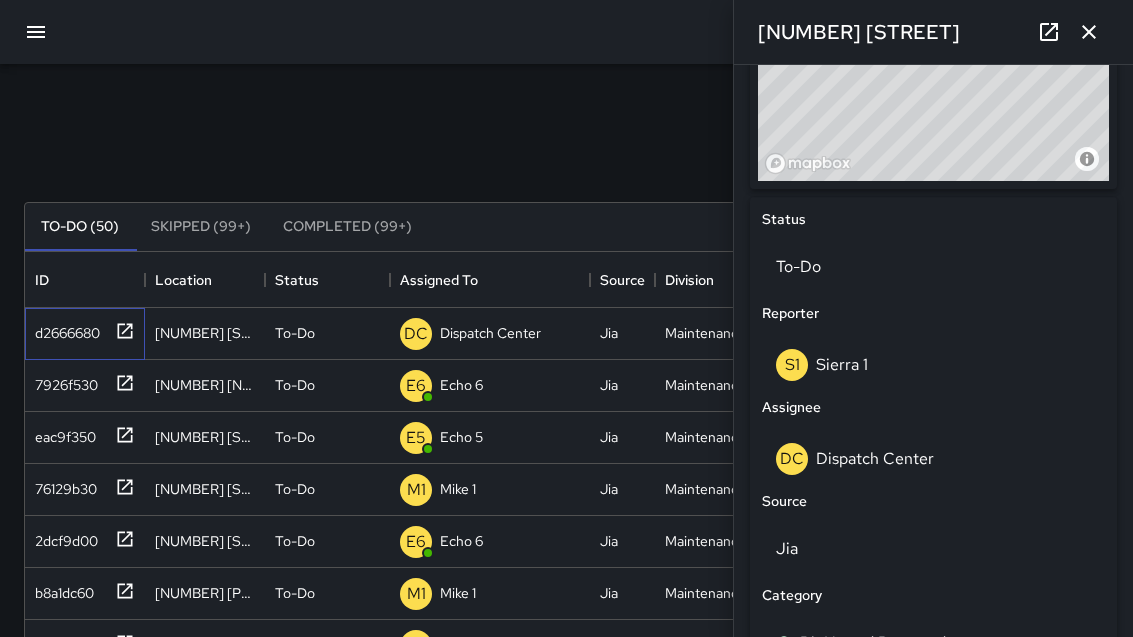 scroll, scrollTop: 813, scrollLeft: 0, axis: vertical 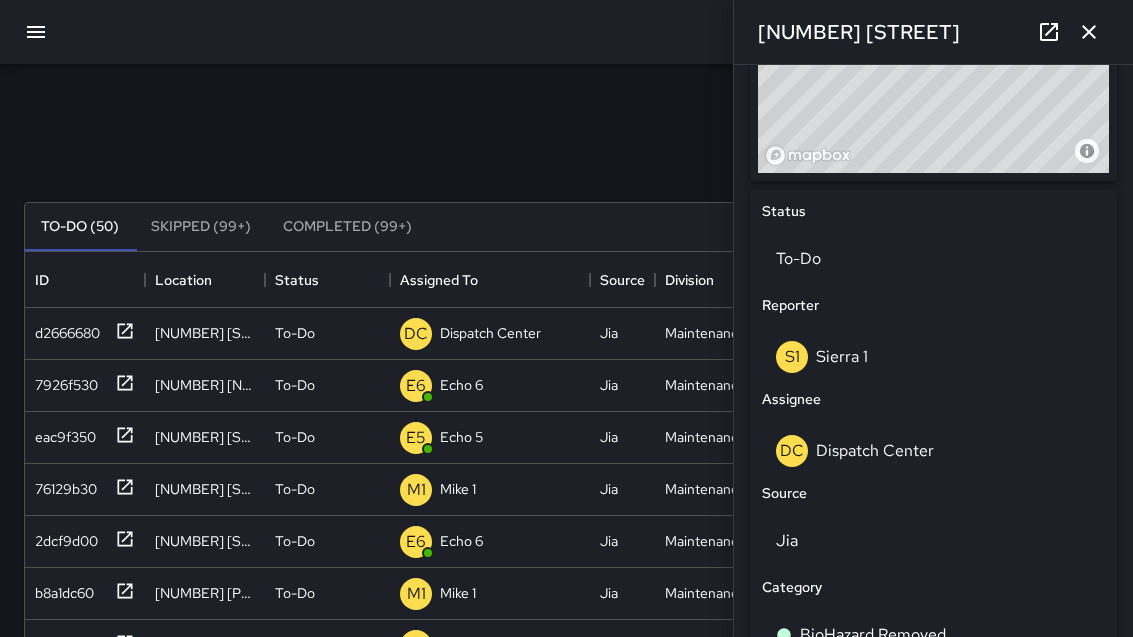 click on "DC Dispatch Center" at bounding box center (933, 451) 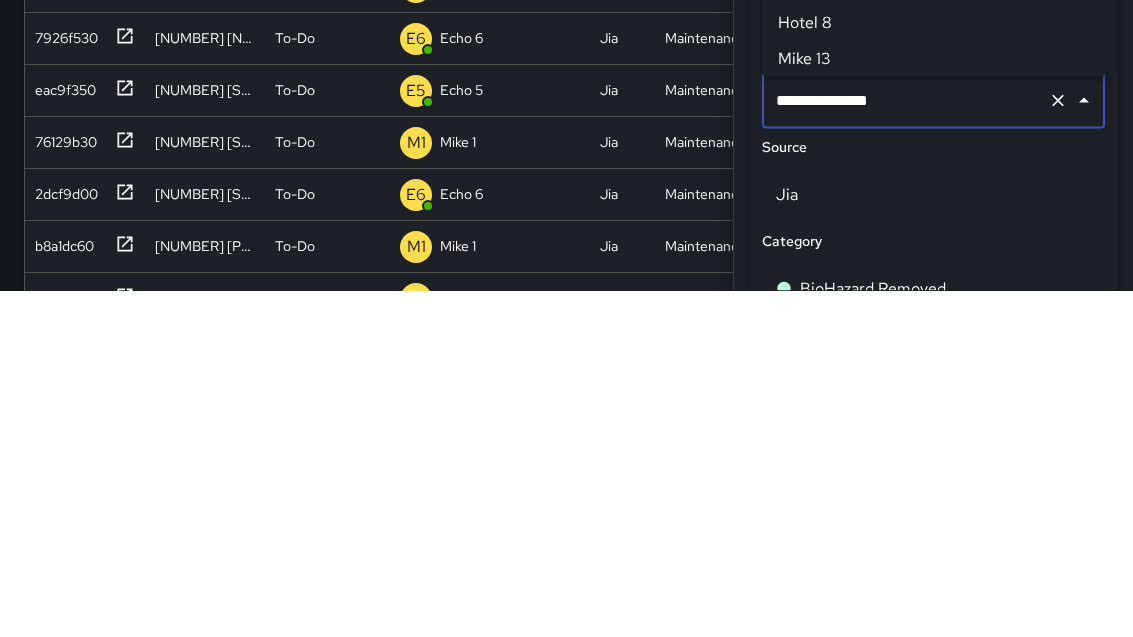scroll, scrollTop: 2100, scrollLeft: 0, axis: vertical 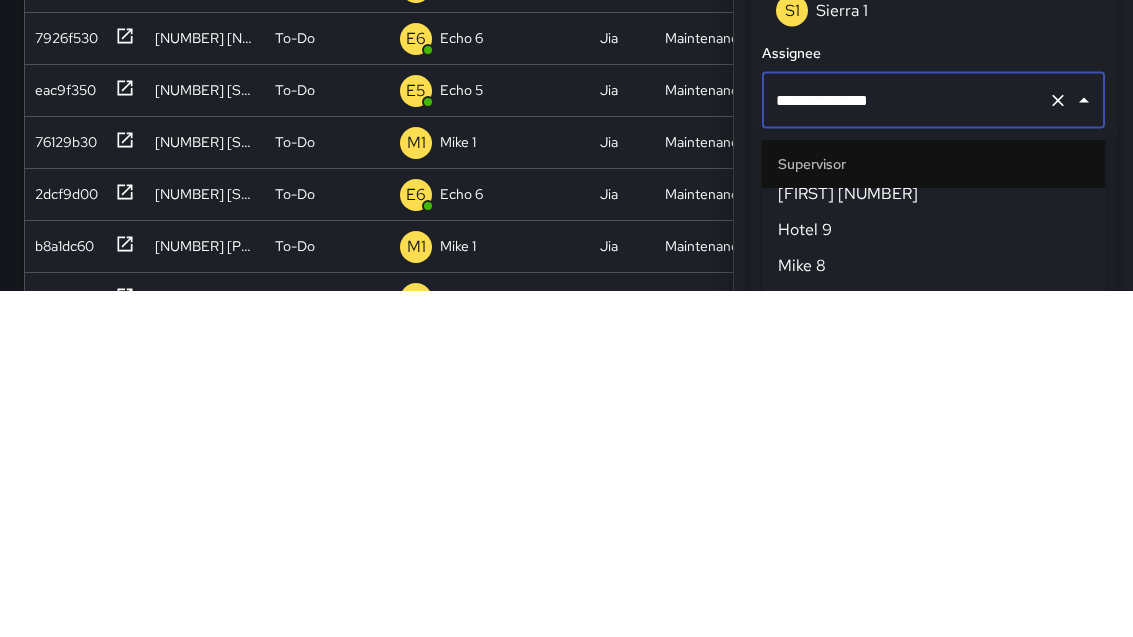 click at bounding box center (1058, 447) 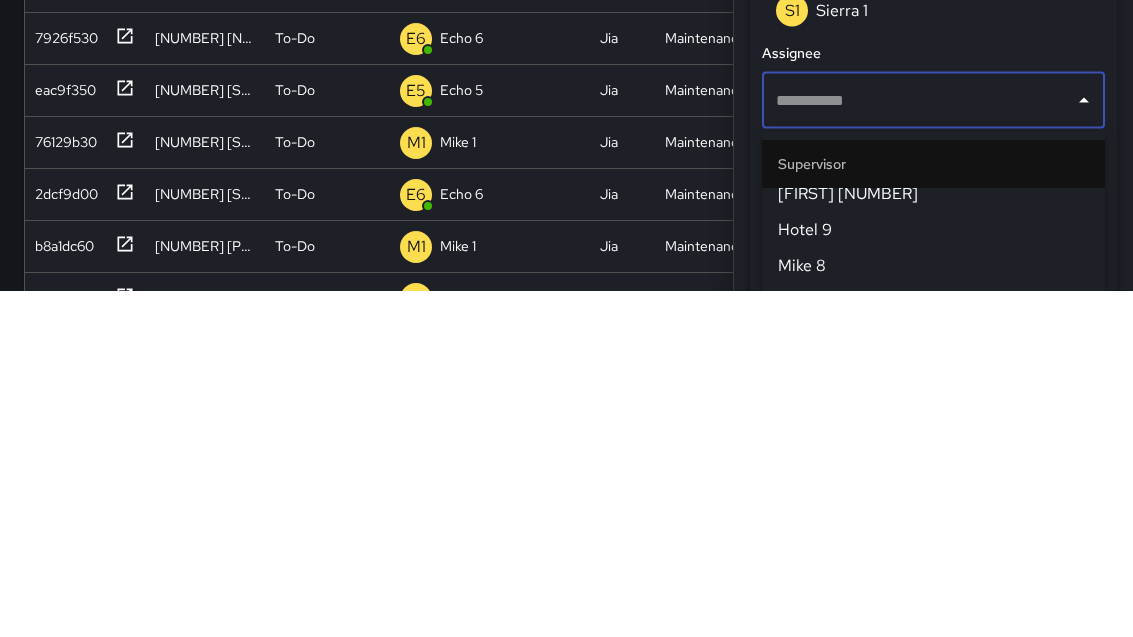 scroll, scrollTop: 0, scrollLeft: 0, axis: both 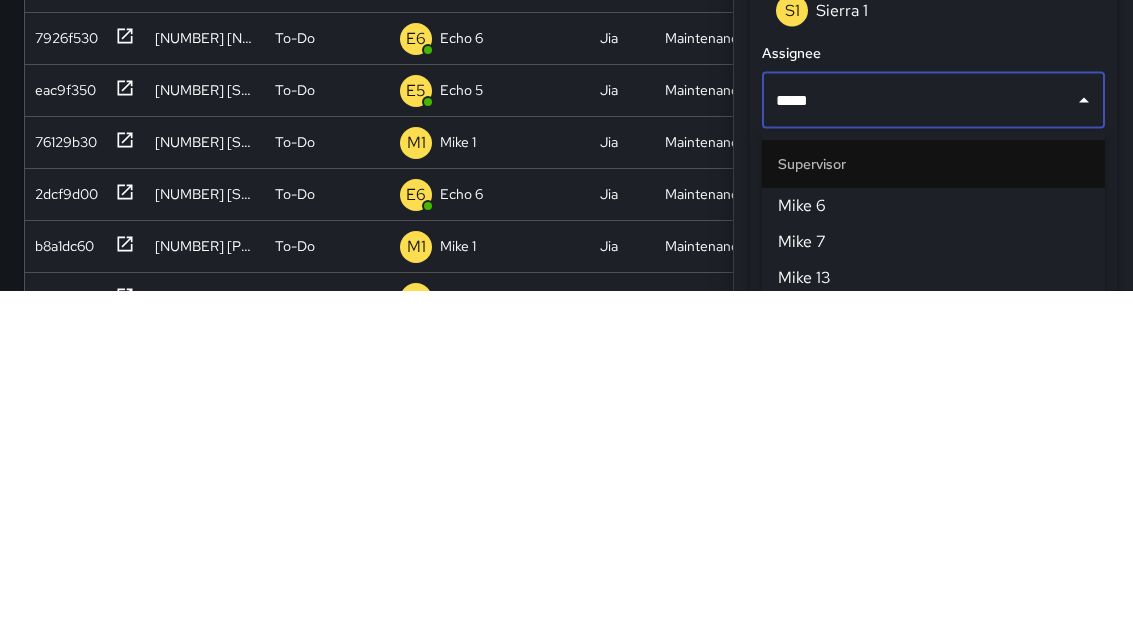 type on "******" 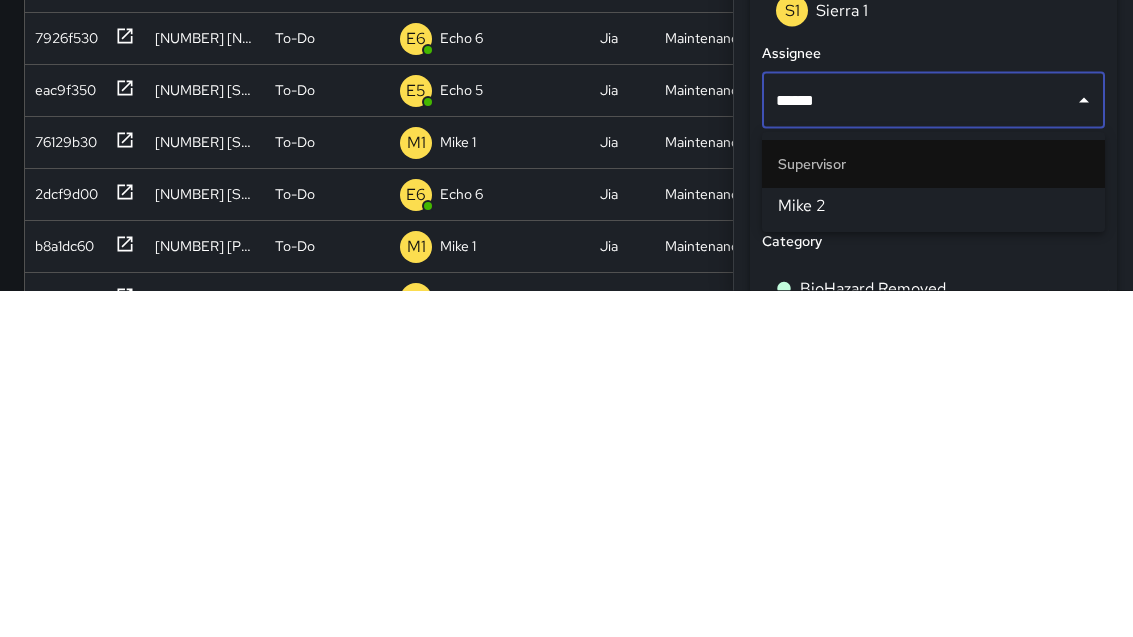 click on "Mike 2" at bounding box center [933, 553] 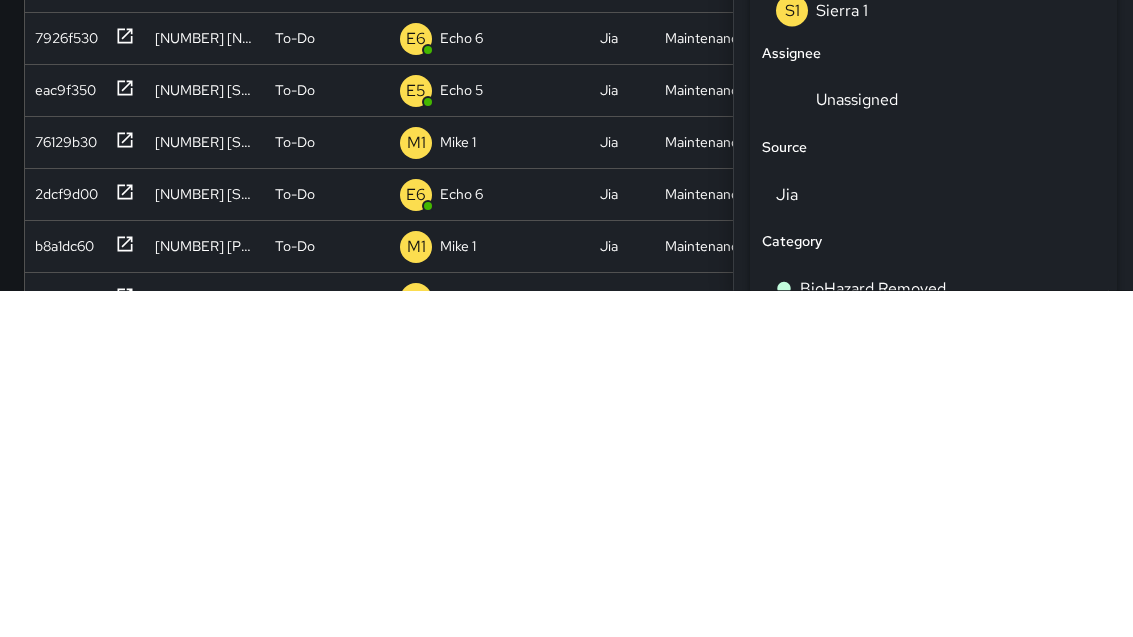 scroll, scrollTop: 347, scrollLeft: 0, axis: vertical 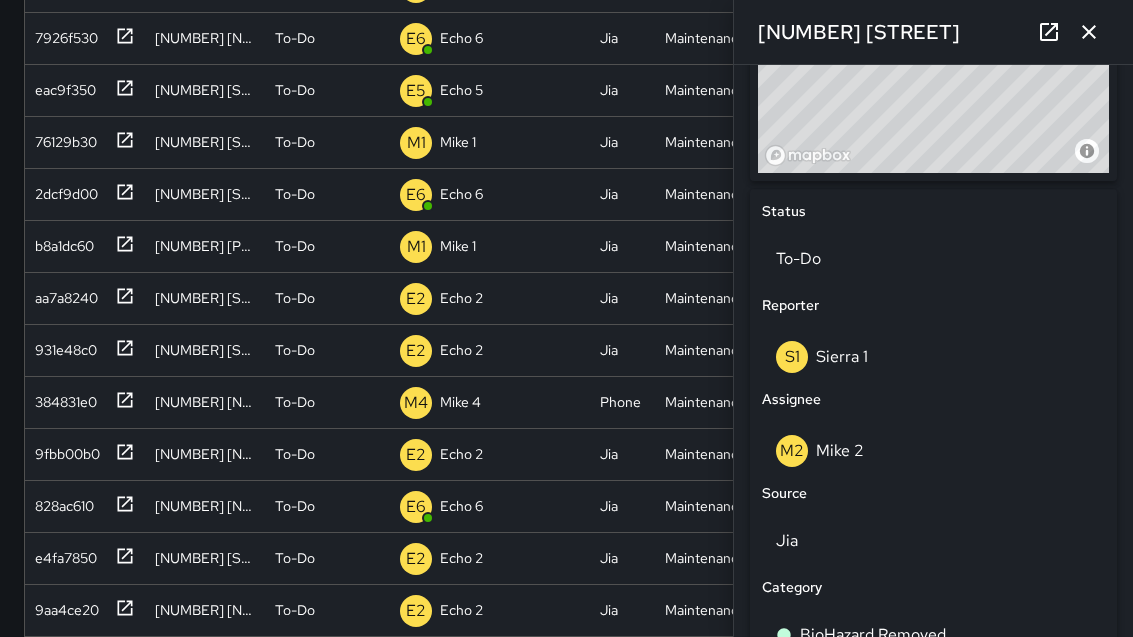 click at bounding box center (1089, 32) 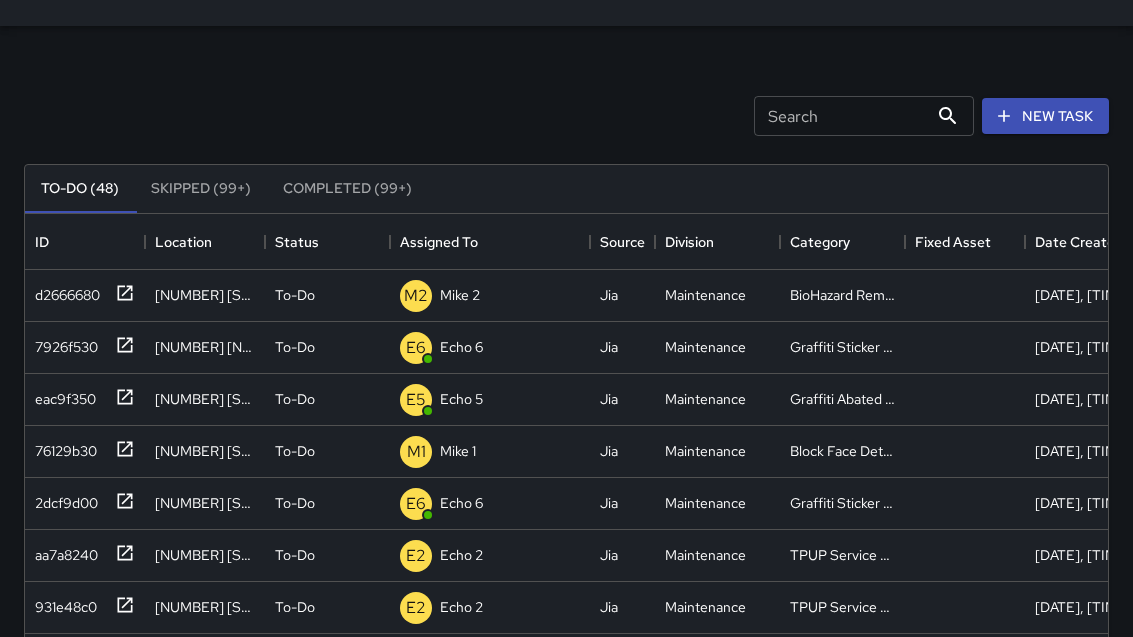 scroll, scrollTop: 38, scrollLeft: 0, axis: vertical 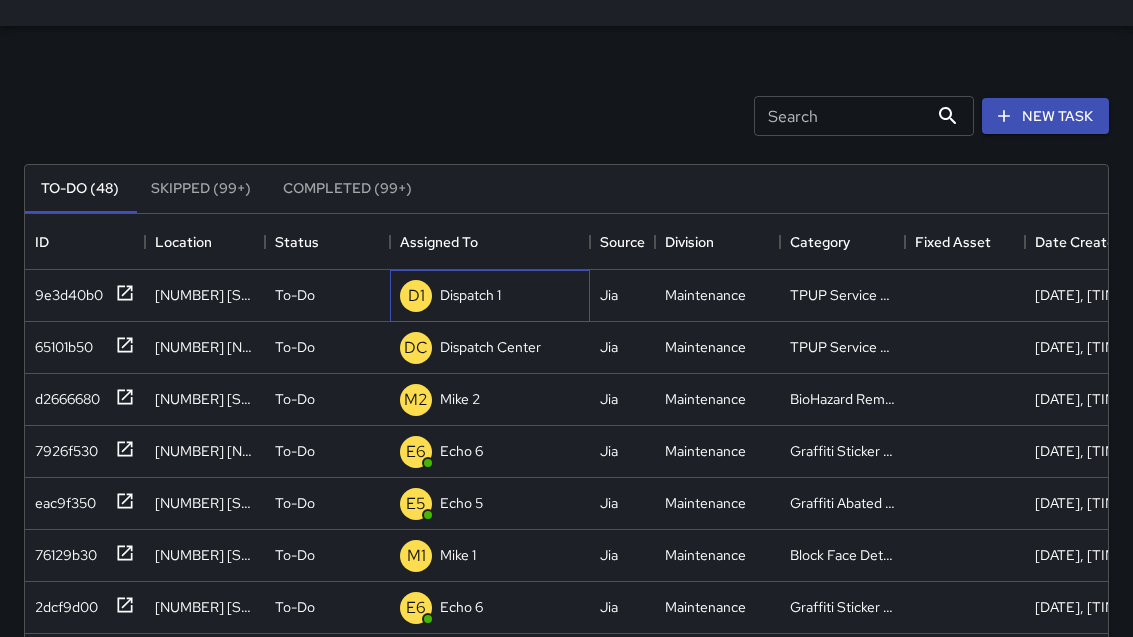 click on "Dispatch 1" at bounding box center [470, 295] 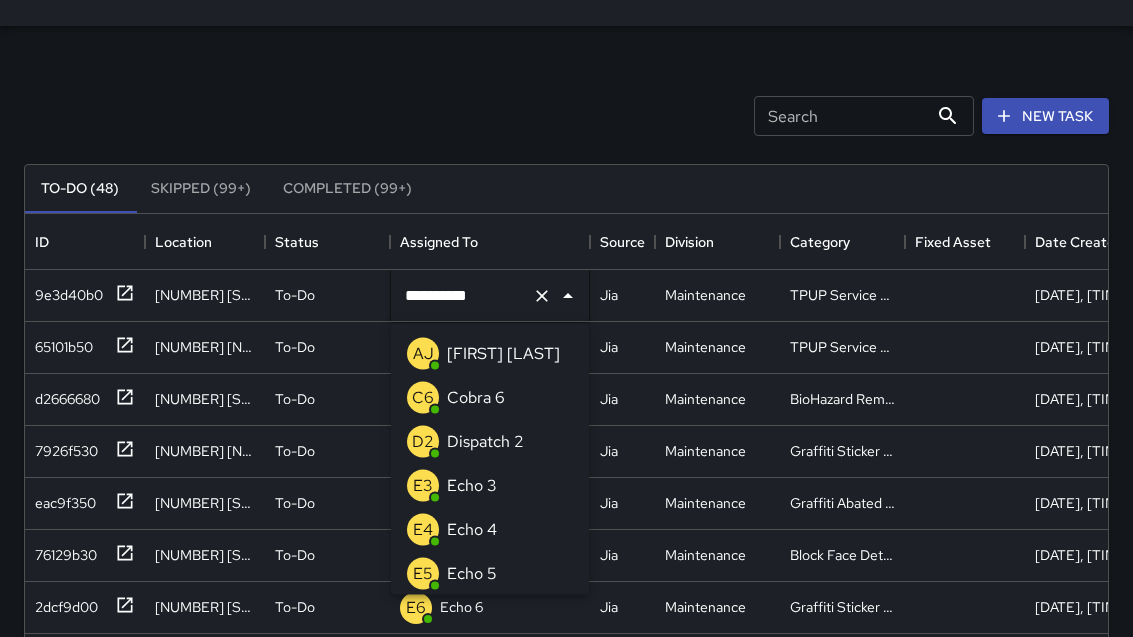 scroll, scrollTop: 37, scrollLeft: 0, axis: vertical 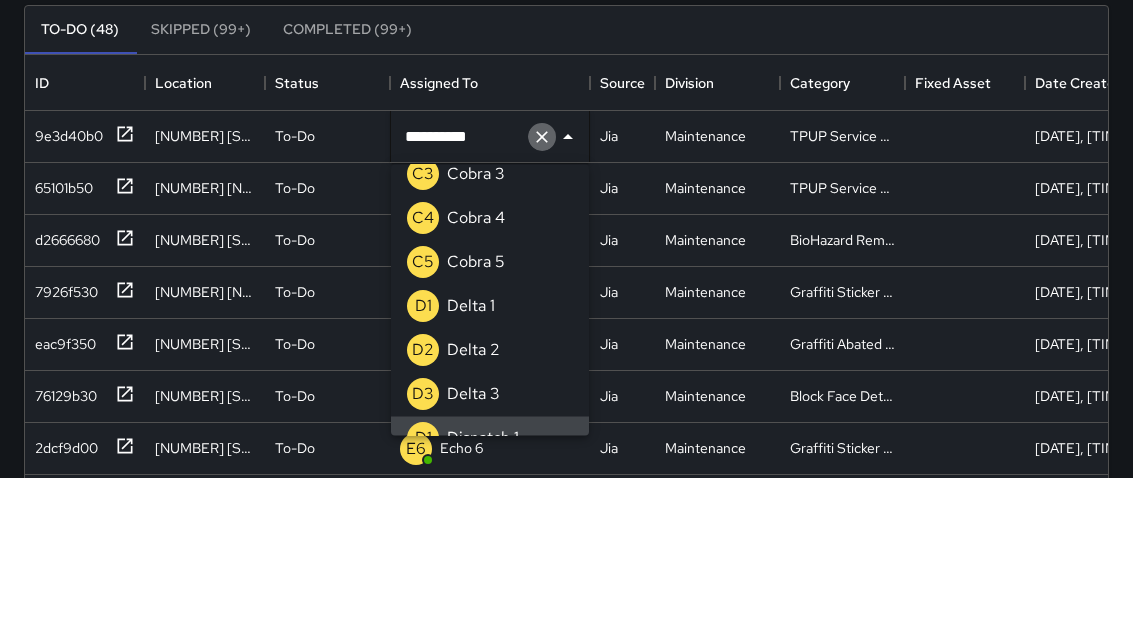 click 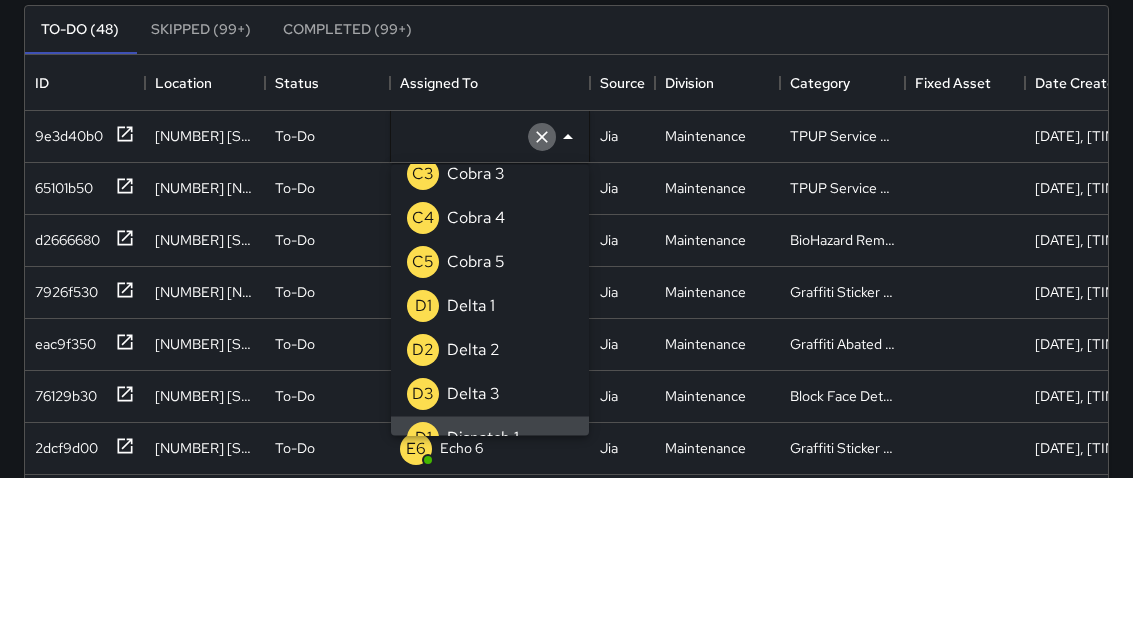 scroll, scrollTop: 8, scrollLeft: 0, axis: vertical 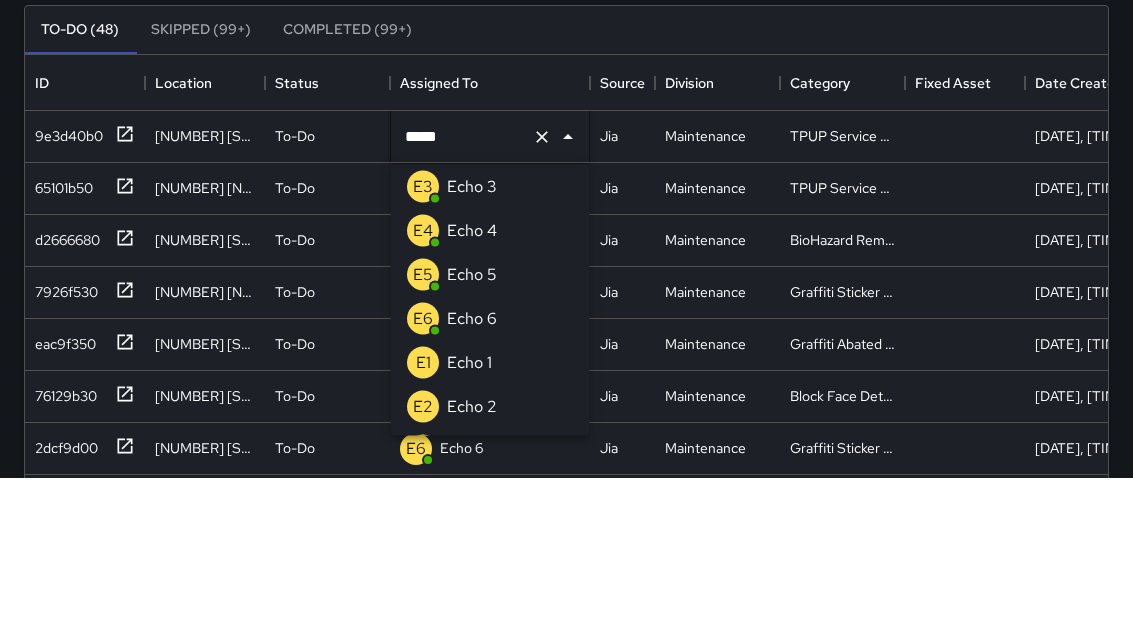 type on "******" 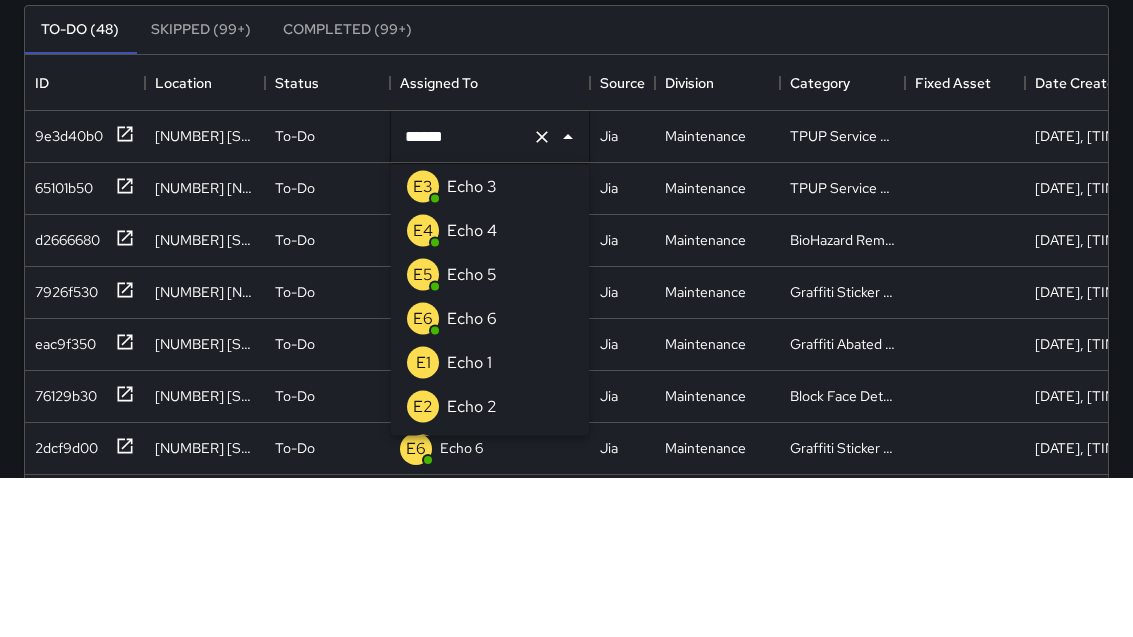 scroll, scrollTop: 0, scrollLeft: 0, axis: both 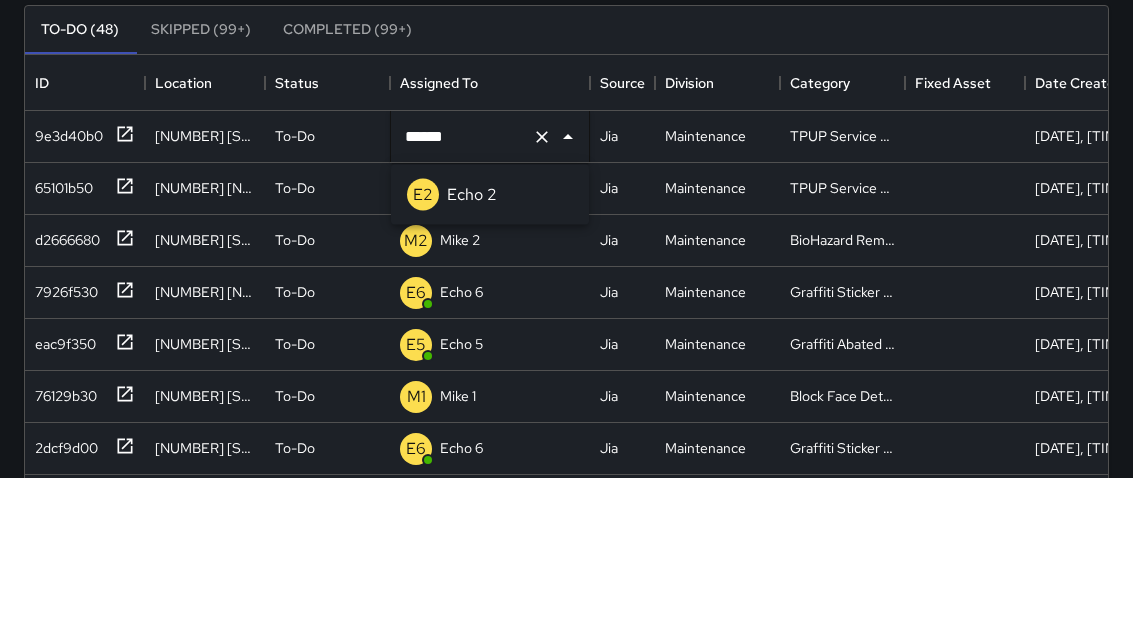click on "E2 Echo 2" at bounding box center [490, 355] 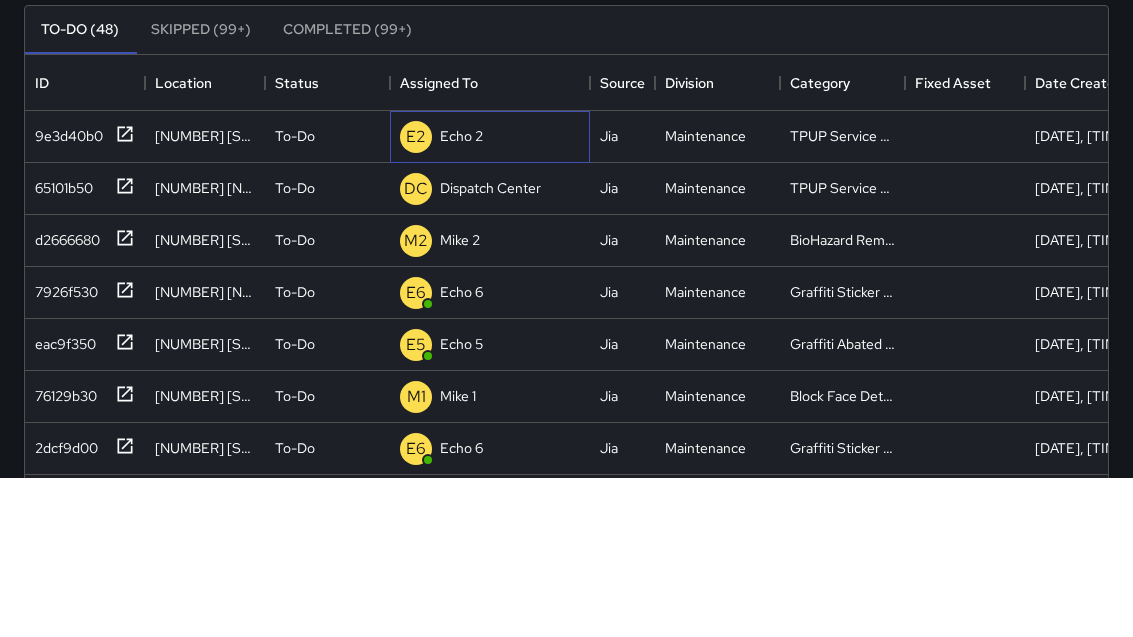 scroll, scrollTop: 197, scrollLeft: 0, axis: vertical 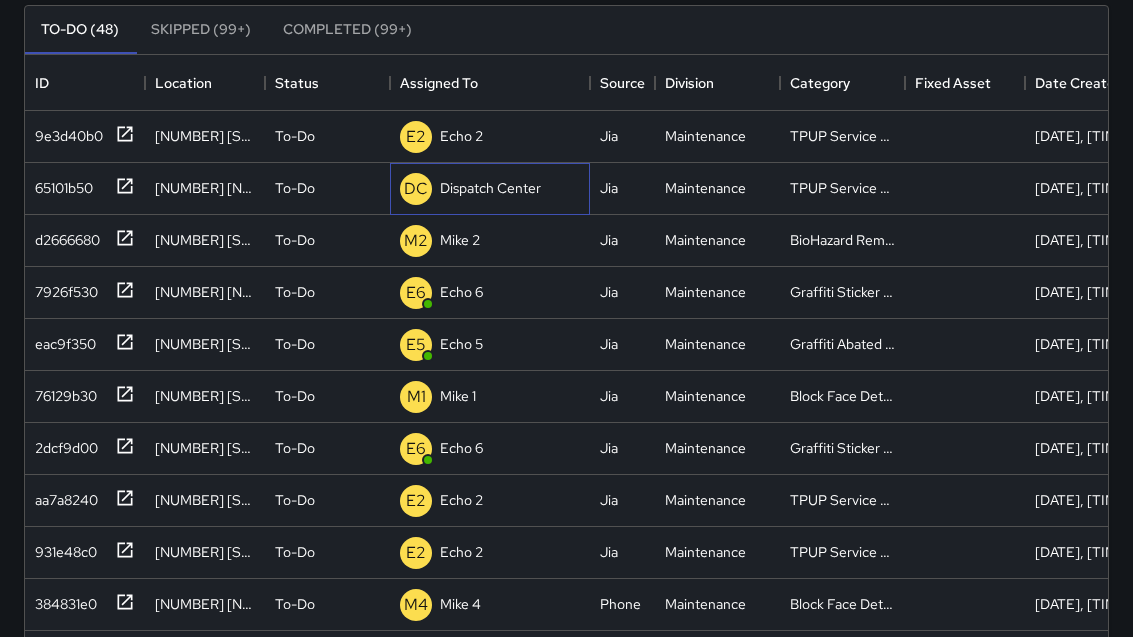 click on "Dispatch Center" at bounding box center (490, 188) 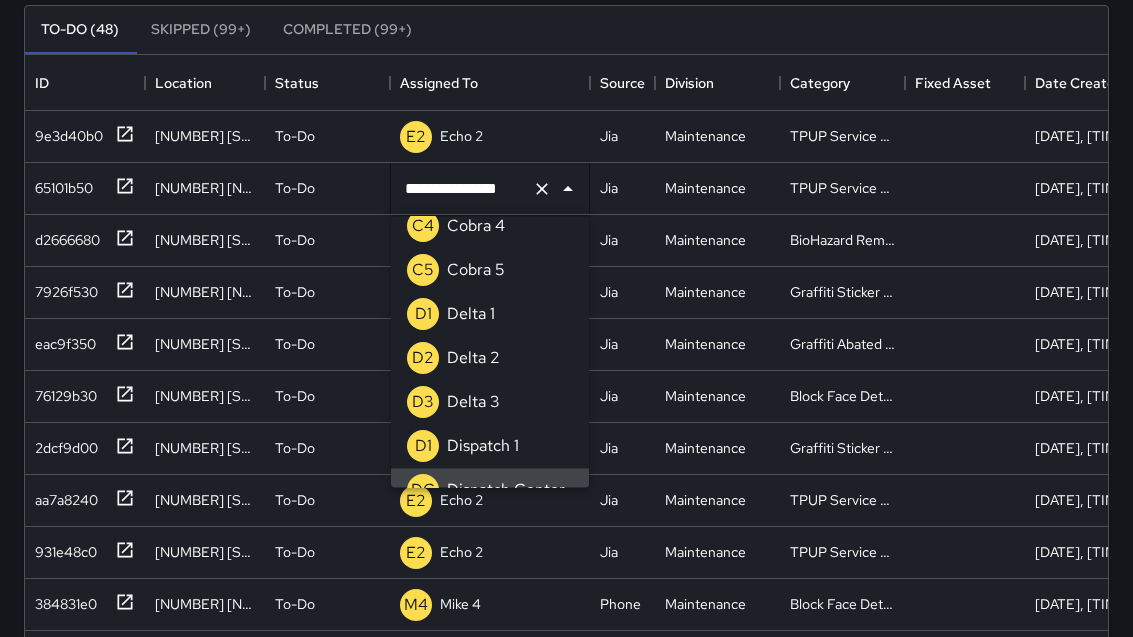 click 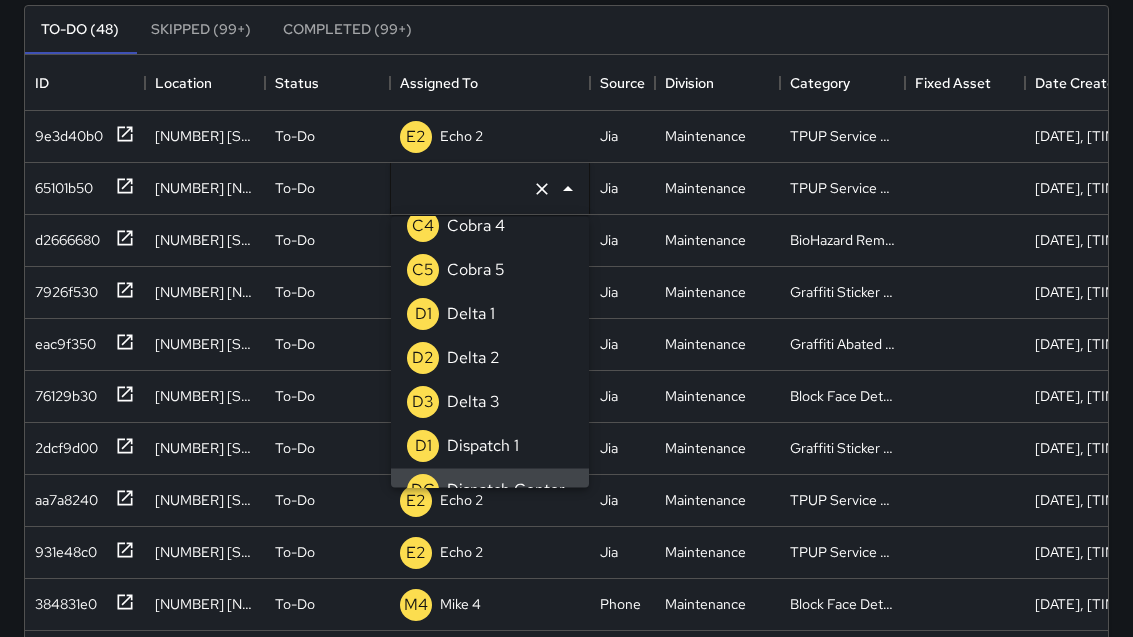scroll, scrollTop: 8, scrollLeft: 0, axis: vertical 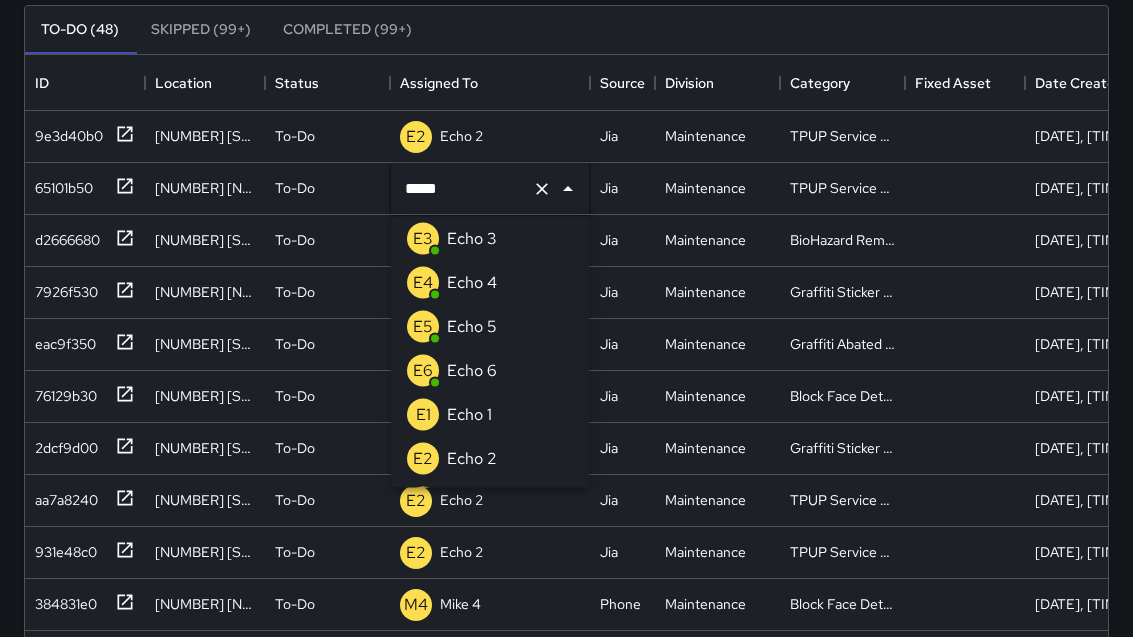 type on "******" 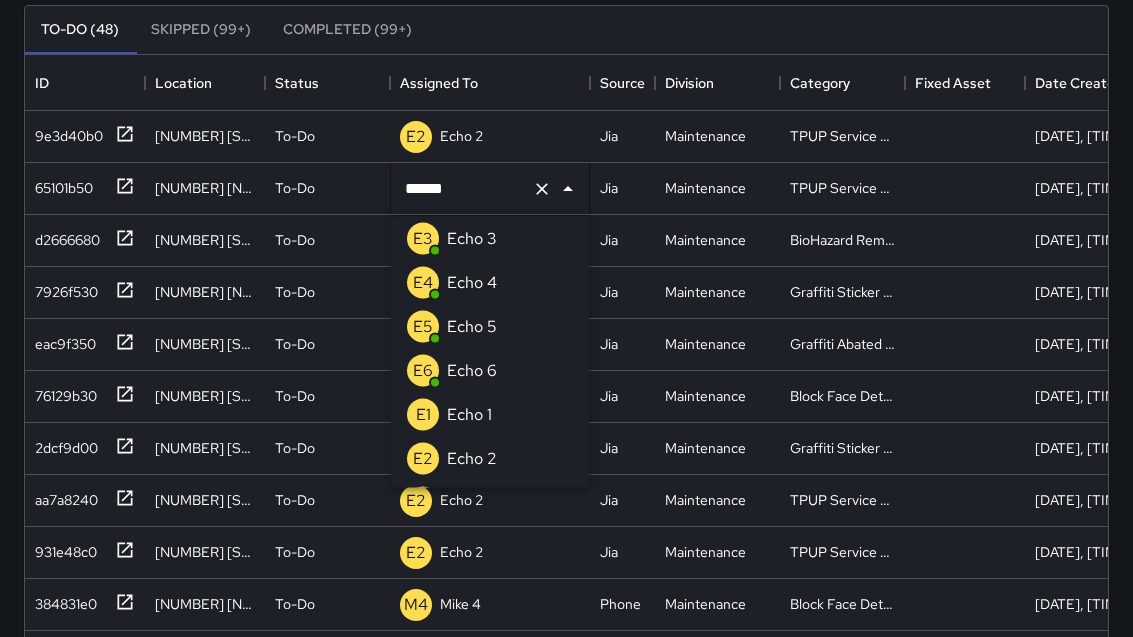 scroll, scrollTop: 0, scrollLeft: 0, axis: both 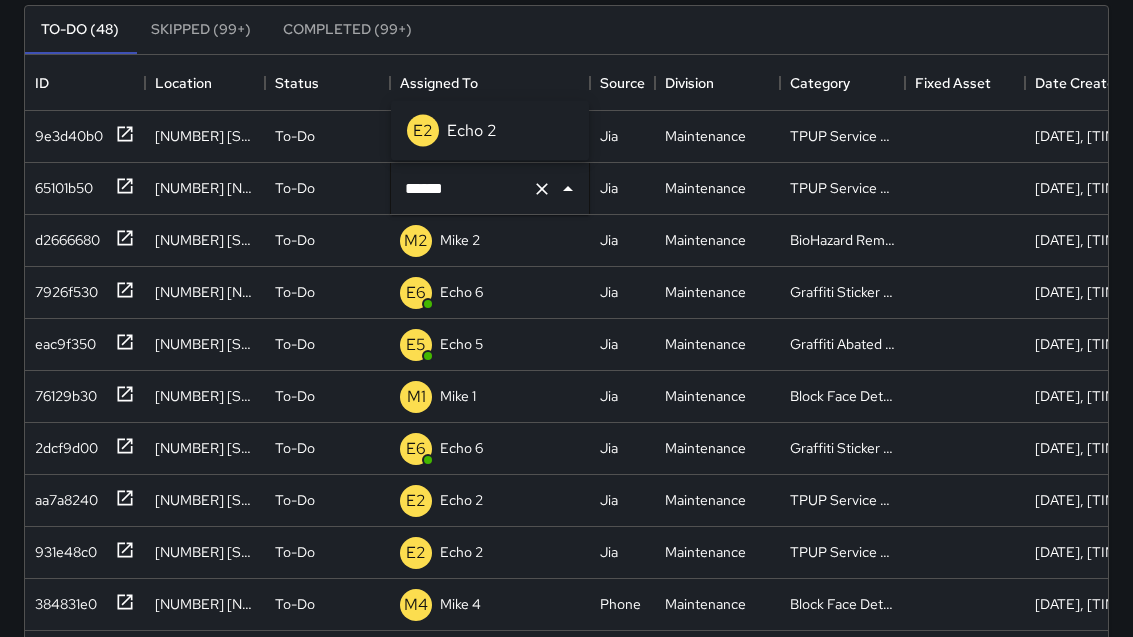 click on "Echo 2" at bounding box center [472, 131] 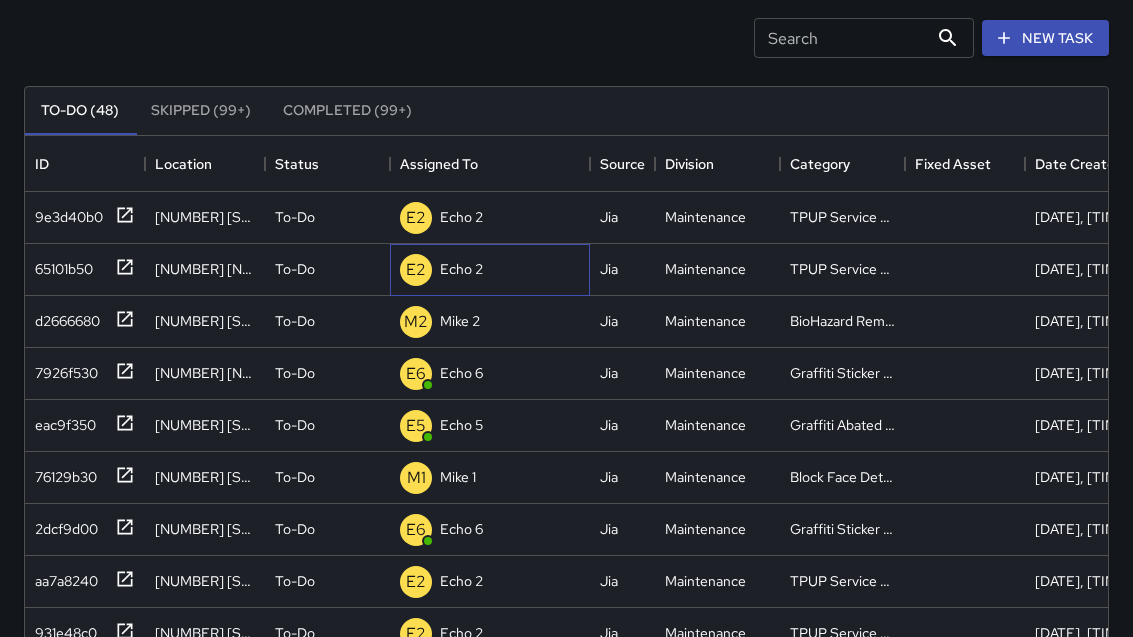 scroll, scrollTop: 117, scrollLeft: 0, axis: vertical 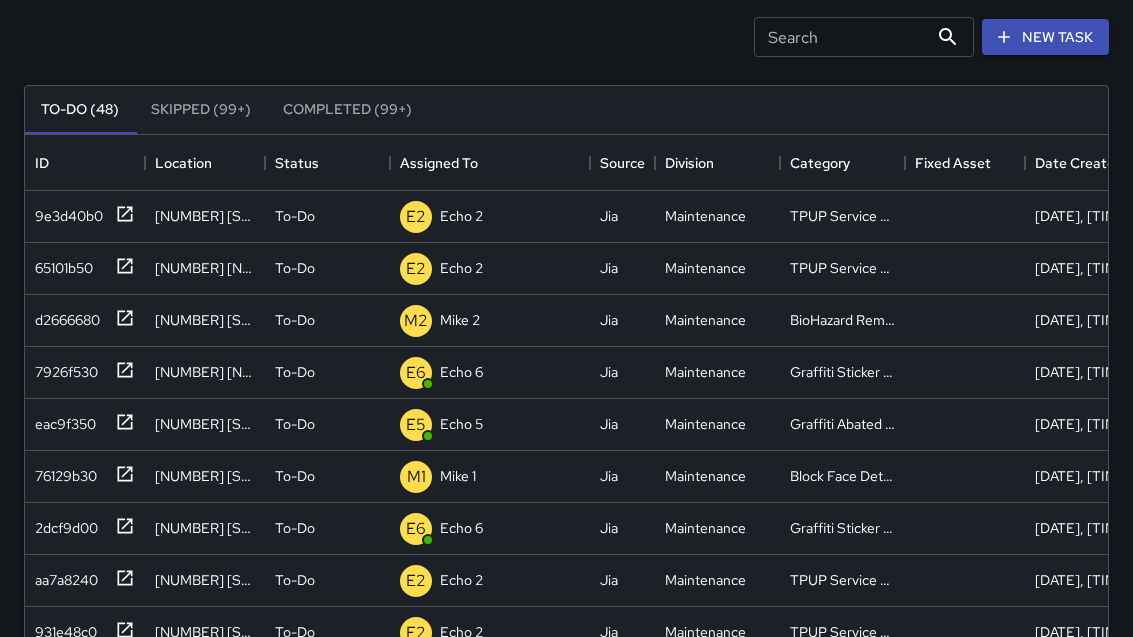 click on "Search Search New Task" at bounding box center [566, 37] 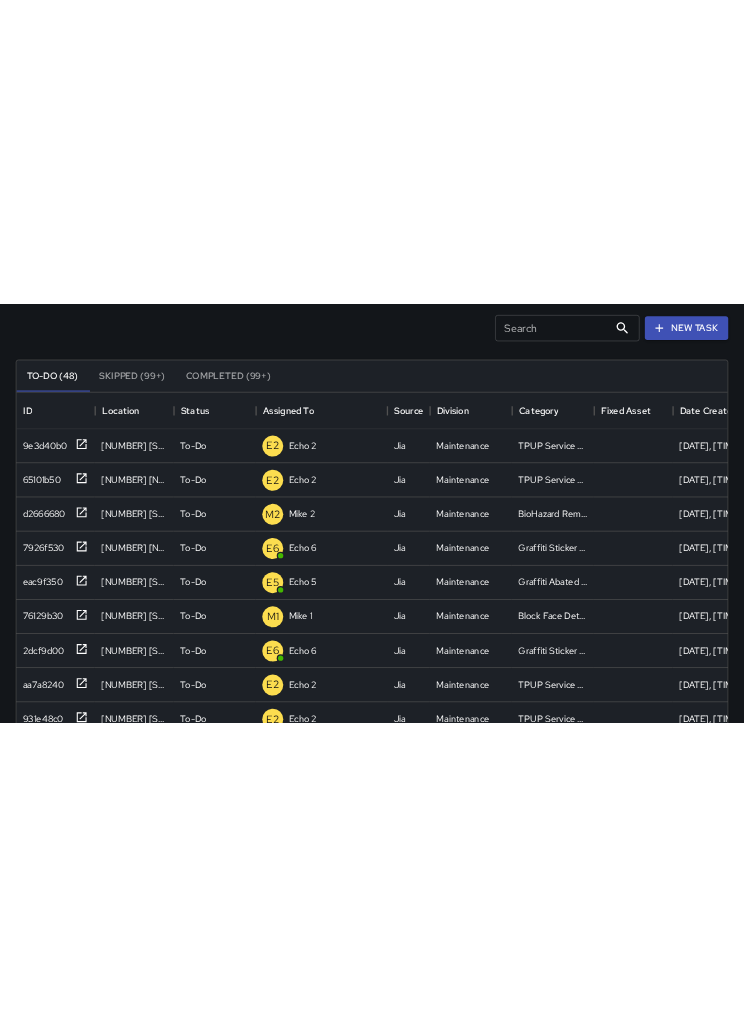scroll, scrollTop: 0, scrollLeft: 0, axis: both 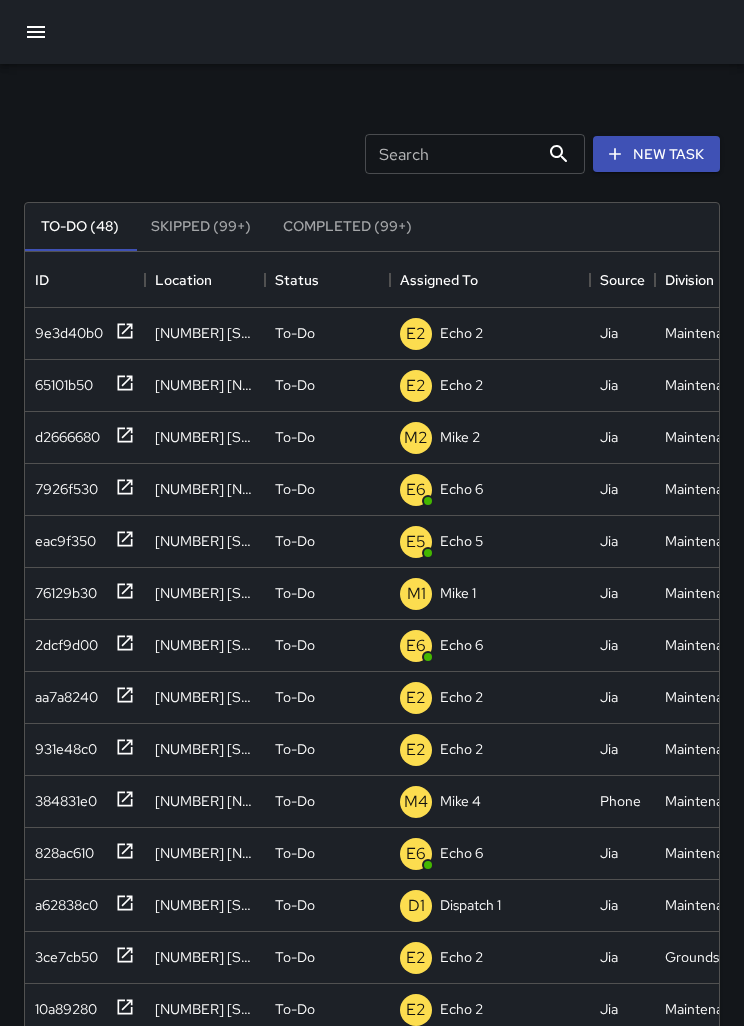 click on "Search Search New Task To-Do (48) Skipped (99+) Completed (99+) ID Location Status Assigned To Source Division Category Fixed Asset Date Created 9e3d40b0 805 Washington Street To-Do E2 Echo 2 Jia Maintenance TPUP Service Requested  7/11/2025, 10:43:56 AM 65101b50 351 17th Street To-Do E2 Echo 2 Jia Maintenance TPUP Service Requested  7/11/2025, 10:42:20 AM d2666680 2340 Webster Street To-Do M2 Mike 2 Jia Maintenance BioHazard Removed 7/11/2025, 10:23:55 AM 7926f530 410 15th Street To-Do E6 Echo 6 Jia Maintenance Graffiti Sticker Abated Small 7/11/2025, 10:21:25 AM eac9f350 1970 Franklin Street To-Do E5 Echo 5 Jia Maintenance Graffiti Abated Large 7/11/2025, 10:17:26 AM 76129b30 1970 Franklin Street To-Do M1 Mike 1  Jia Maintenance Block Face Detailed 7/11/2025, 10:07:01 AM 2dcf9d00 2404 Broadway To-Do E6 Echo 6 Jia Maintenance Graffiti Sticker Abated Small 7/11/2025, 10:05:00 AM aa7a8240 1720 Telegraph Avenue To-Do E2 Echo 2 Jia Maintenance TPUP Service Requested  7/11/2025, 9:54:10 AM 931e48c0 2216 Broadway" at bounding box center [372, 590] 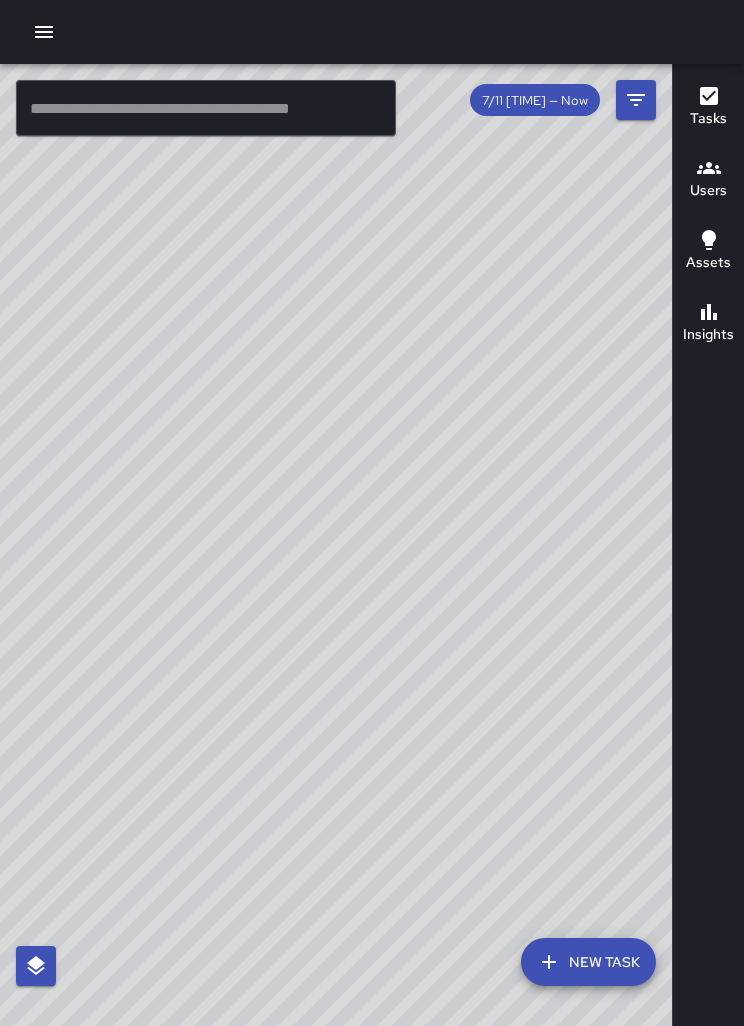 scroll, scrollTop: 0, scrollLeft: 0, axis: both 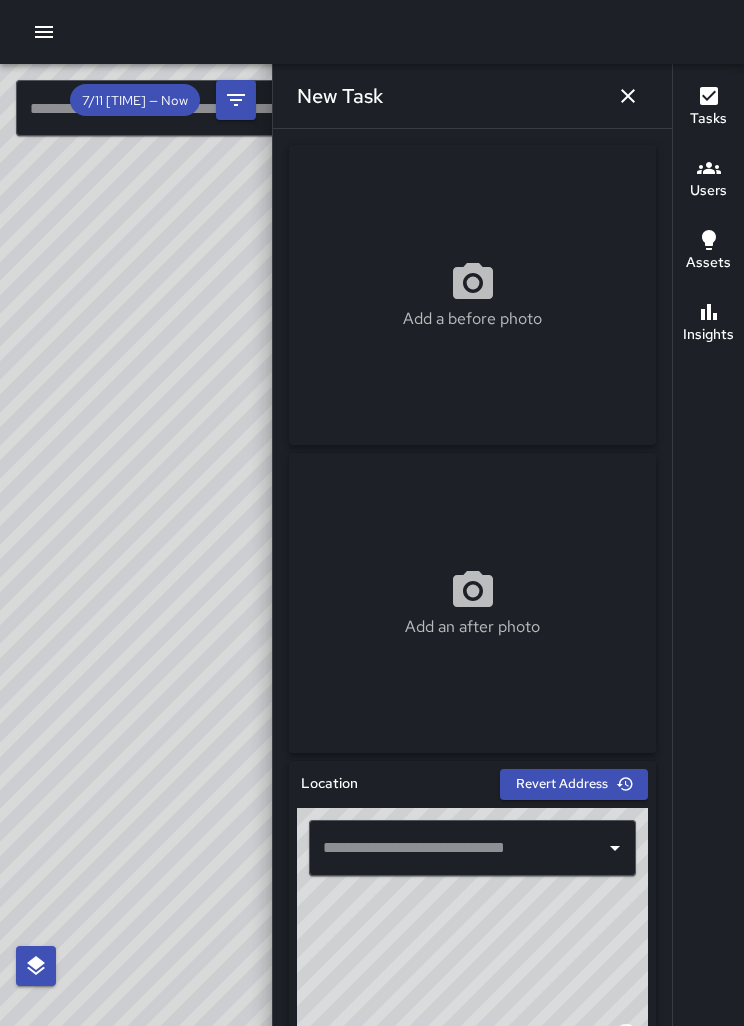 click at bounding box center (457, 848) 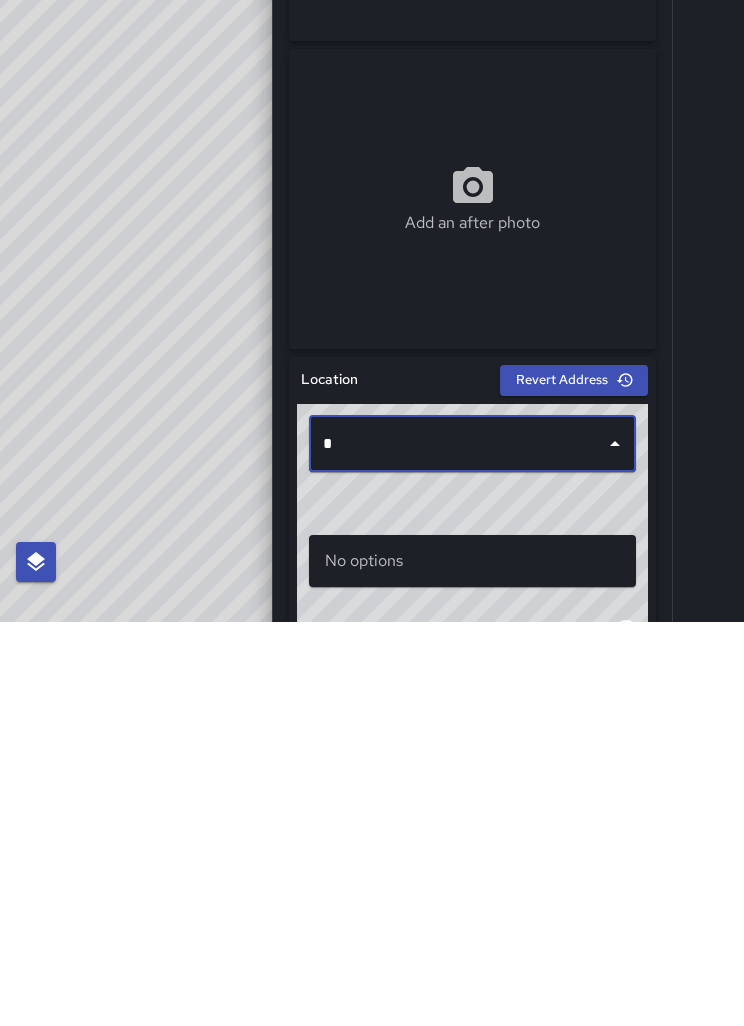 scroll, scrollTop: 64, scrollLeft: 0, axis: vertical 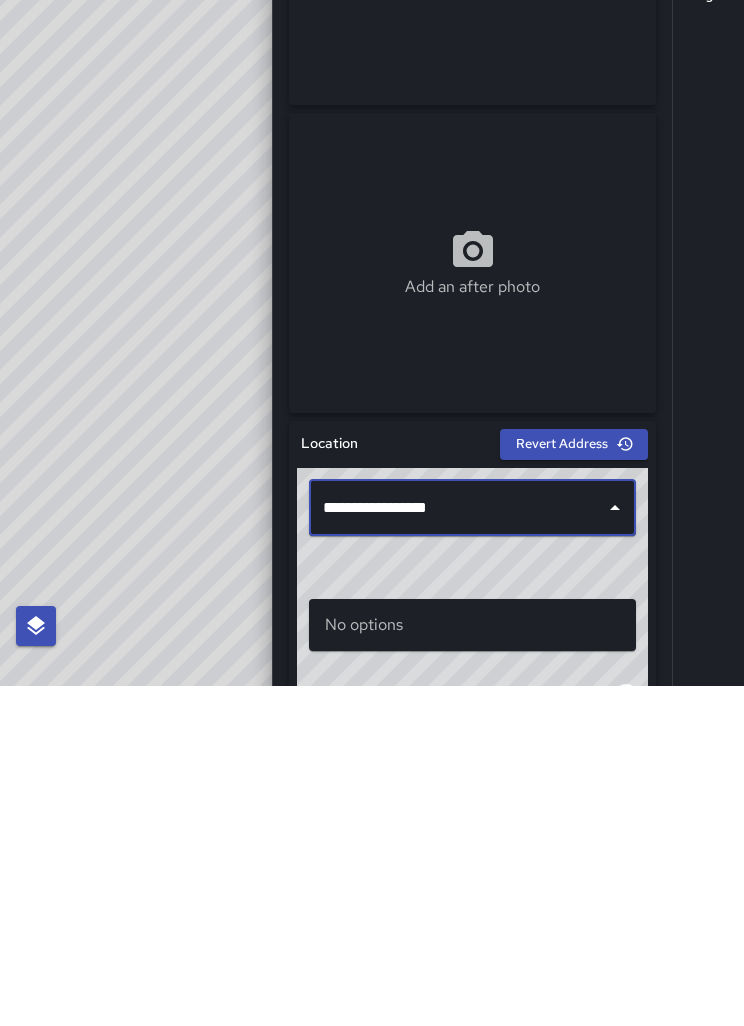click on "**********" at bounding box center [457, 848] 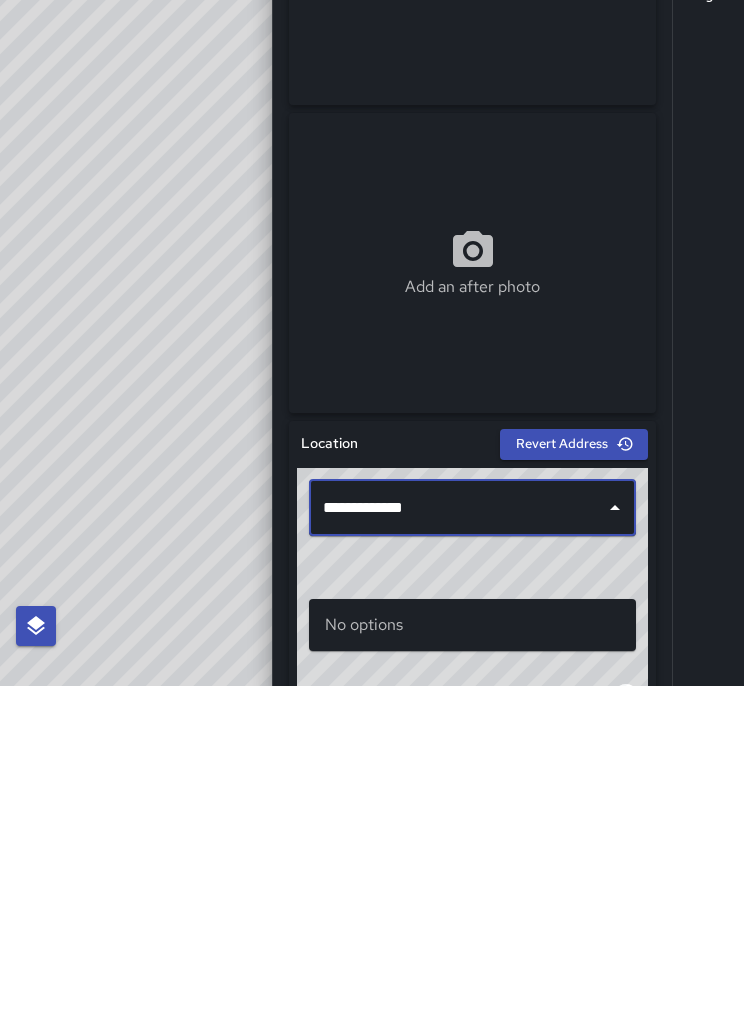 click on "**********" at bounding box center [457, 848] 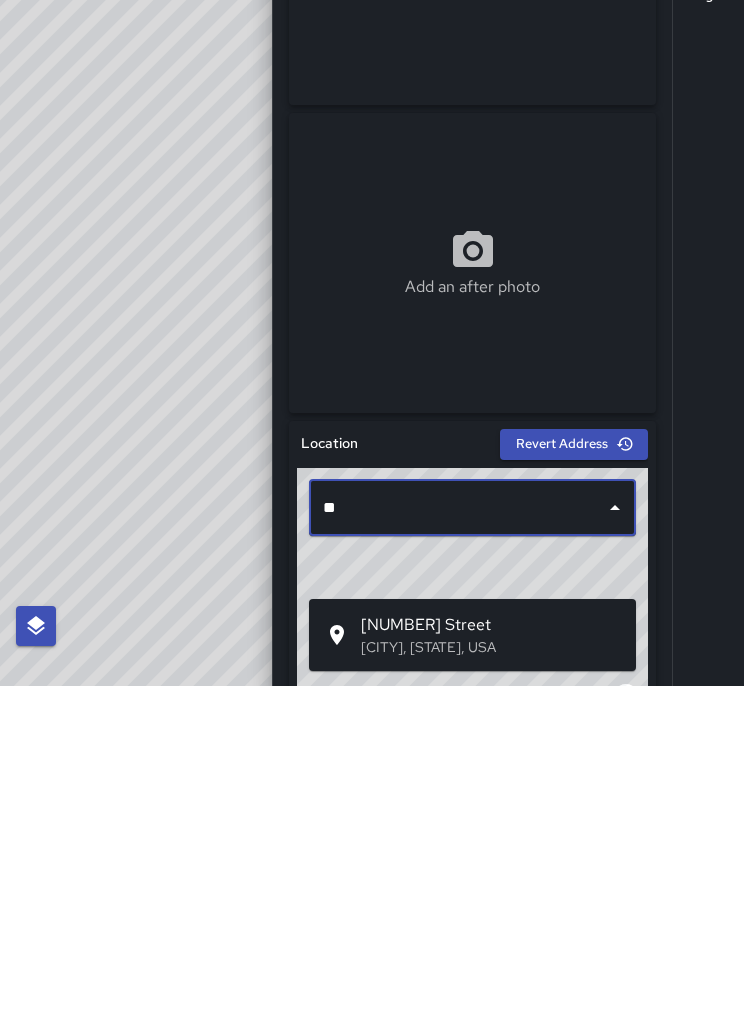 type on "*" 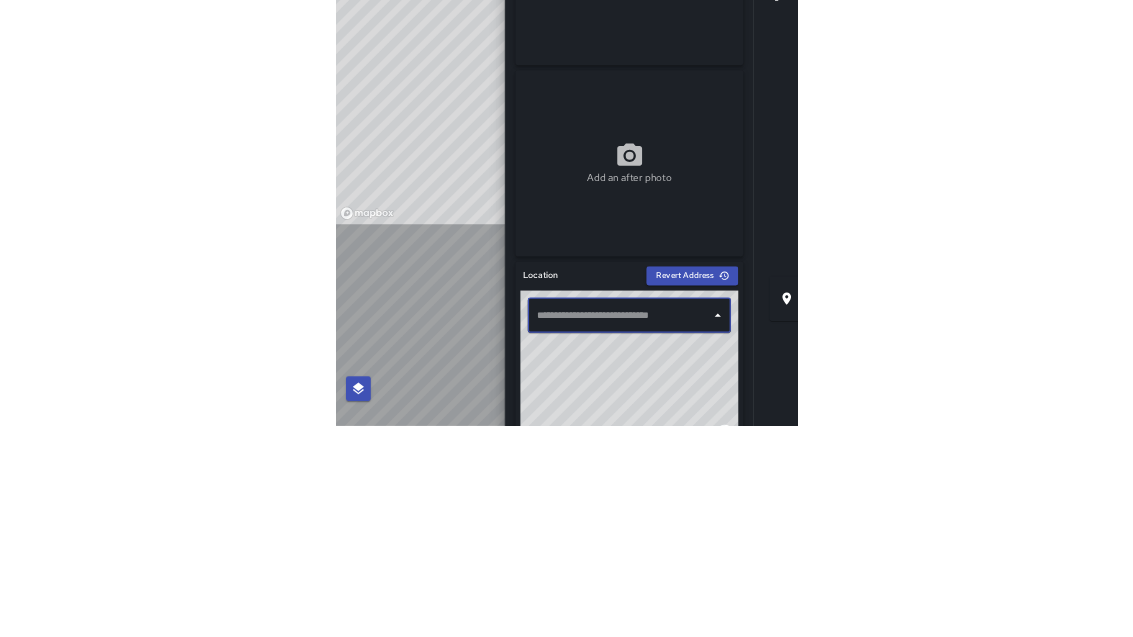 scroll, scrollTop: 220, scrollLeft: 0, axis: vertical 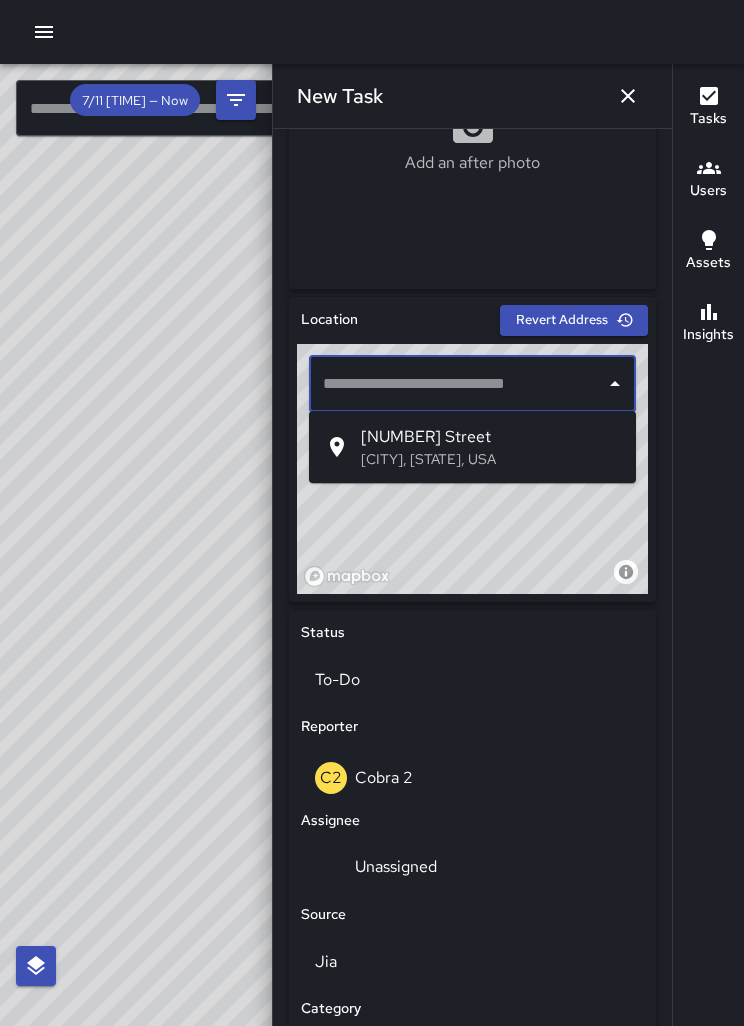 click 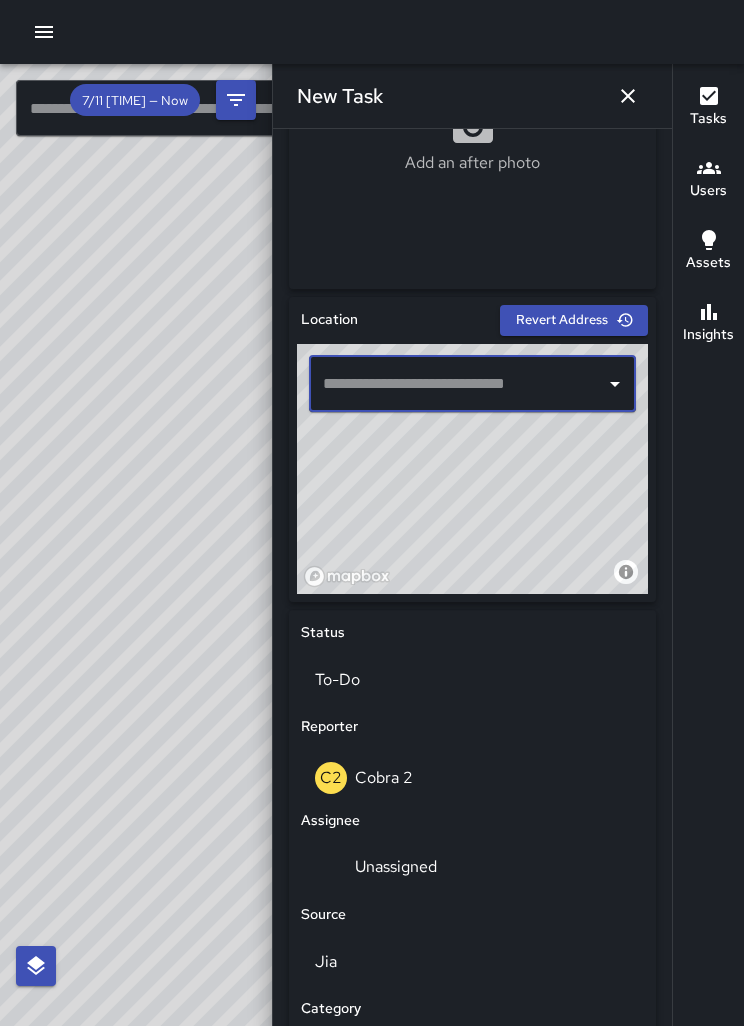 click on "© Mapbox   © OpenStreetMap   Improve this map" at bounding box center (472, 469) 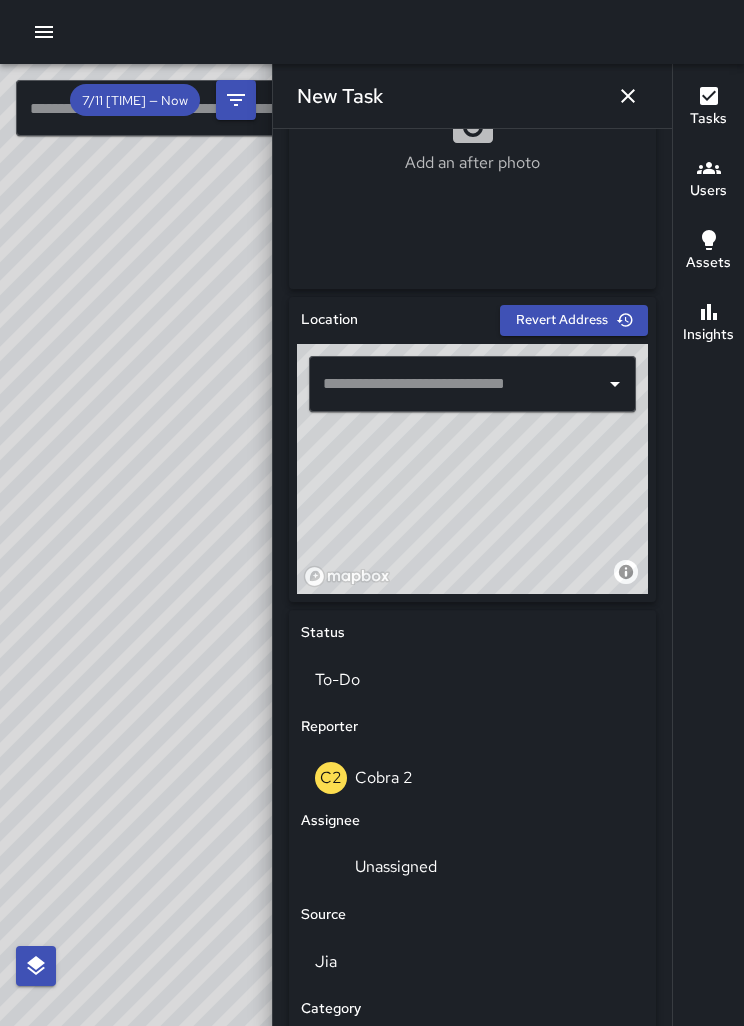 click on "© Mapbox   © OpenStreetMap   Improve this map" at bounding box center (472, 469) 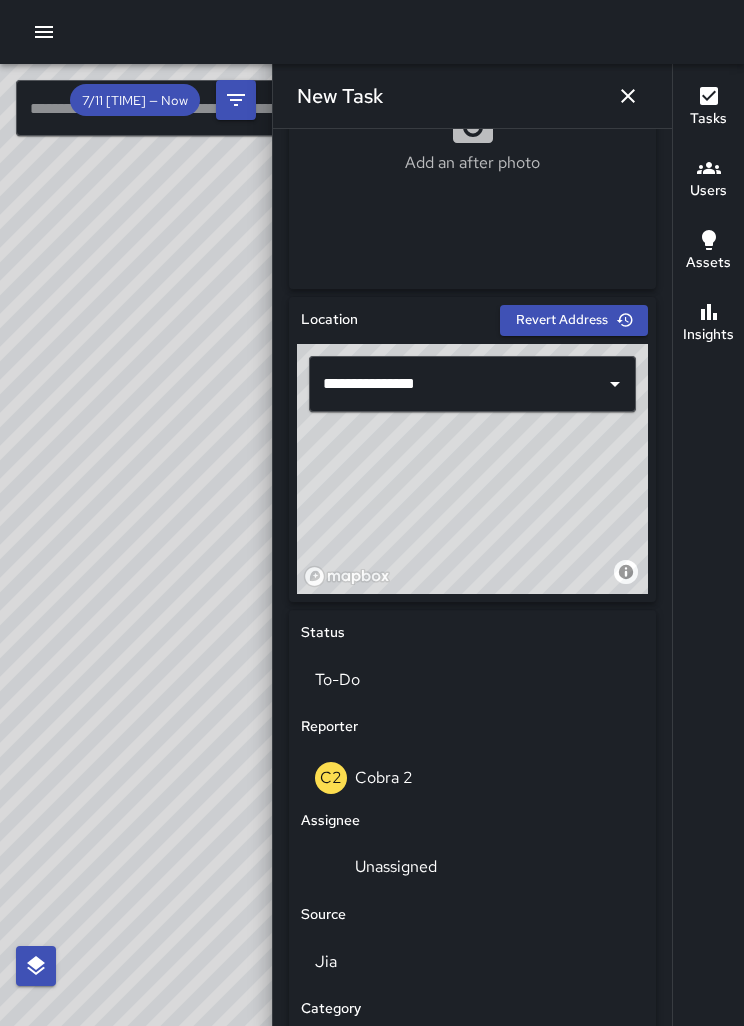type on "**********" 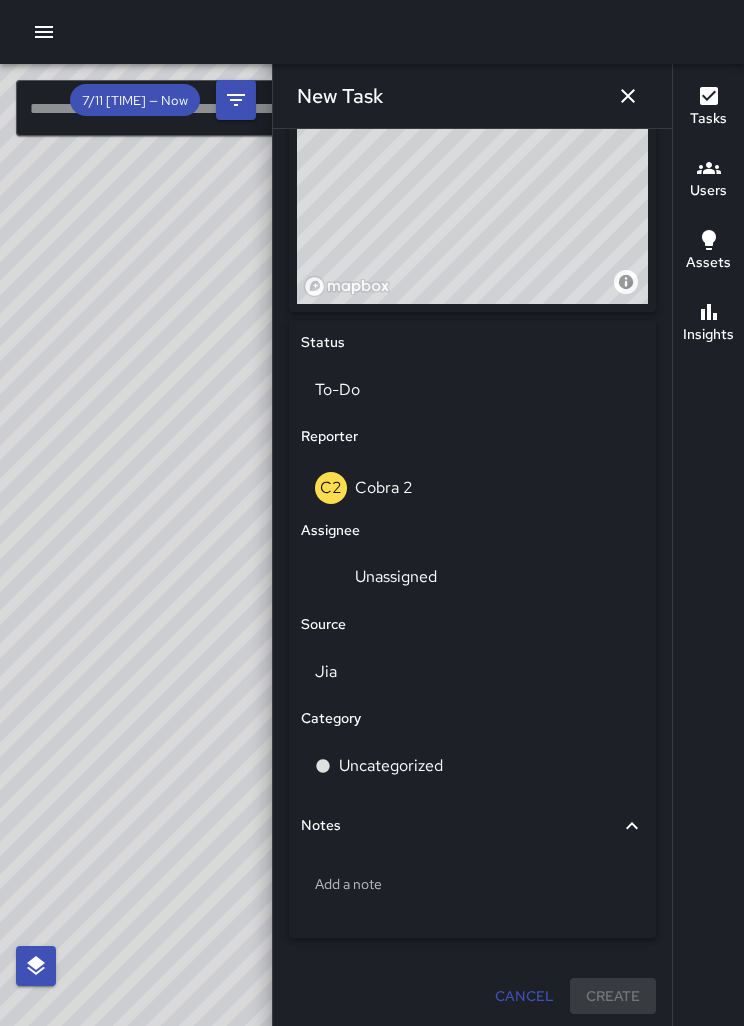 scroll, scrollTop: 752, scrollLeft: 0, axis: vertical 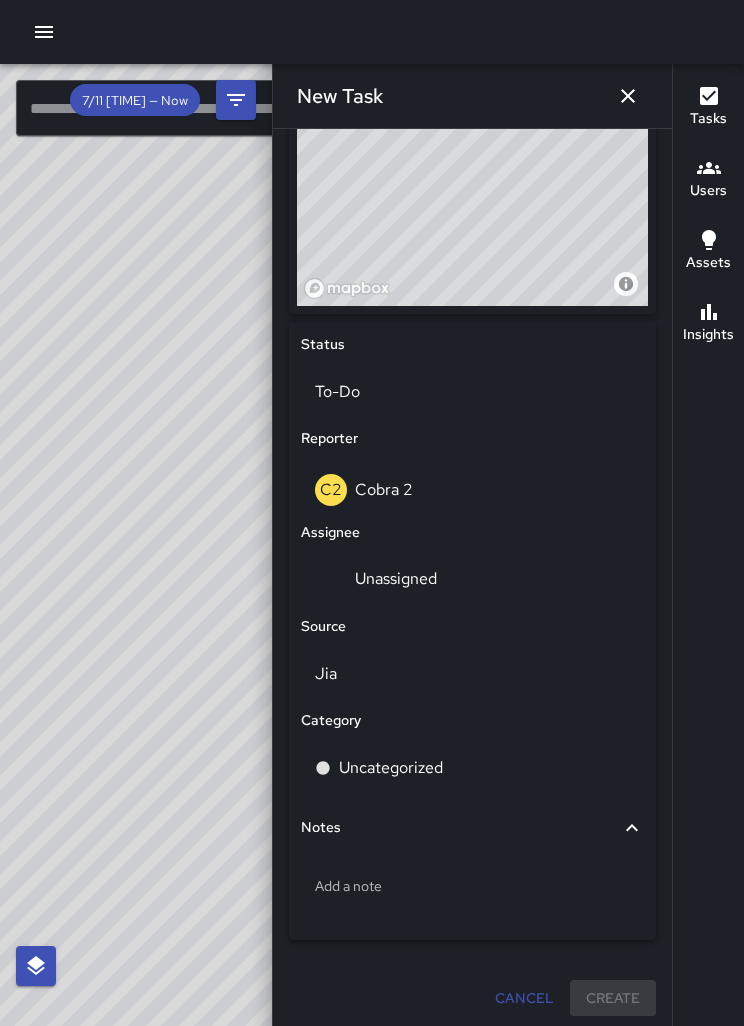 click on "Unassigned" at bounding box center (472, 578) 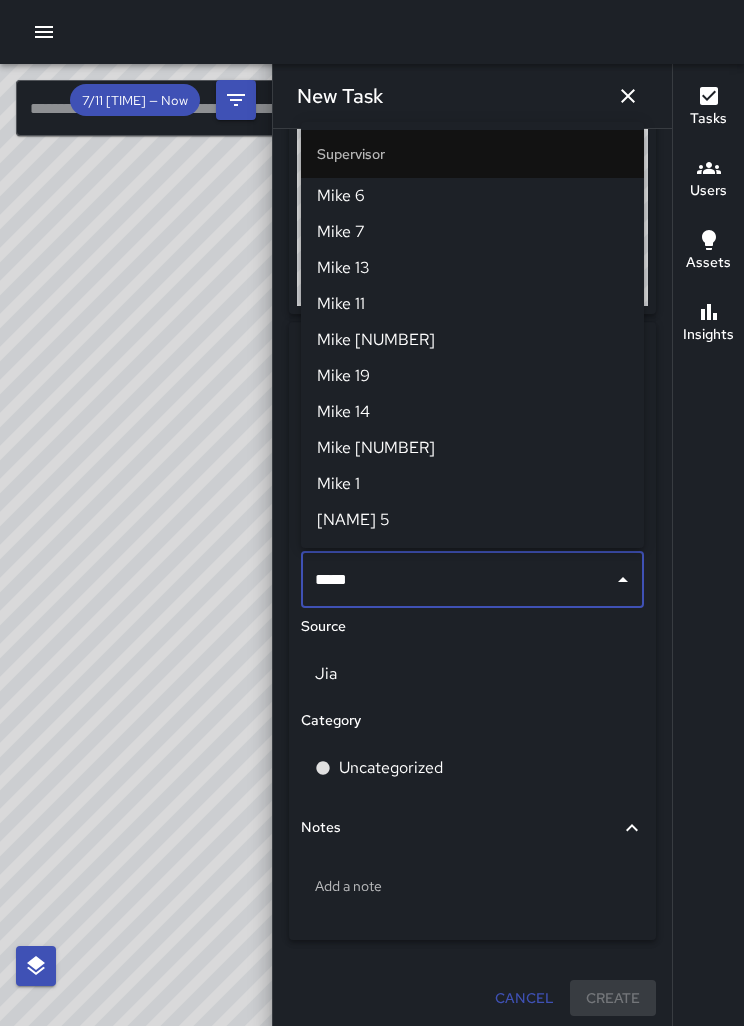 type on "******" 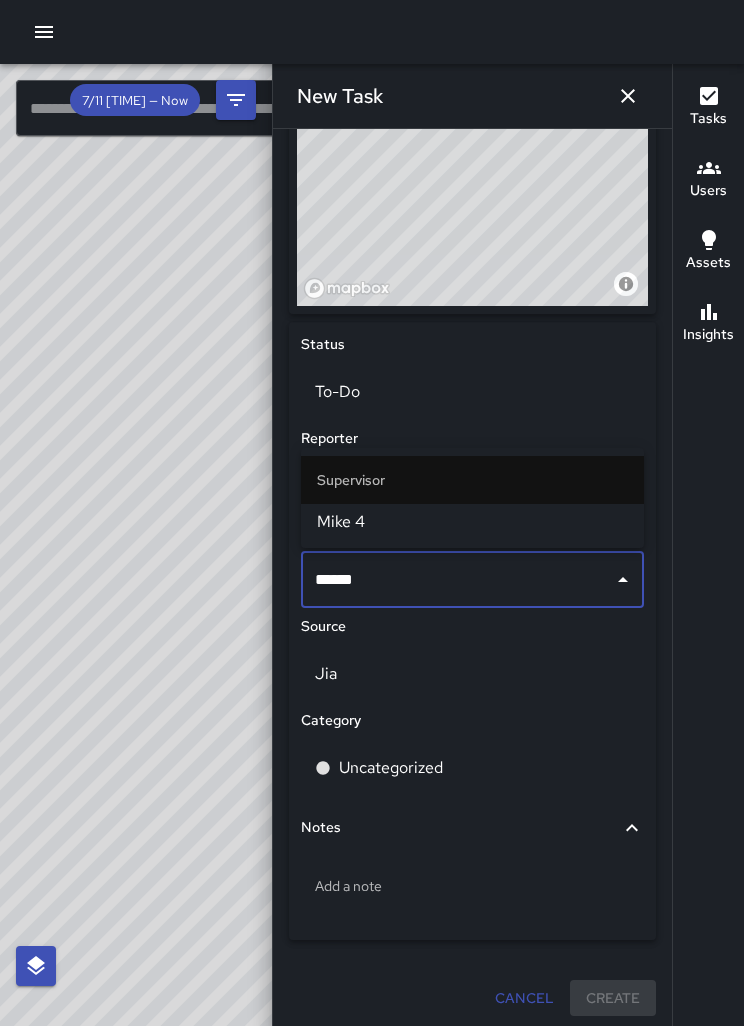 click on "Mike 4" at bounding box center [472, 522] 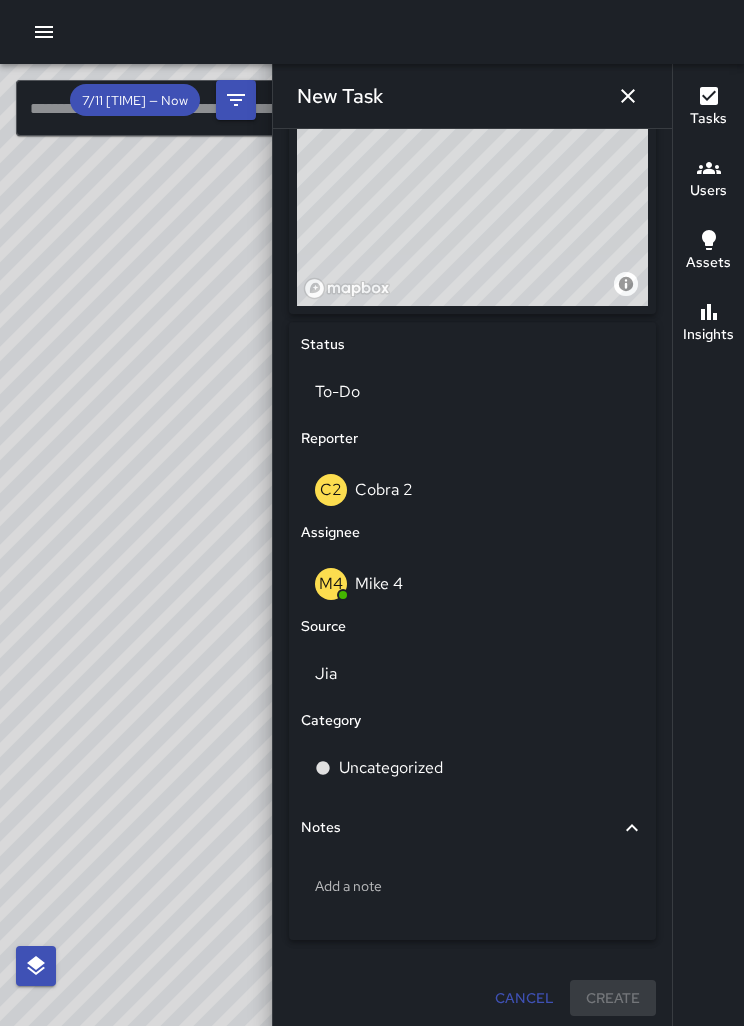 scroll, scrollTop: 64, scrollLeft: 0, axis: vertical 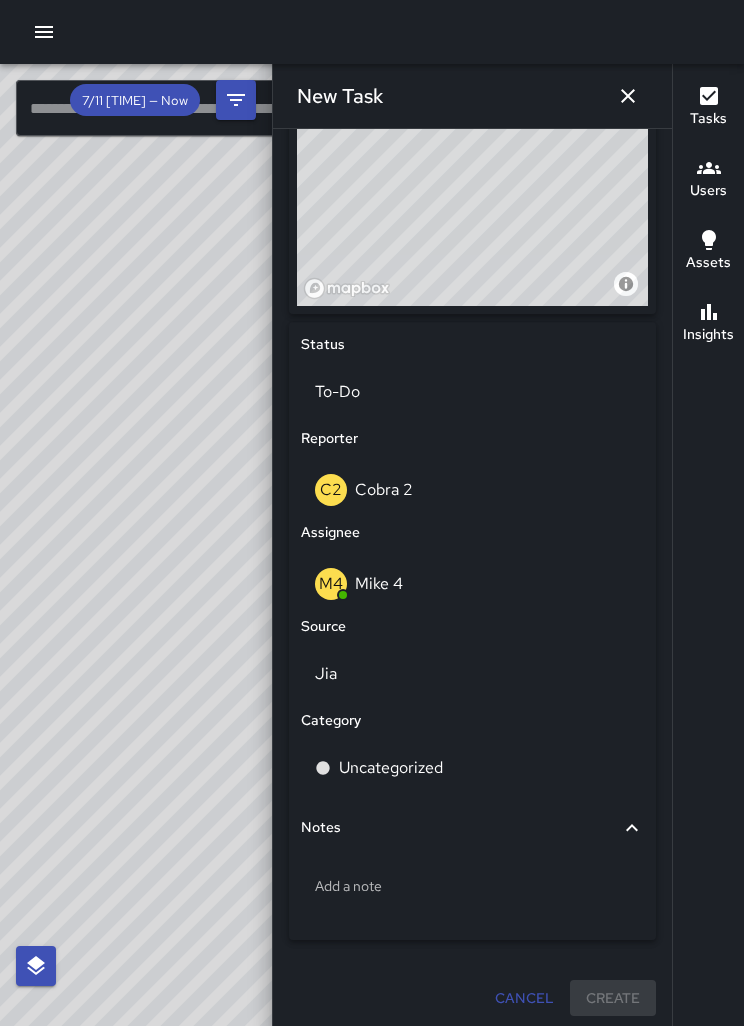 click on "Jia" at bounding box center (472, 674) 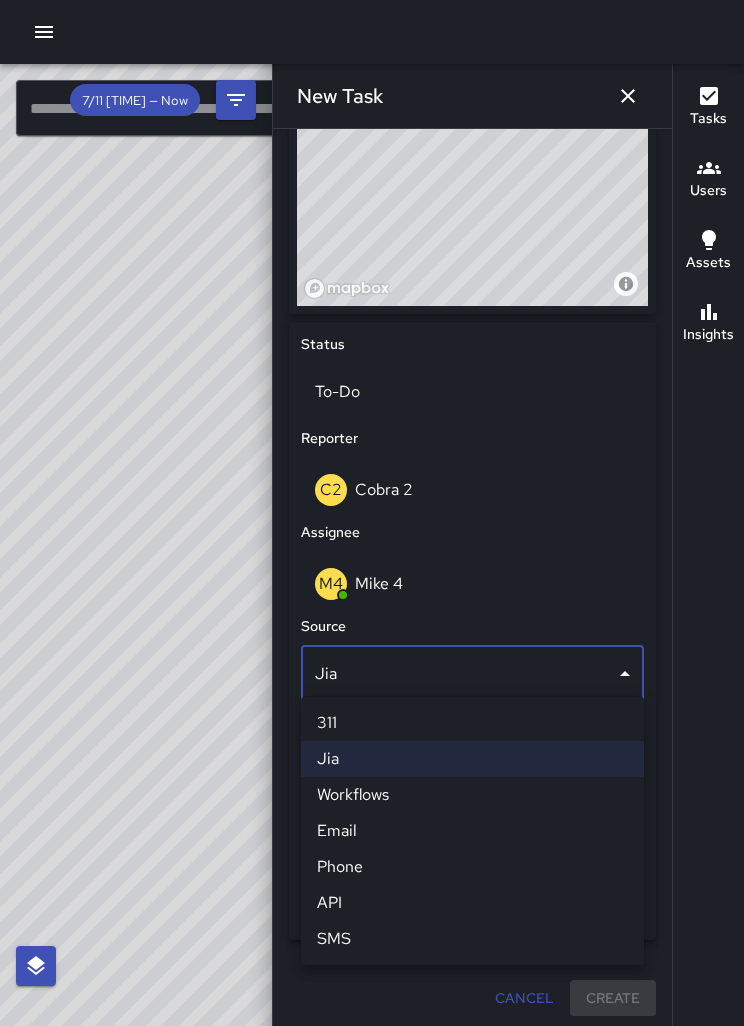 click on "Phone" at bounding box center (472, 867) 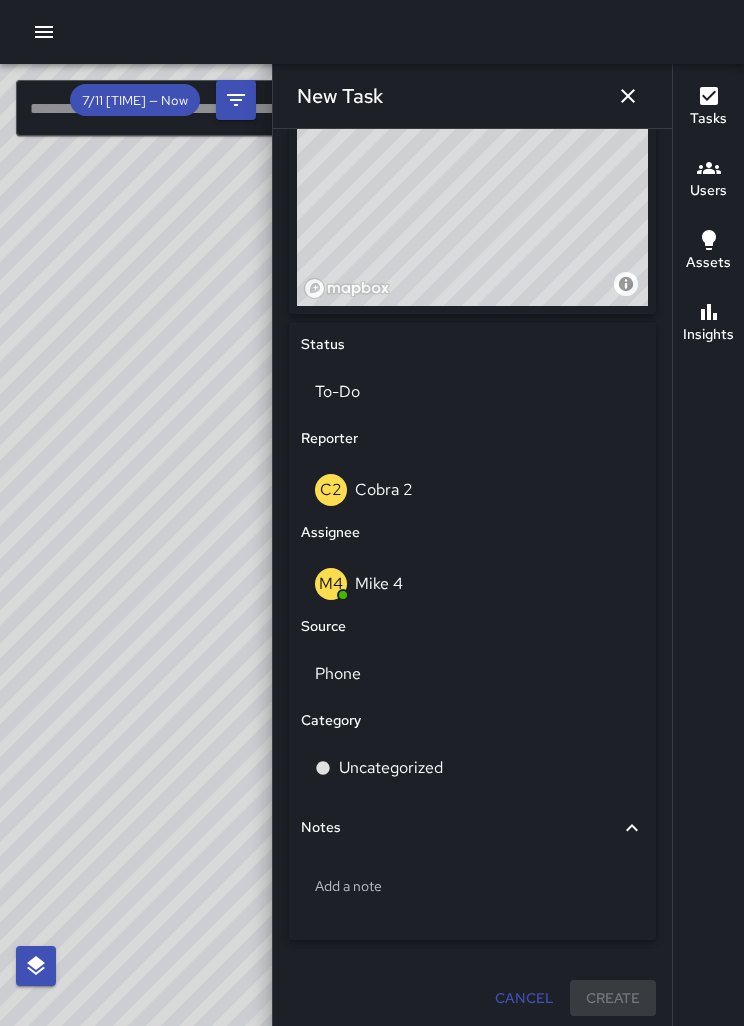 click on "Uncategorized" at bounding box center [391, 768] 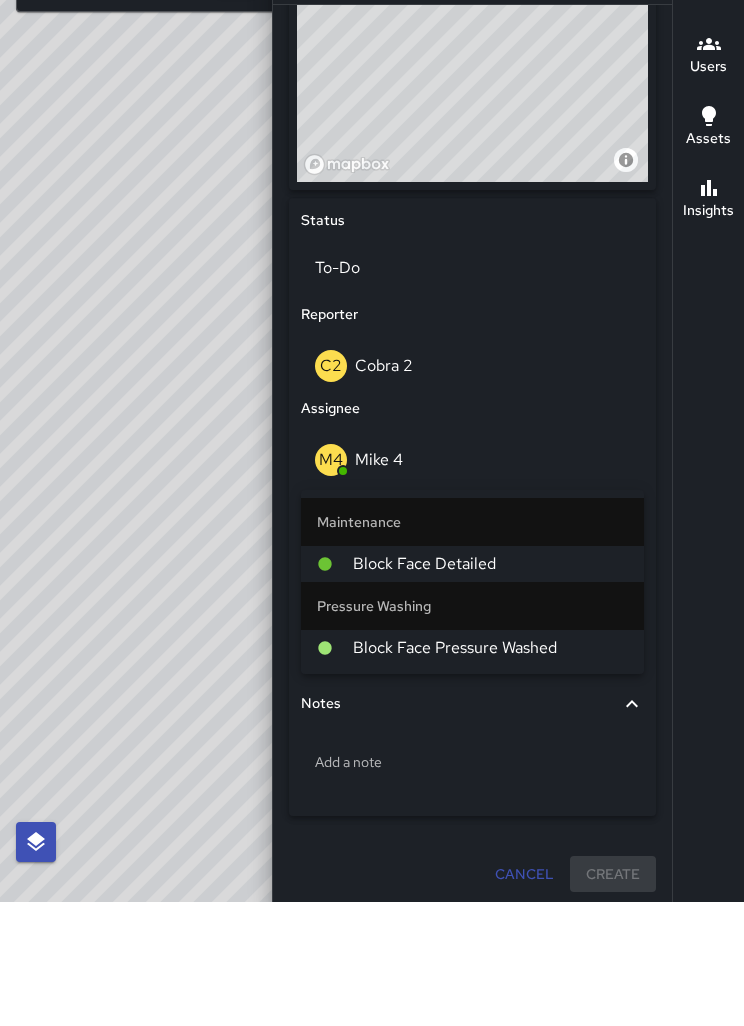 type on "***" 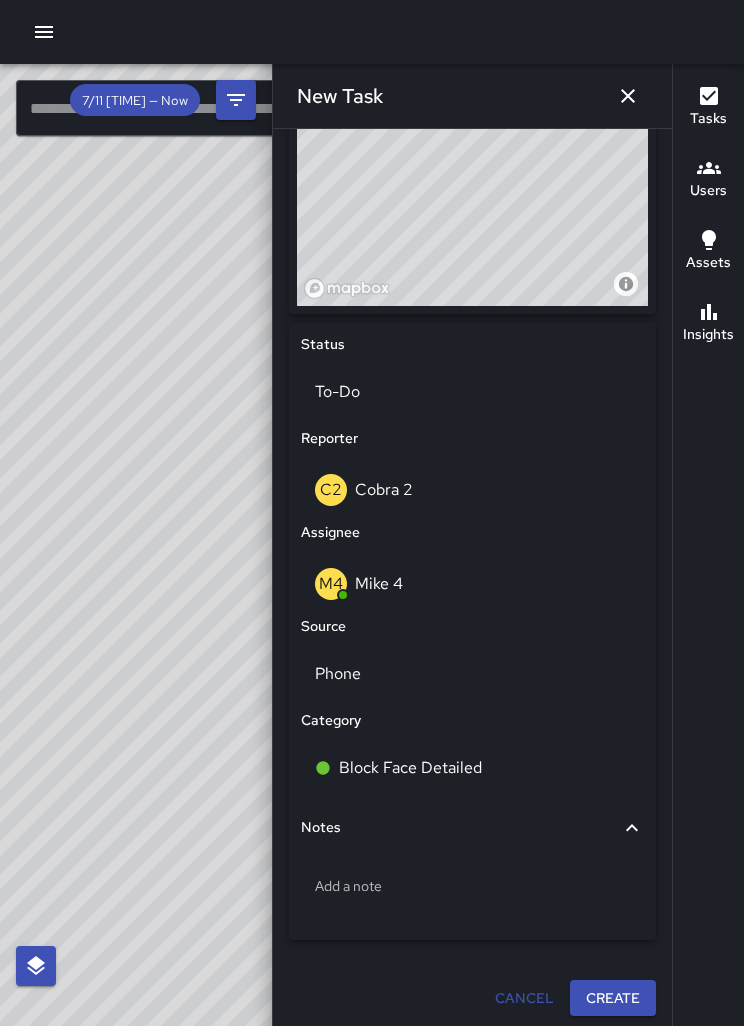 click on "Add a note" at bounding box center [472, 886] 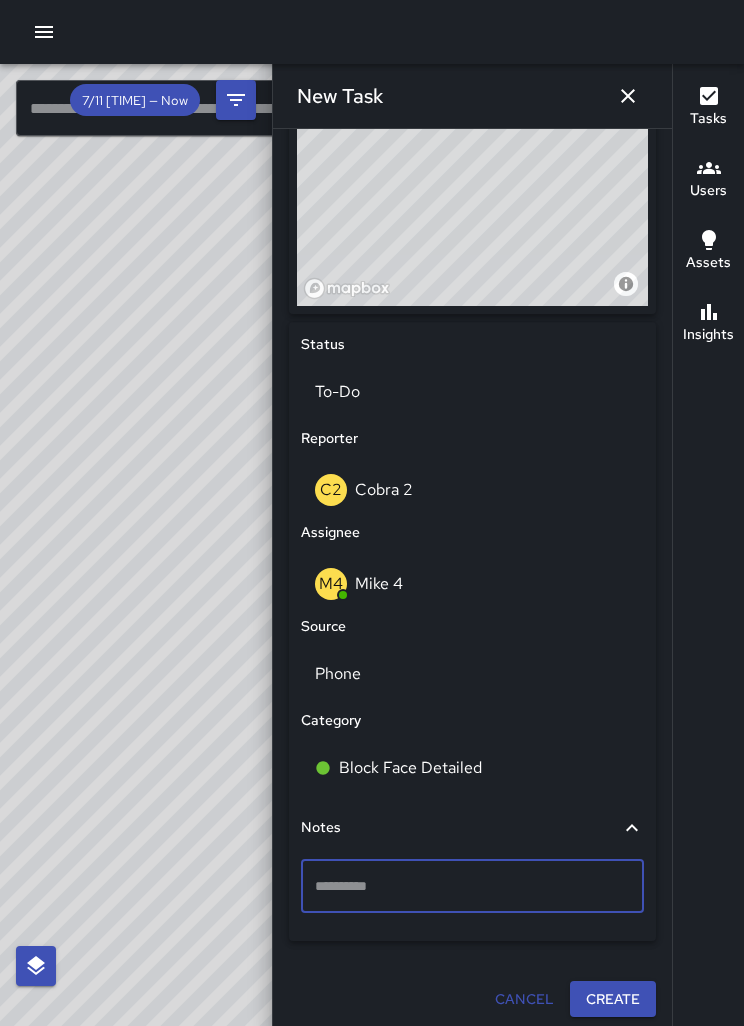 scroll, scrollTop: 700, scrollLeft: 0, axis: vertical 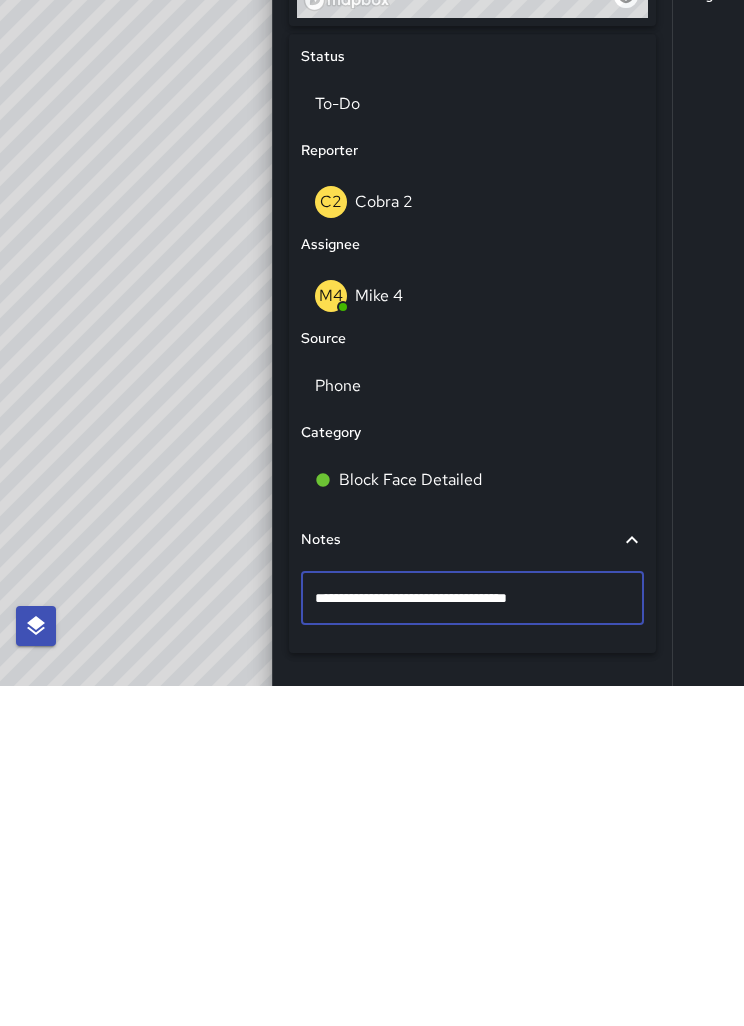 type on "**********" 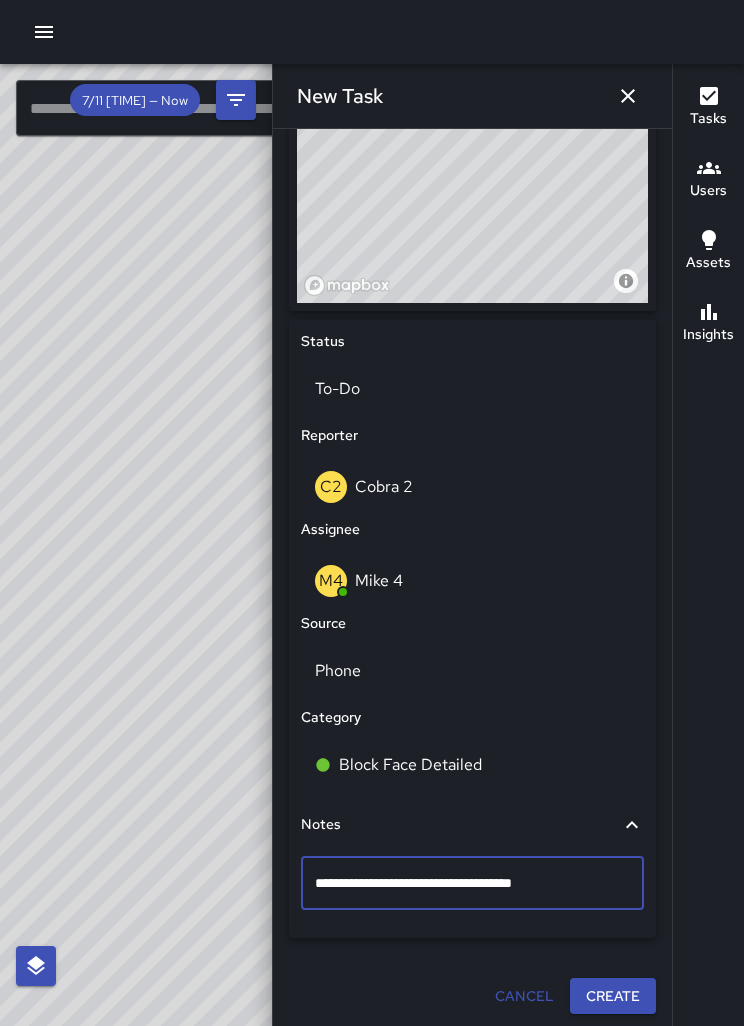 scroll, scrollTop: 753, scrollLeft: 0, axis: vertical 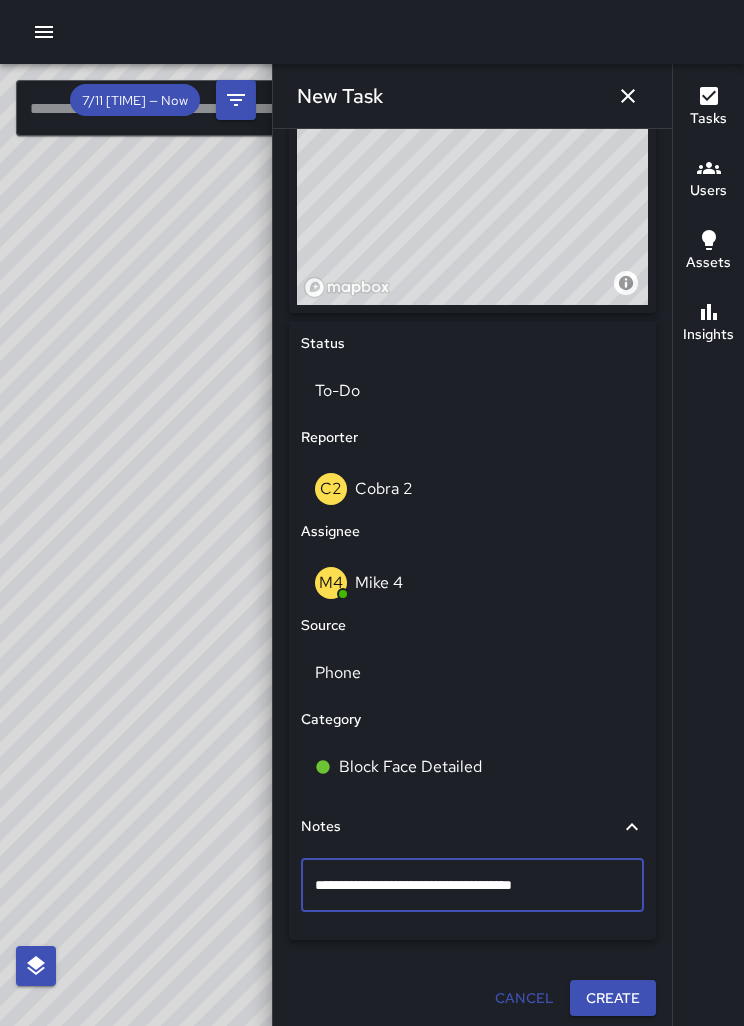 click on "**********" at bounding box center (472, 204) 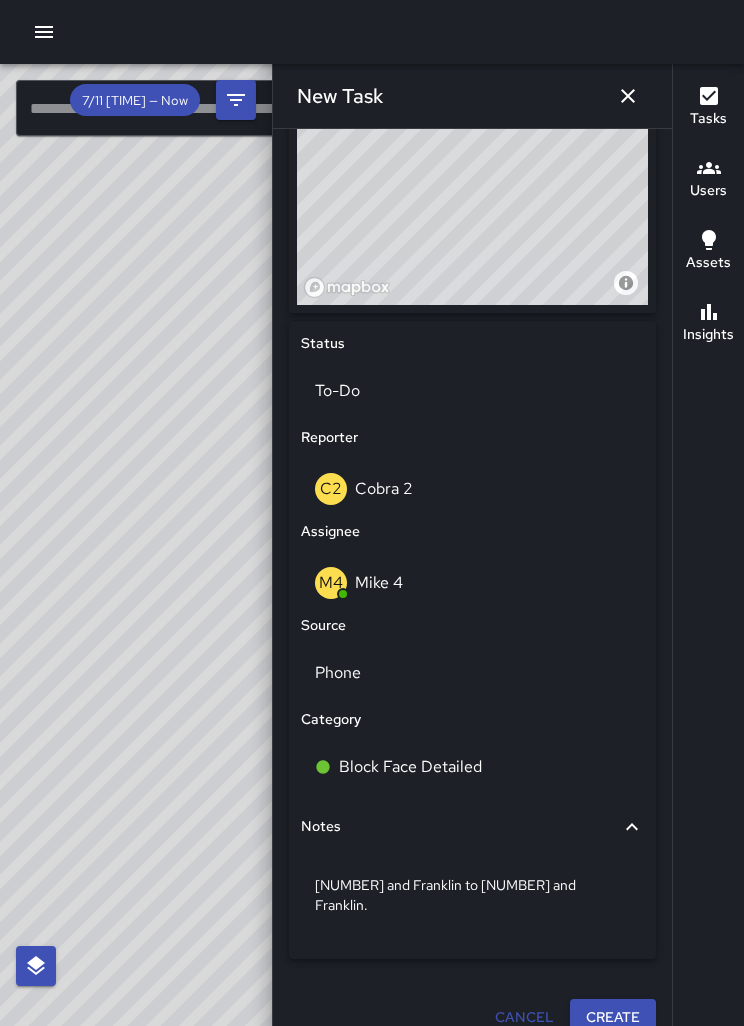 scroll, scrollTop: 752, scrollLeft: 0, axis: vertical 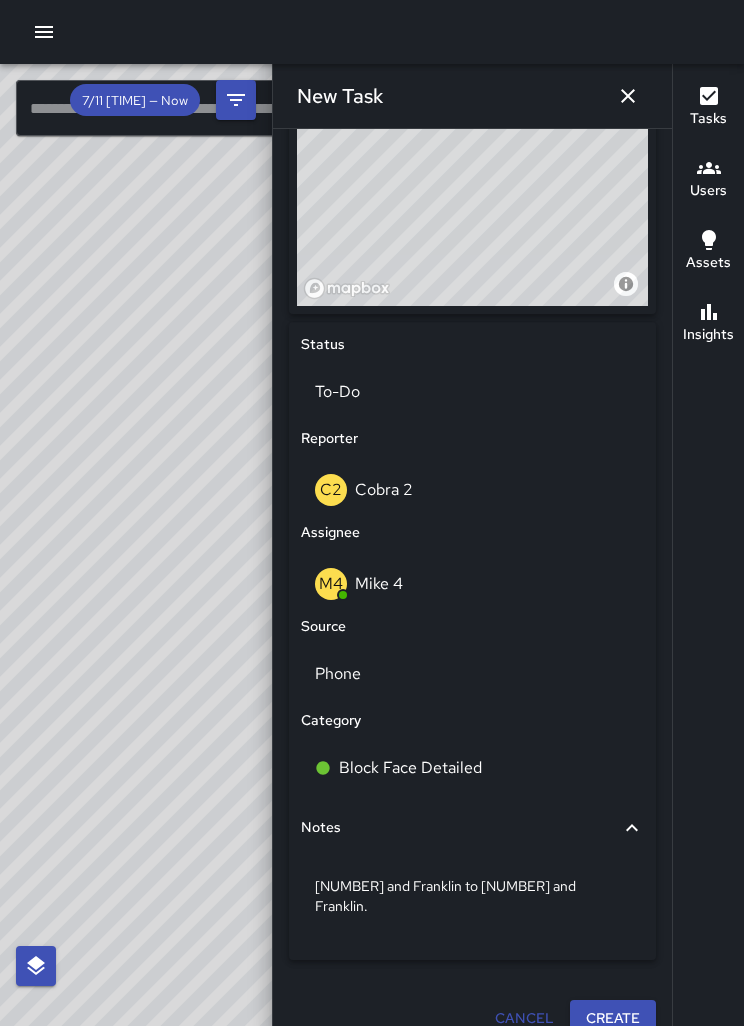click on "Create" at bounding box center [613, 1018] 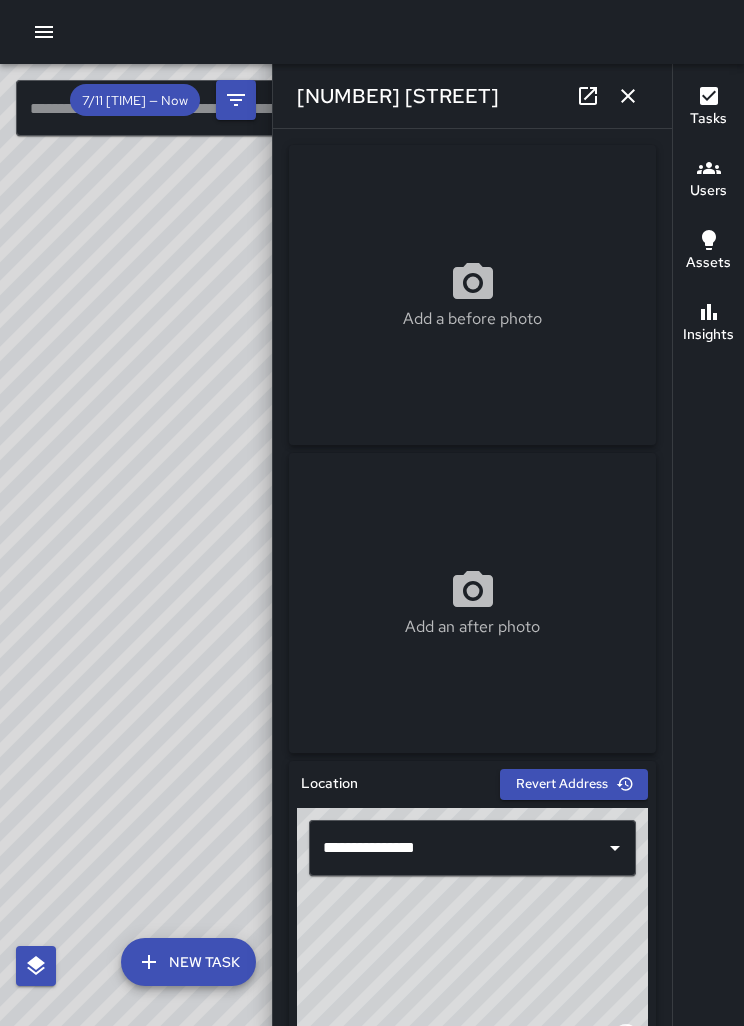 click 